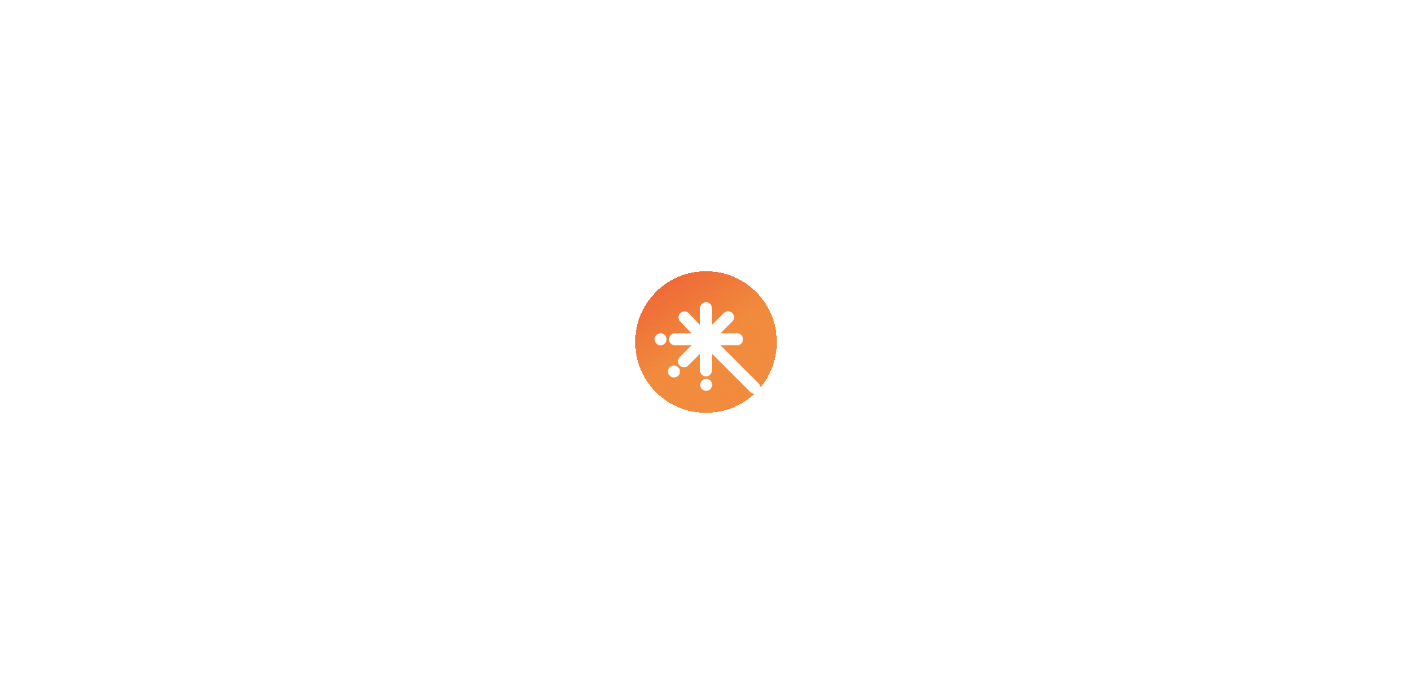 scroll, scrollTop: 0, scrollLeft: 0, axis: both 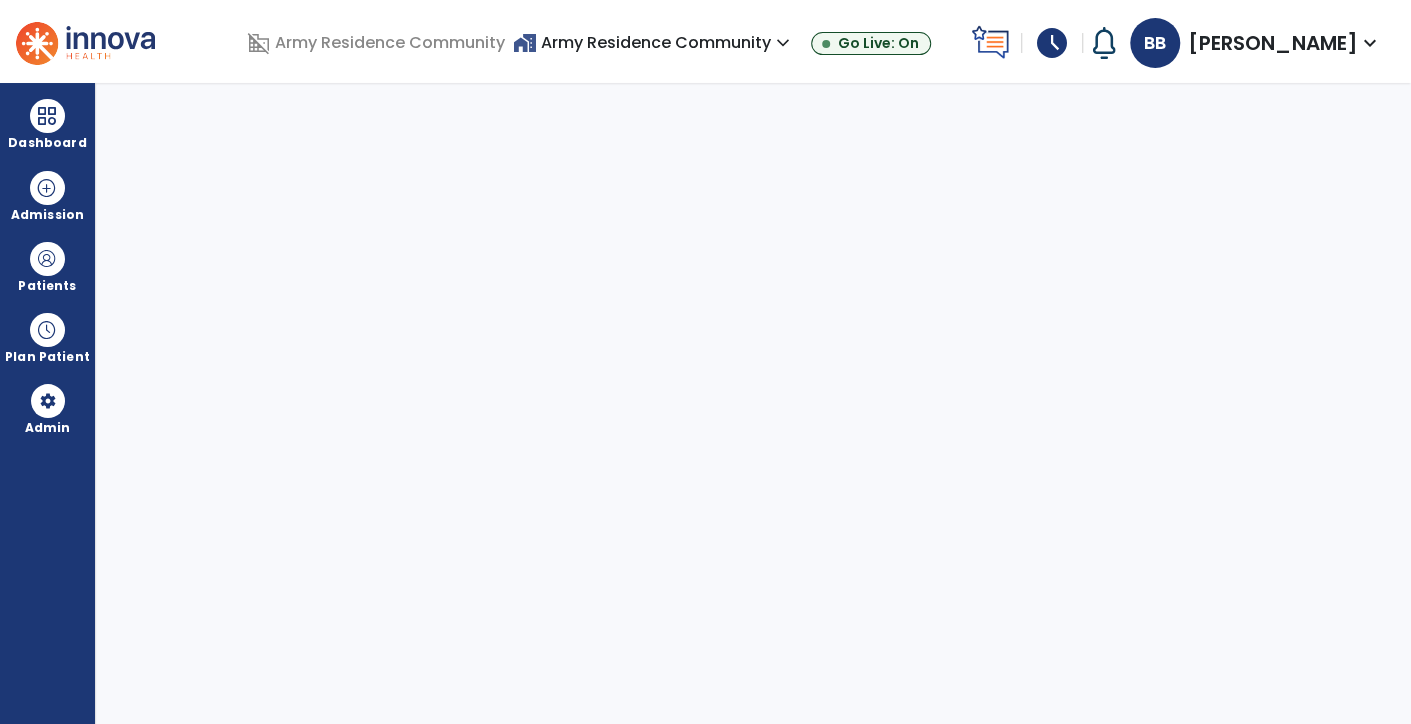select on "****" 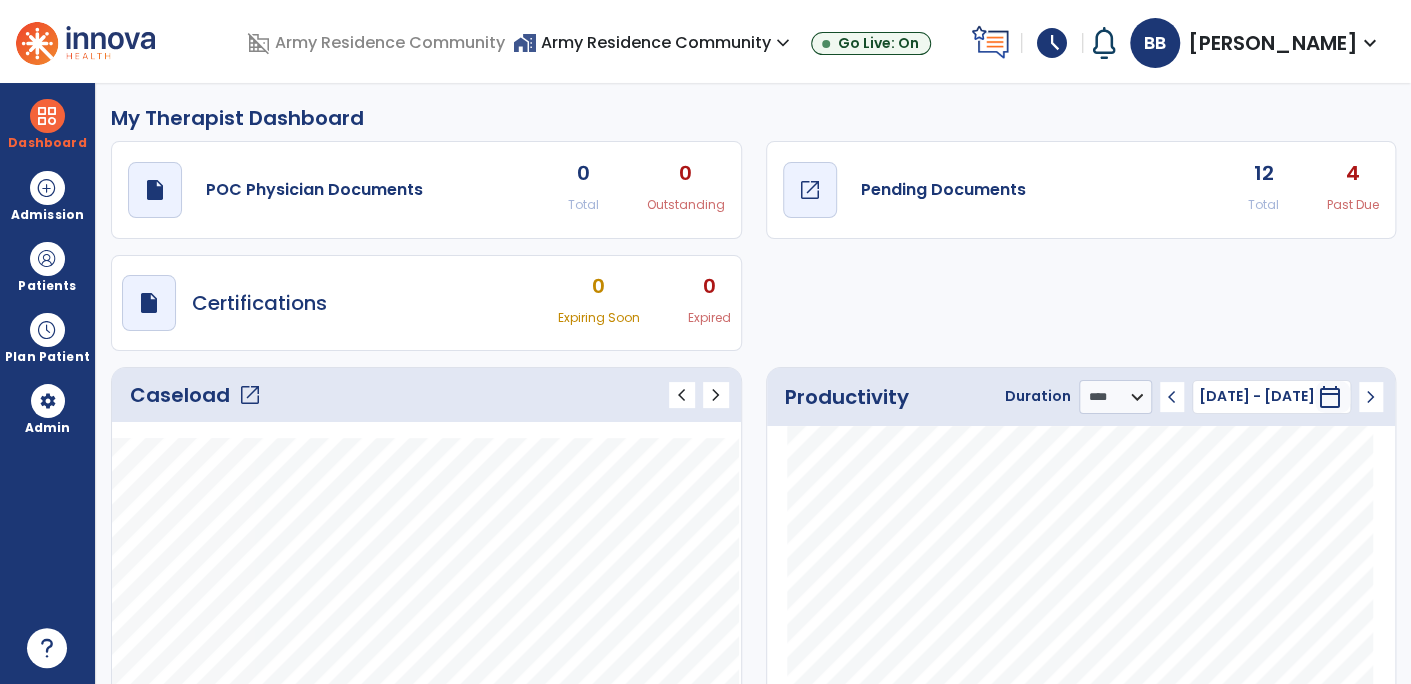click on "Pending Documents" 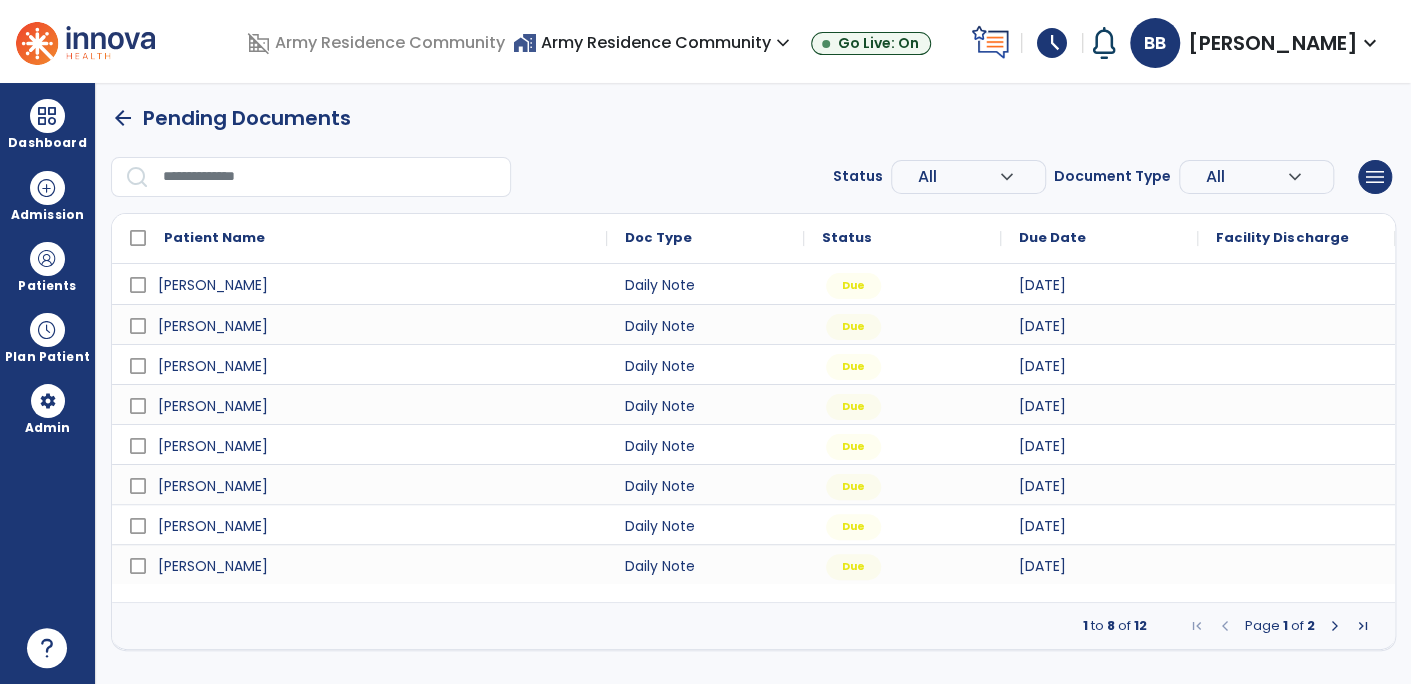 click at bounding box center [330, 177] 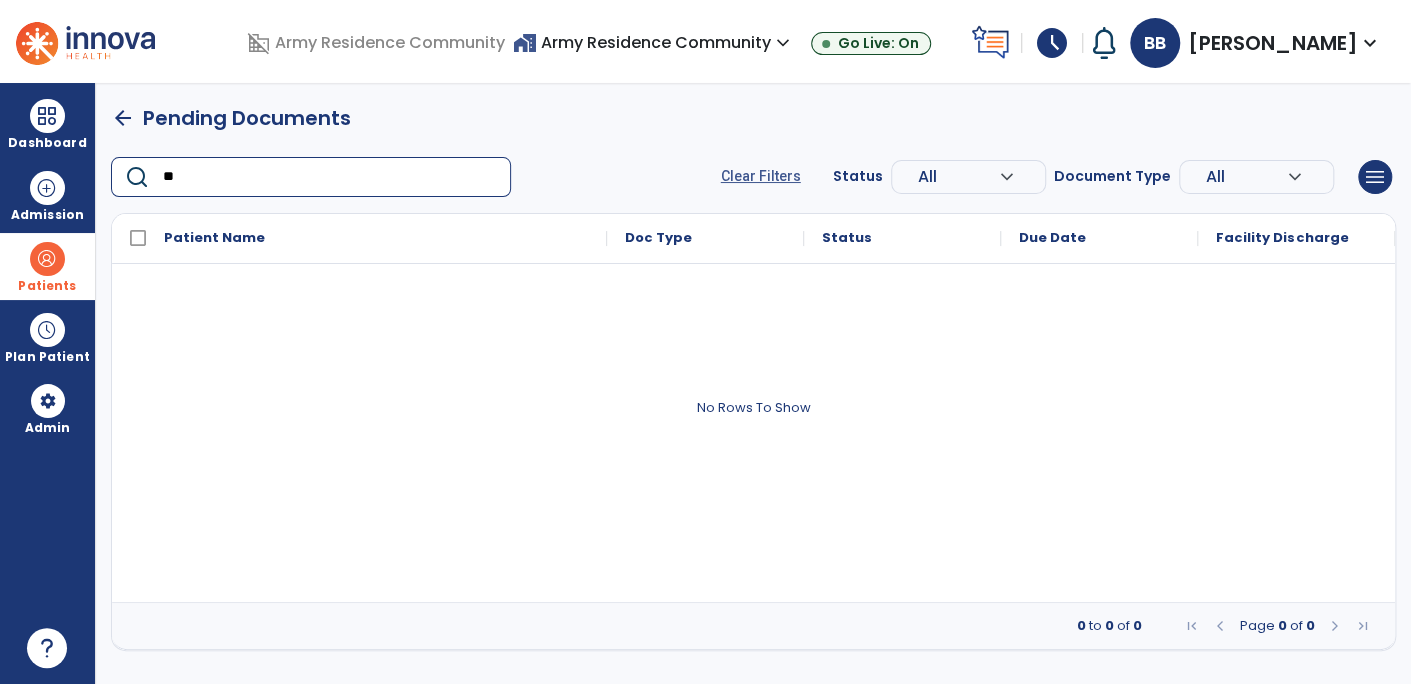 type on "**" 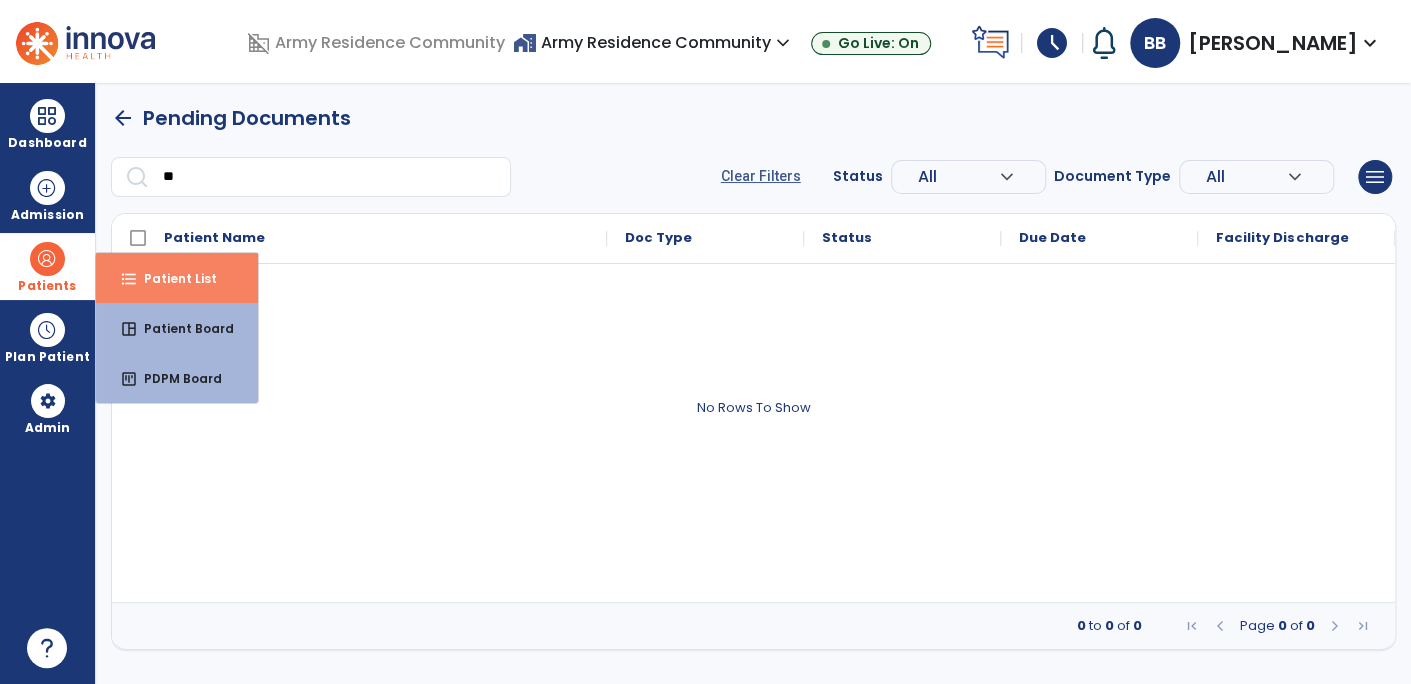 click on "Patient List" at bounding box center [172, 278] 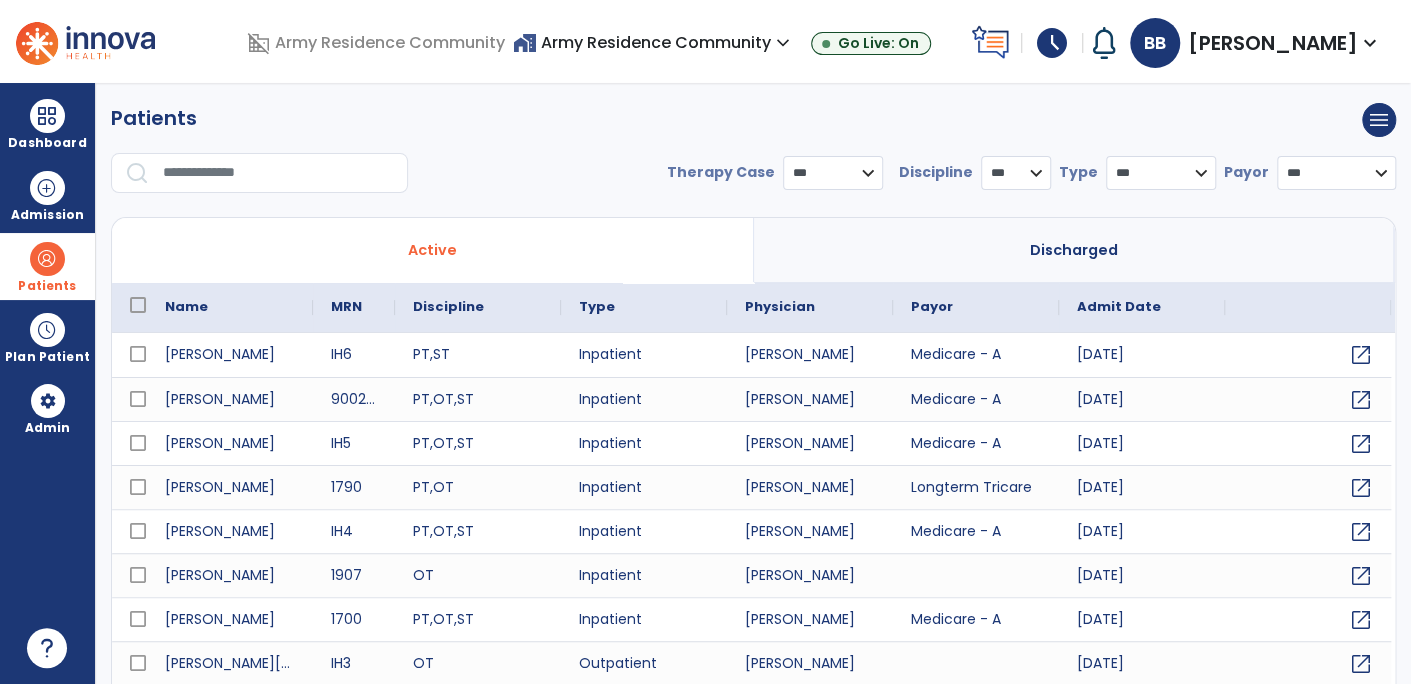 click at bounding box center [278, 173] 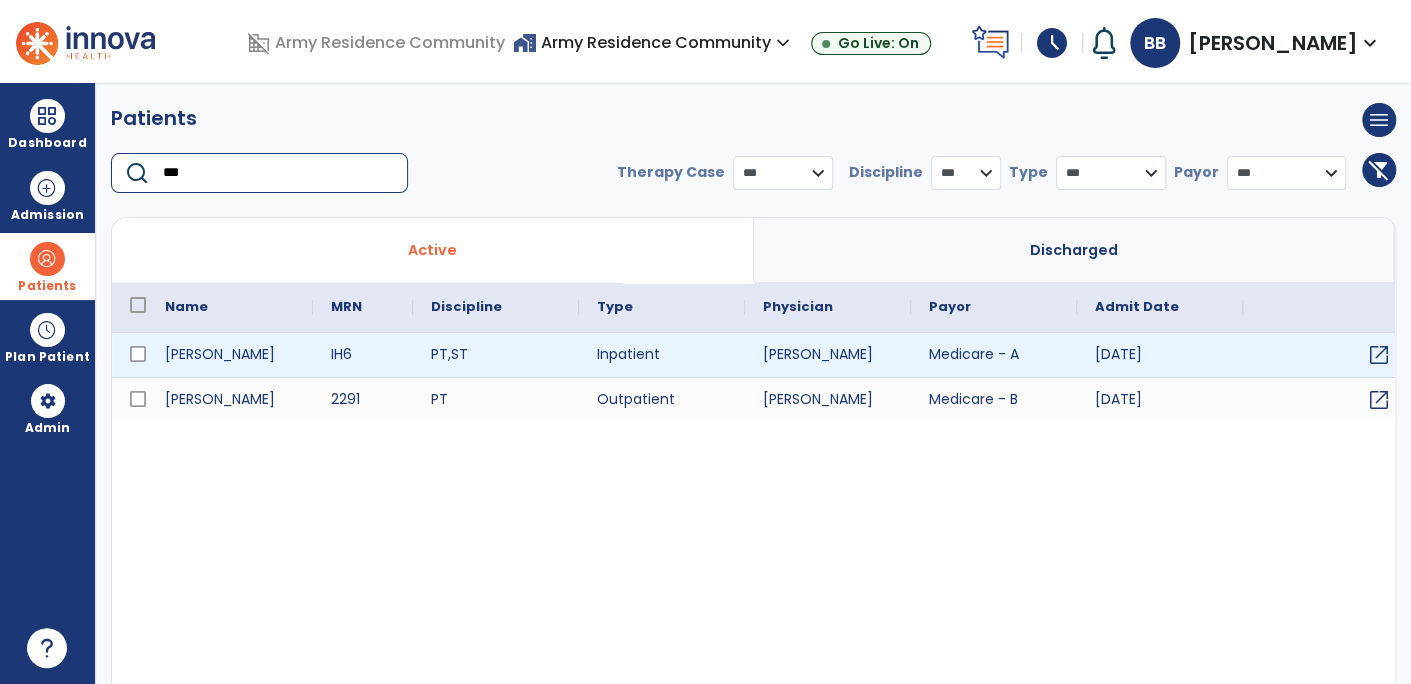 type on "***" 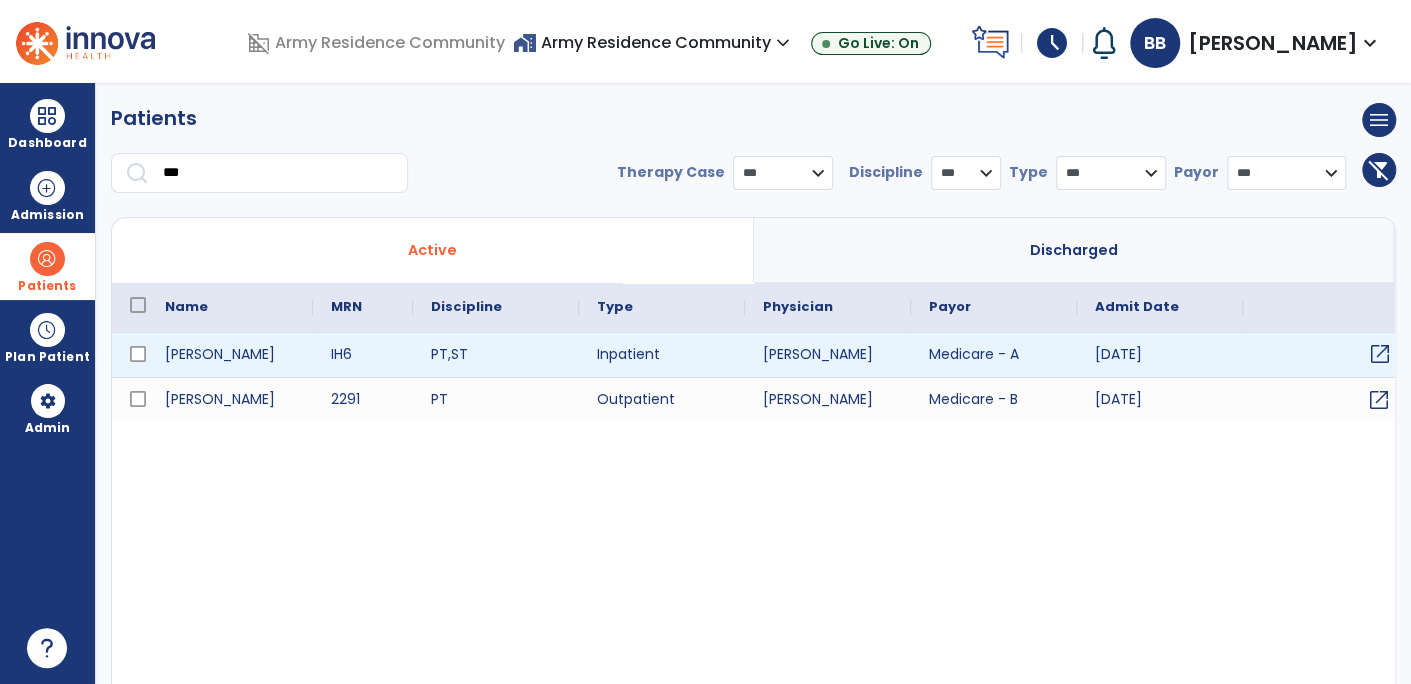 click on "open_in_new" at bounding box center (1380, 354) 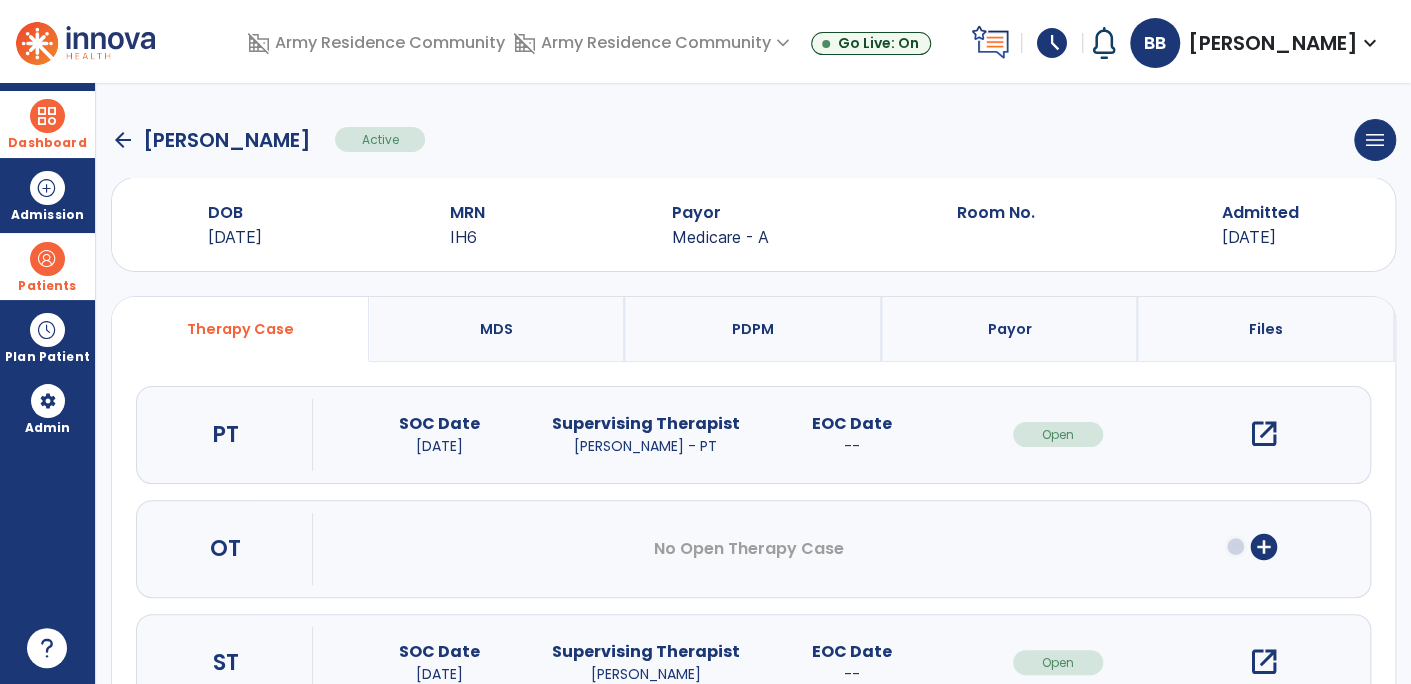 click at bounding box center (47, 116) 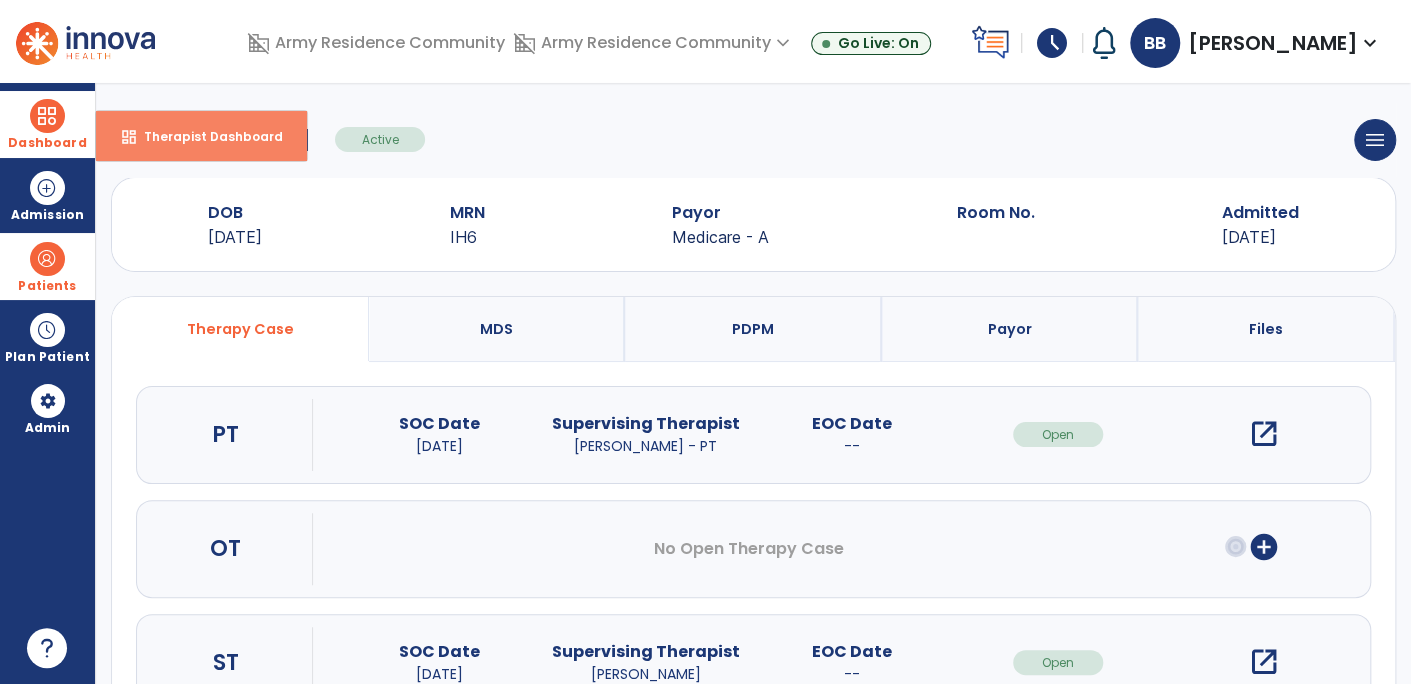 click on "Therapist Dashboard" at bounding box center [205, 136] 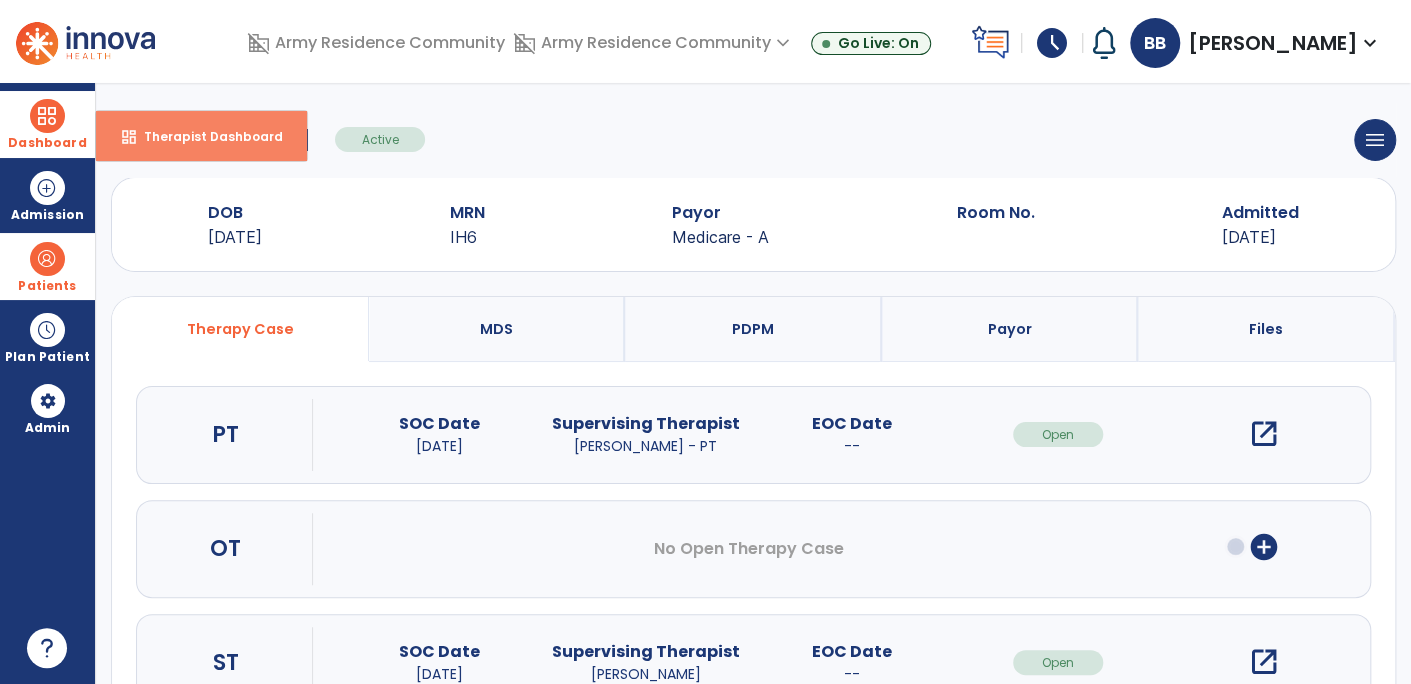 select on "****" 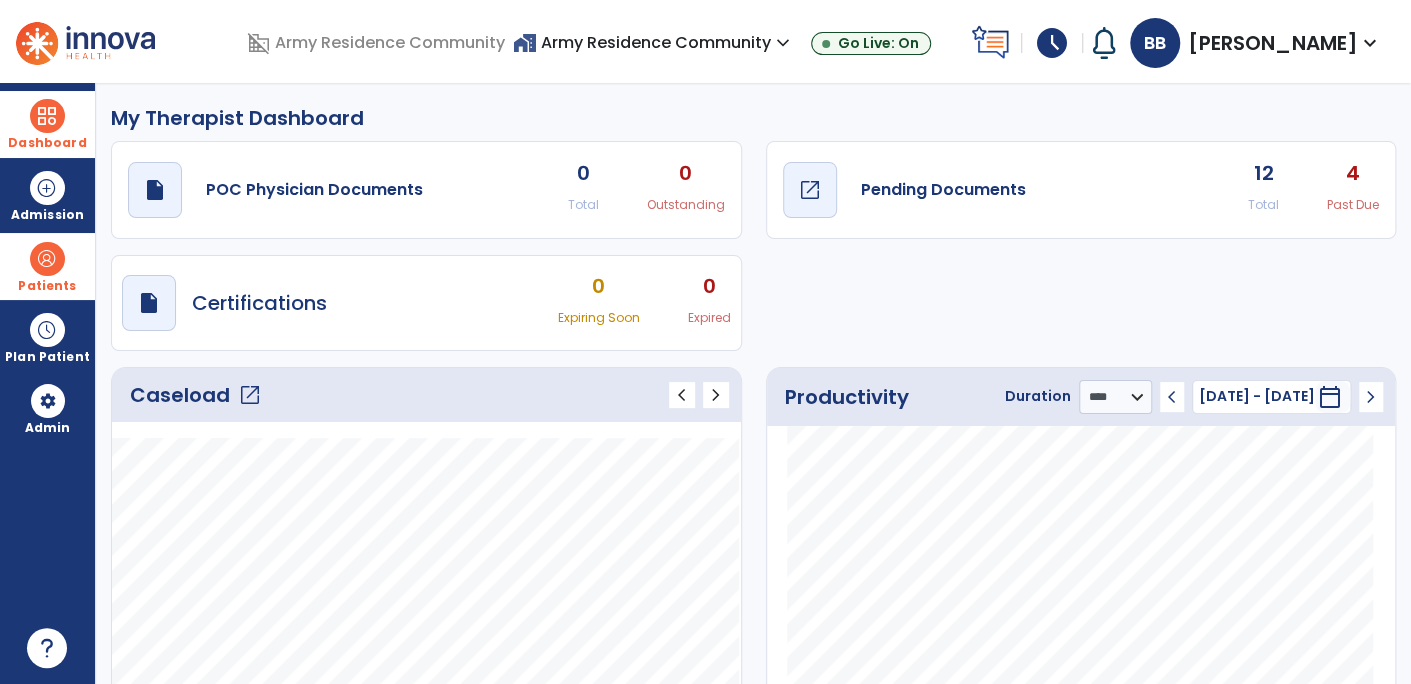 click on "Pending Documents" 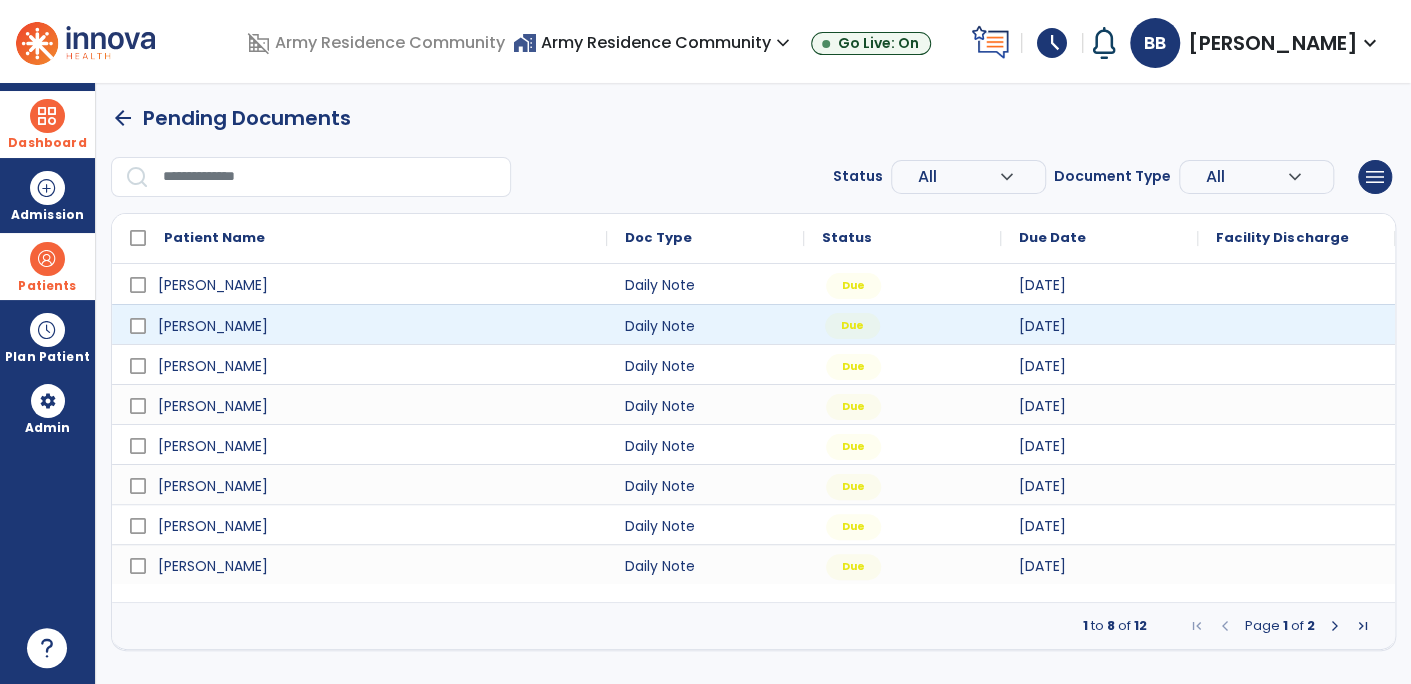 click on "Due" at bounding box center (902, 324) 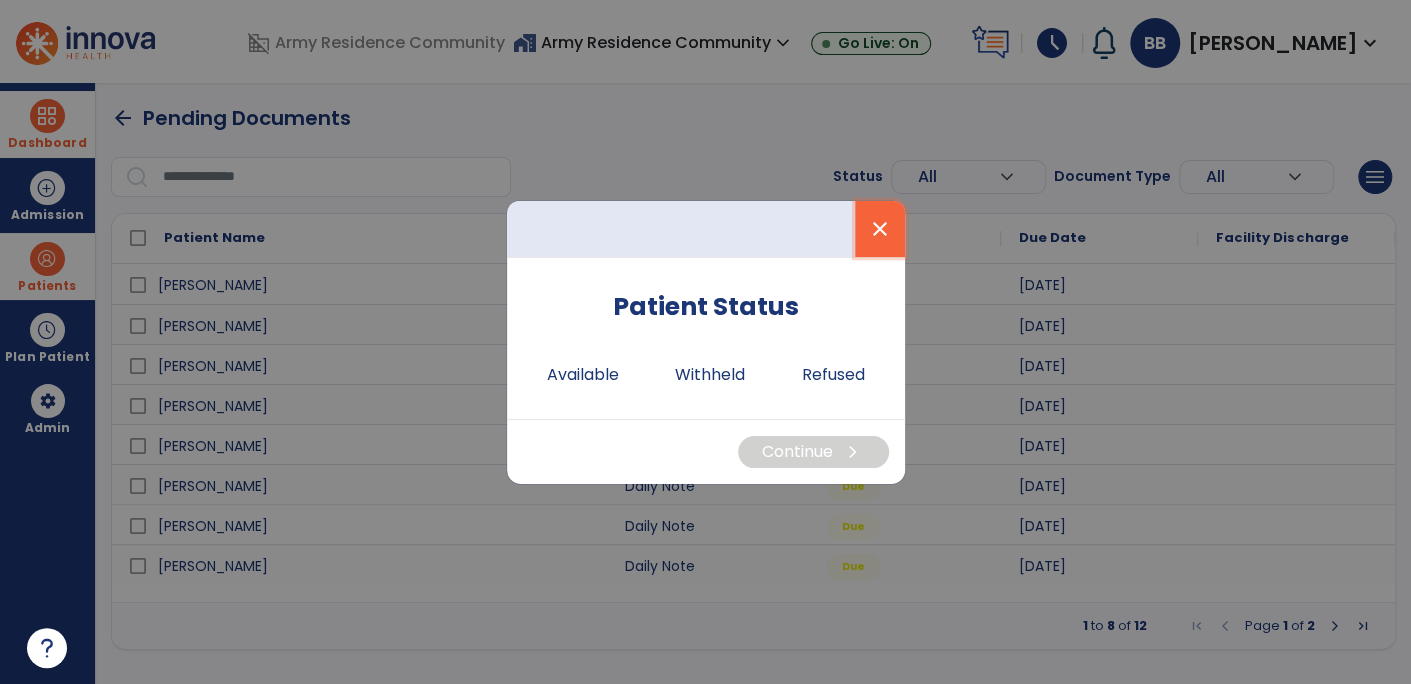 click on "close" at bounding box center [880, 229] 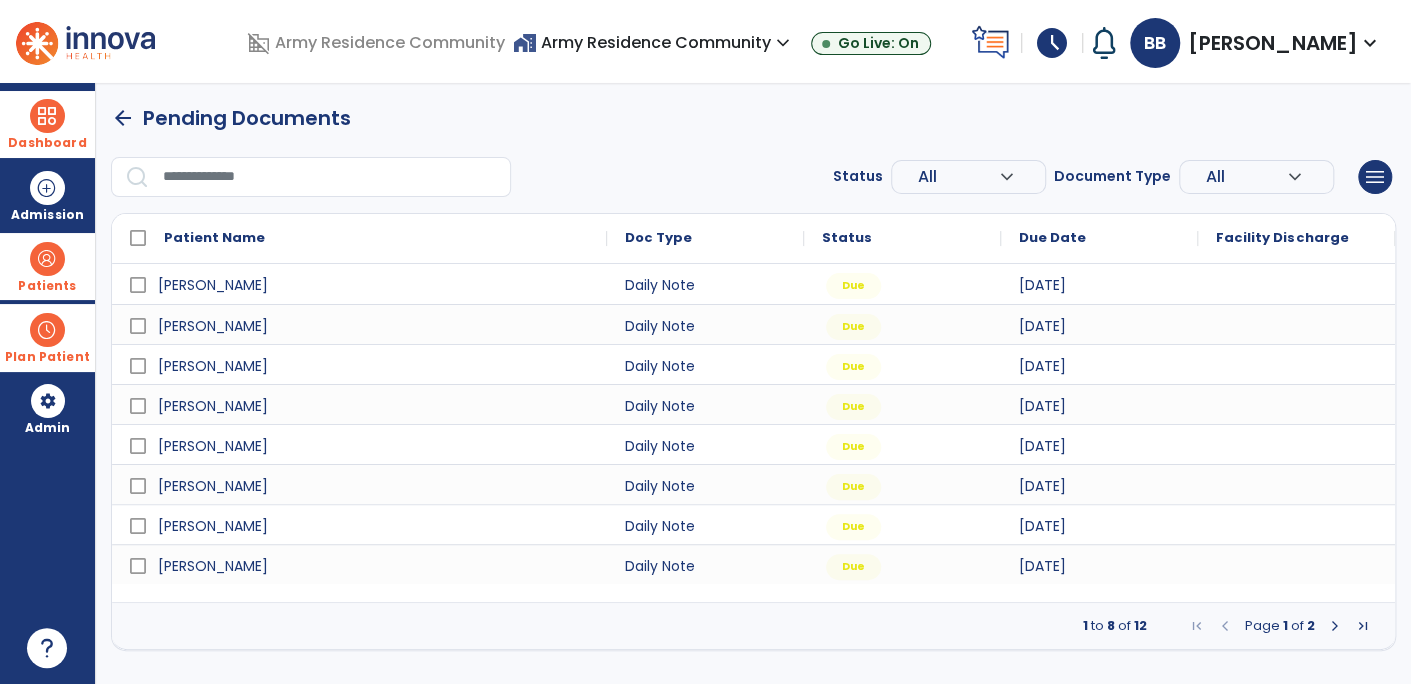 click on "Plan Patient" at bounding box center [47, 286] 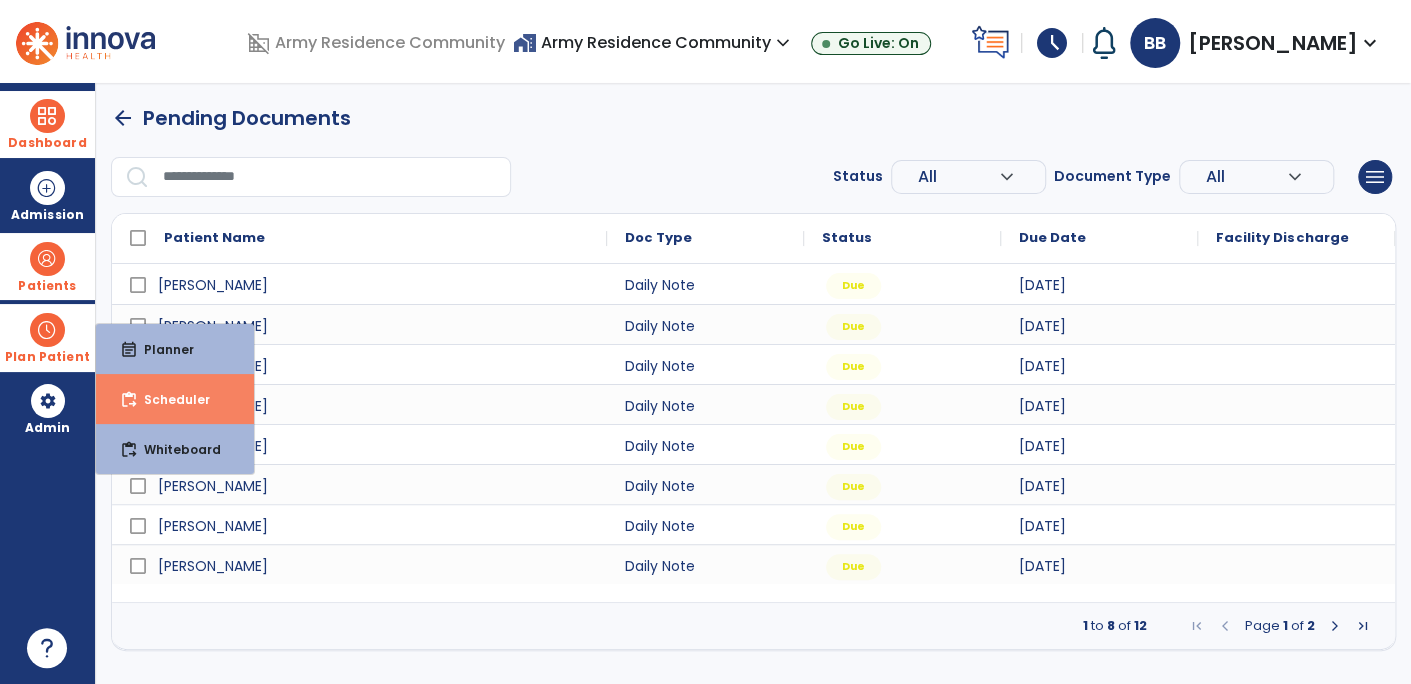 click on "content_paste_go  Scheduler" at bounding box center [175, 399] 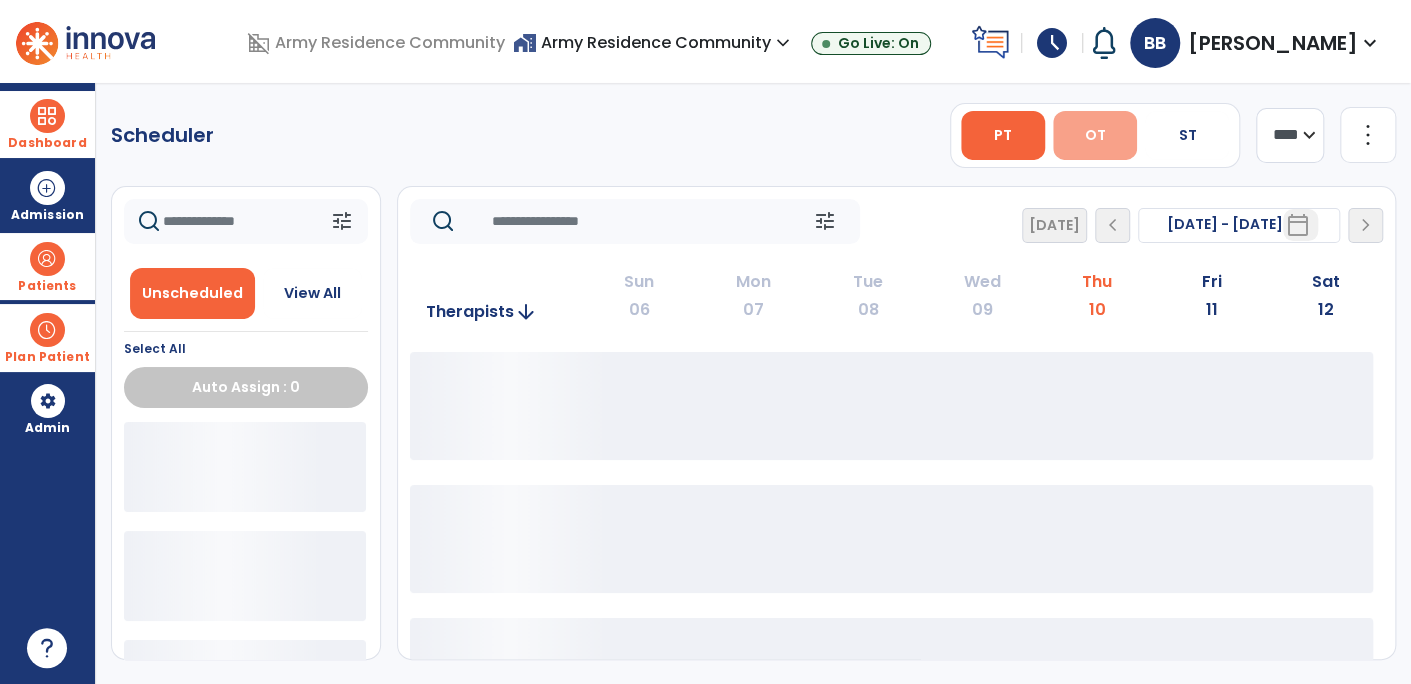 click on "OT" at bounding box center (1094, 135) 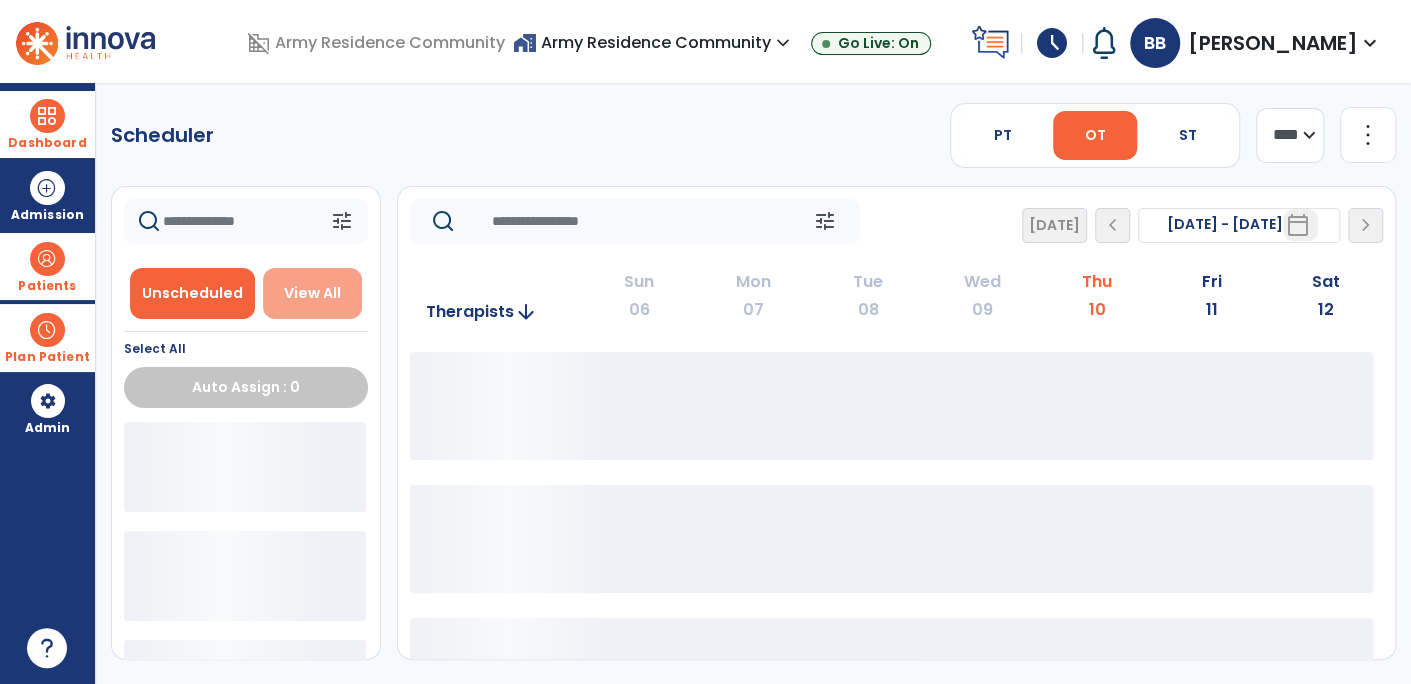 click on "View All" at bounding box center [313, 293] 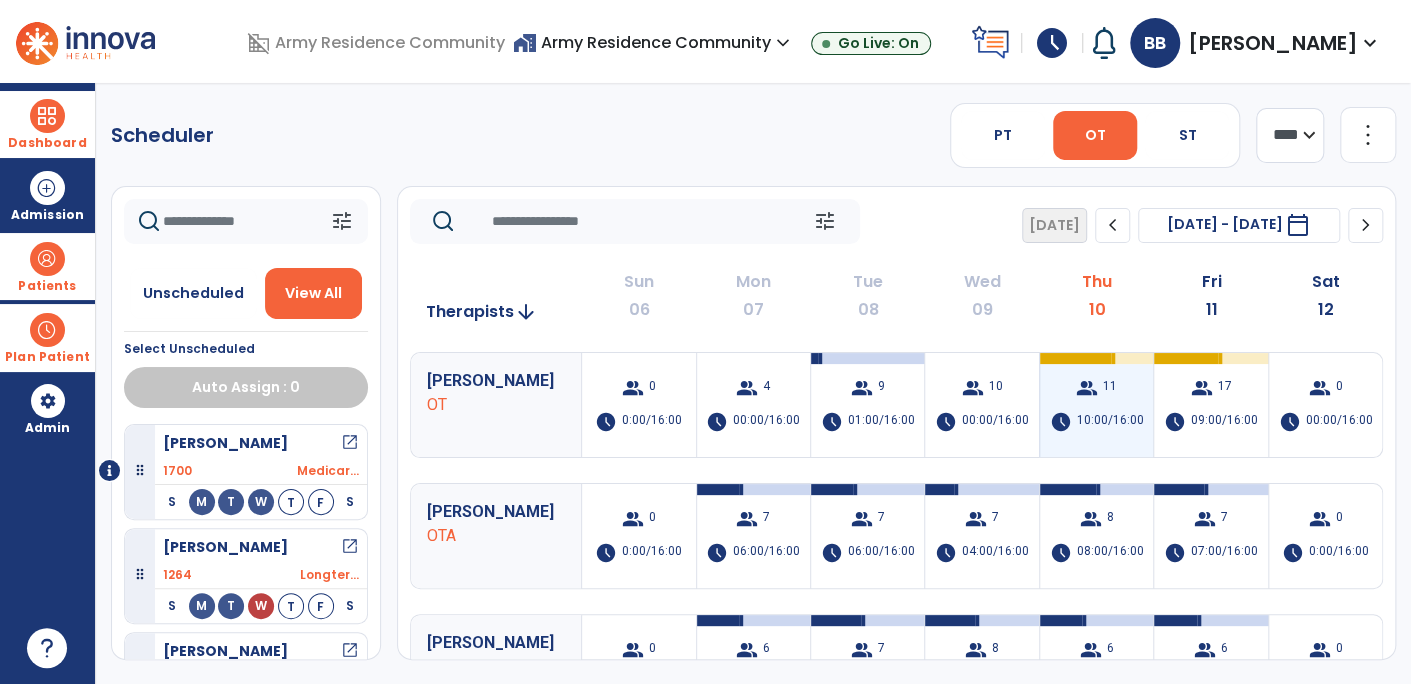 click on "group" at bounding box center (1087, 388) 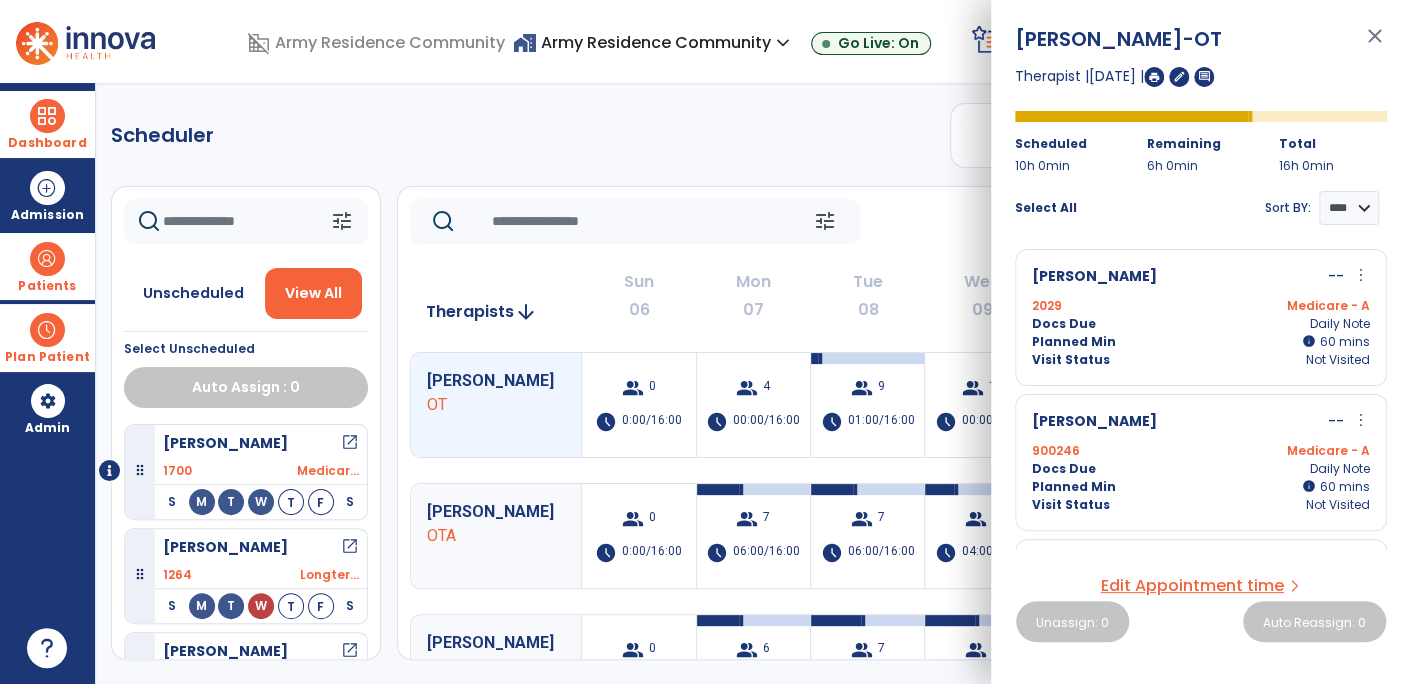 click on "Docs Due Daily Note" at bounding box center [1201, 324] 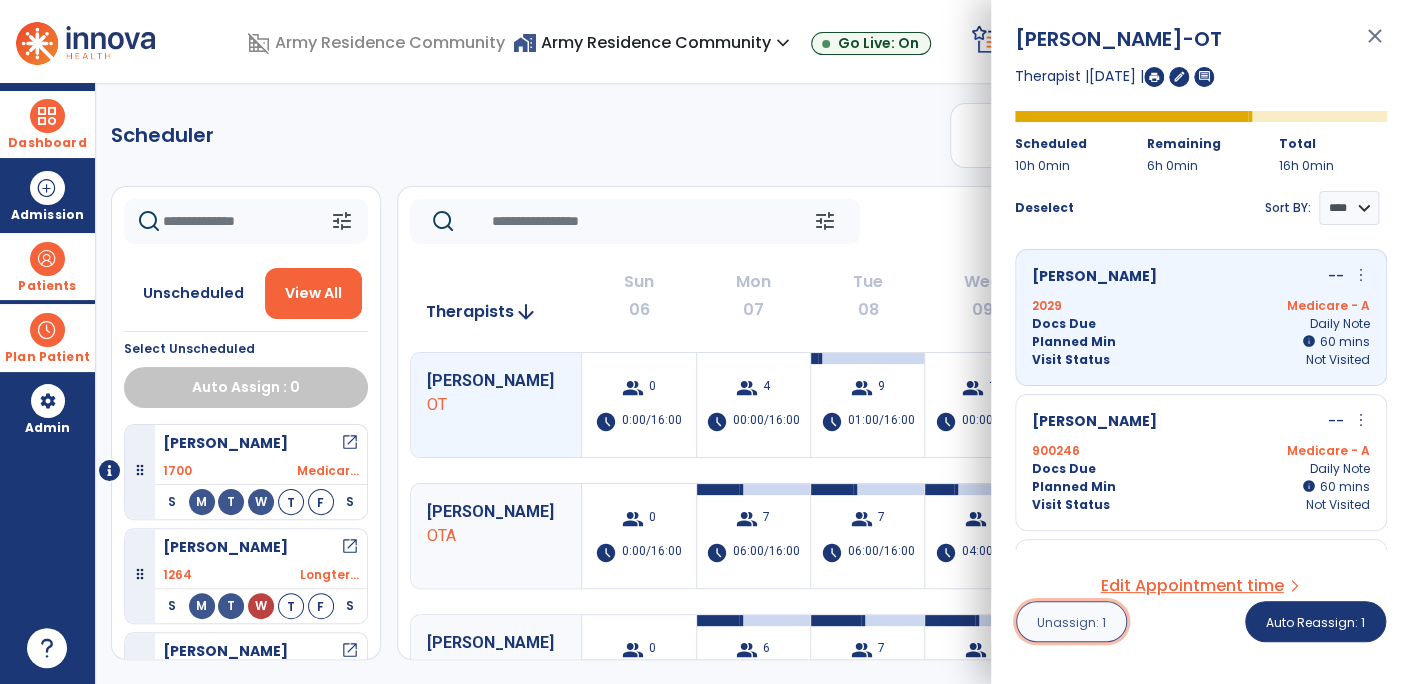 click on "Unassign: 1" at bounding box center (1071, 622) 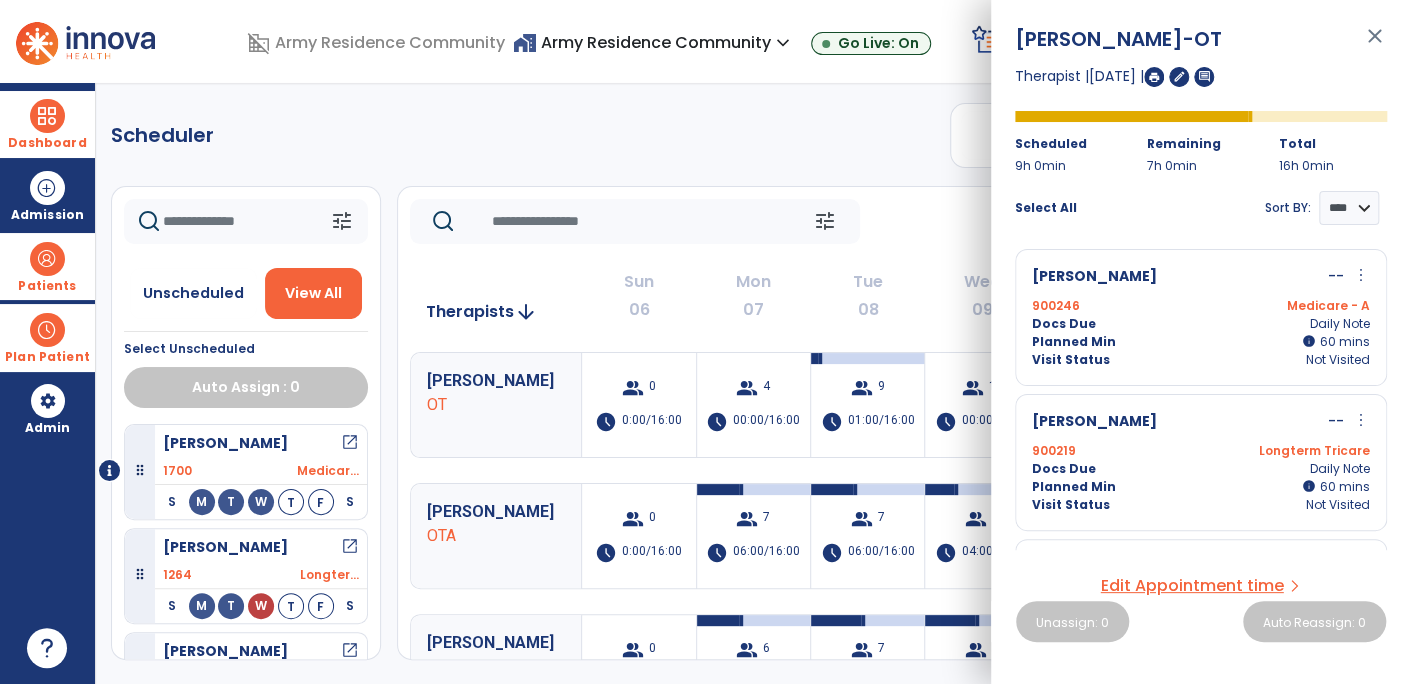 click on "Planned Min  info   60 I 60 mins" at bounding box center (1201, 342) 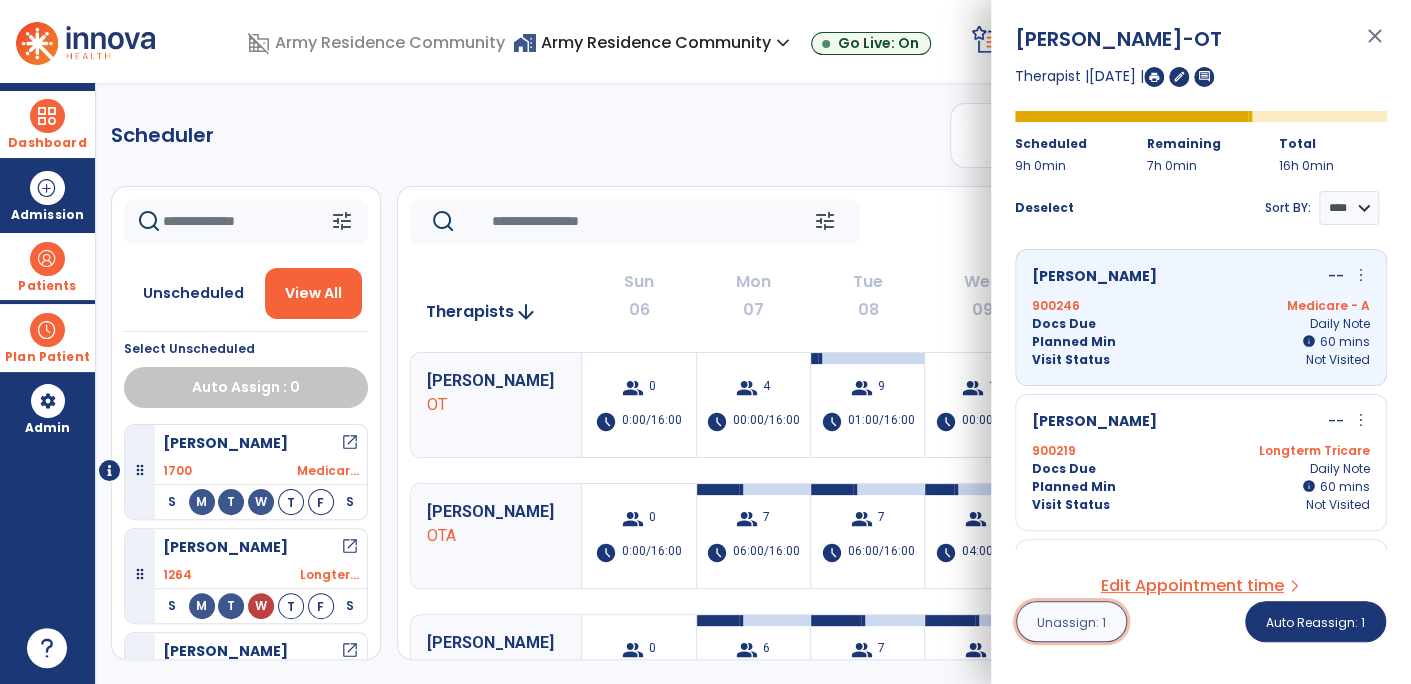 click on "Unassign: 1" at bounding box center [1071, 622] 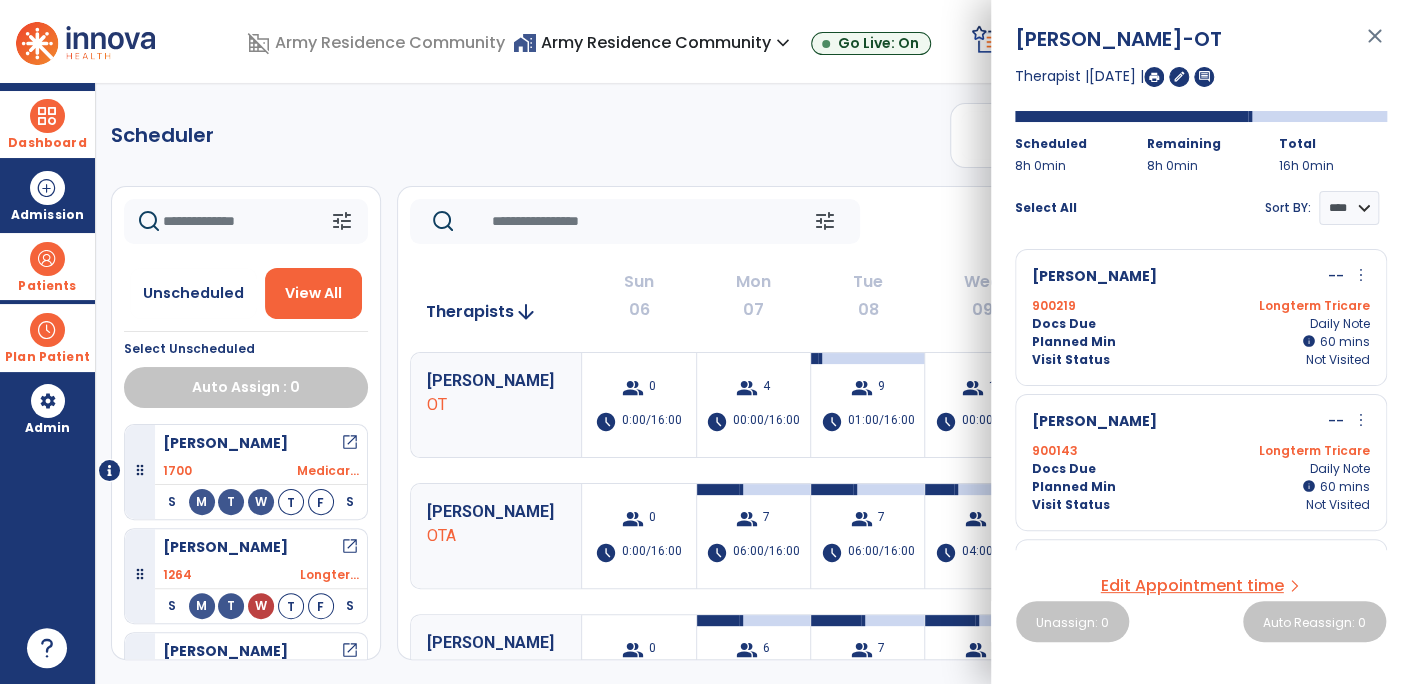 click on "Visit Status  Not Visited" at bounding box center [1201, 360] 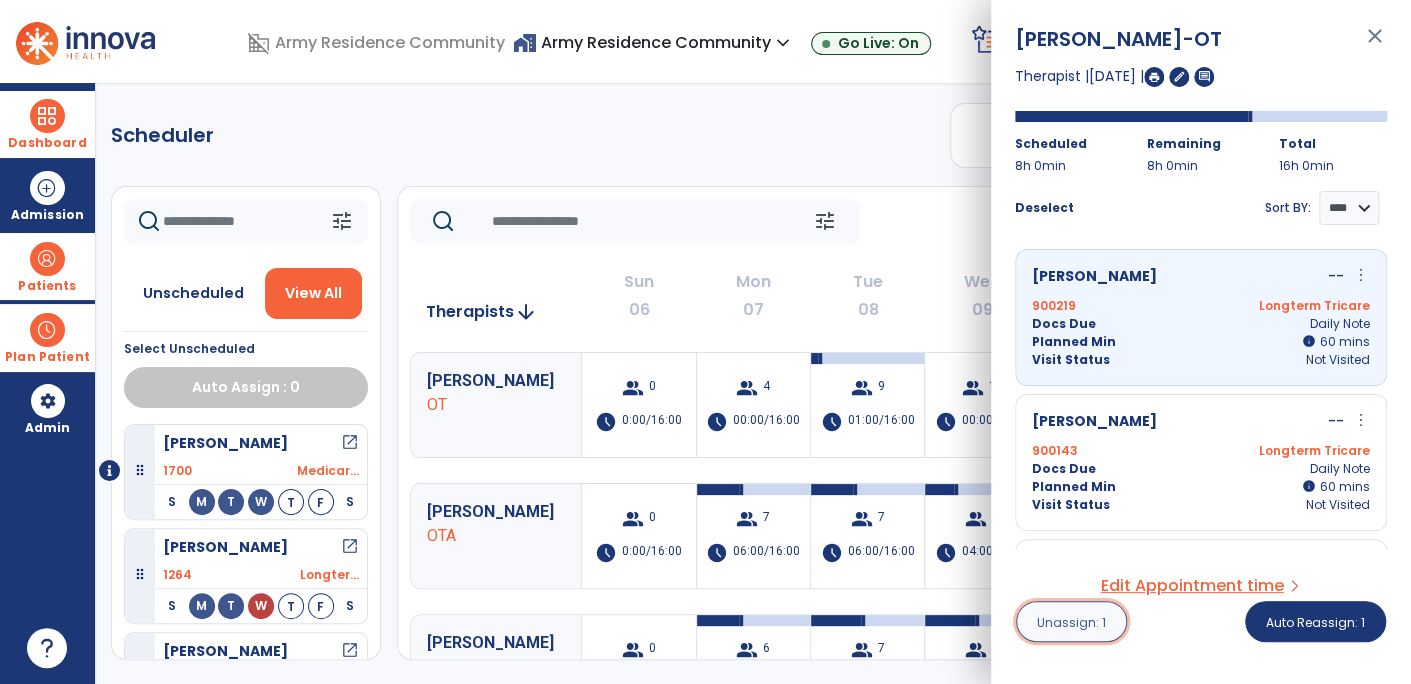 click on "Unassign: 1" at bounding box center [1071, 622] 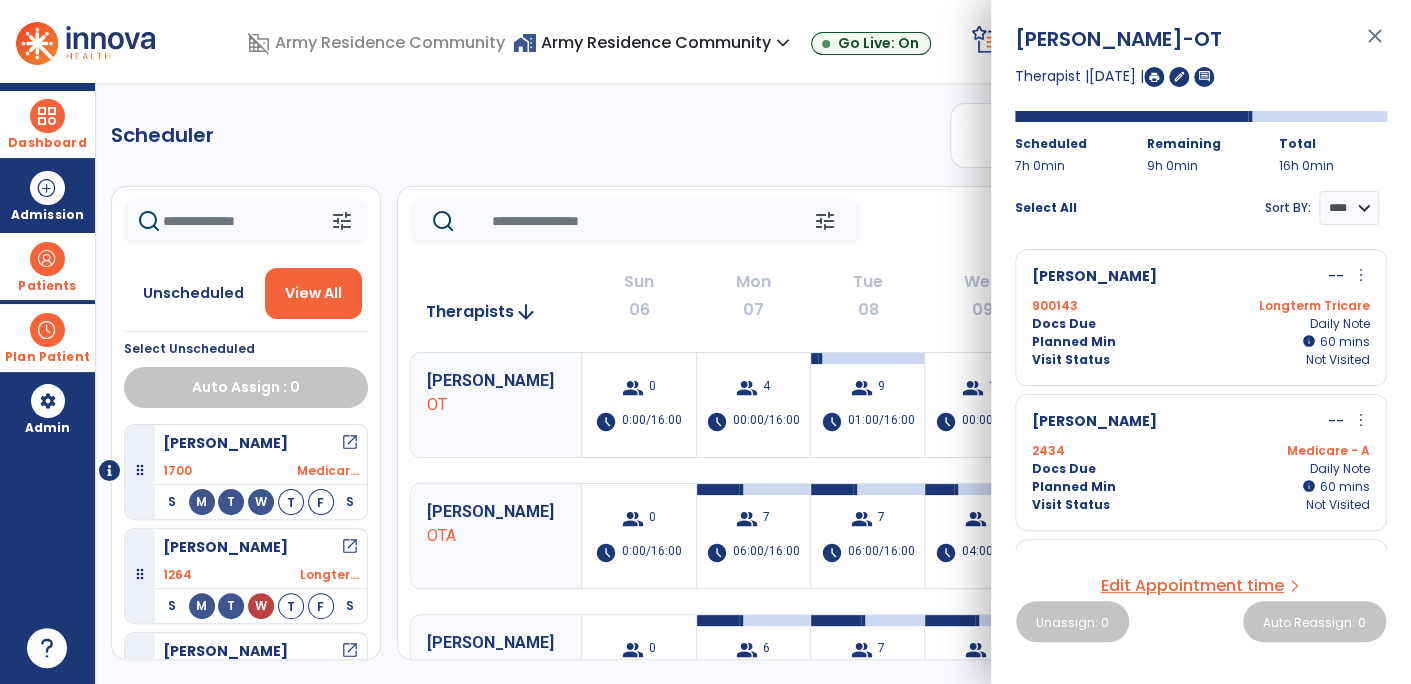 click on "Visit Status  Not Visited" at bounding box center (1201, 360) 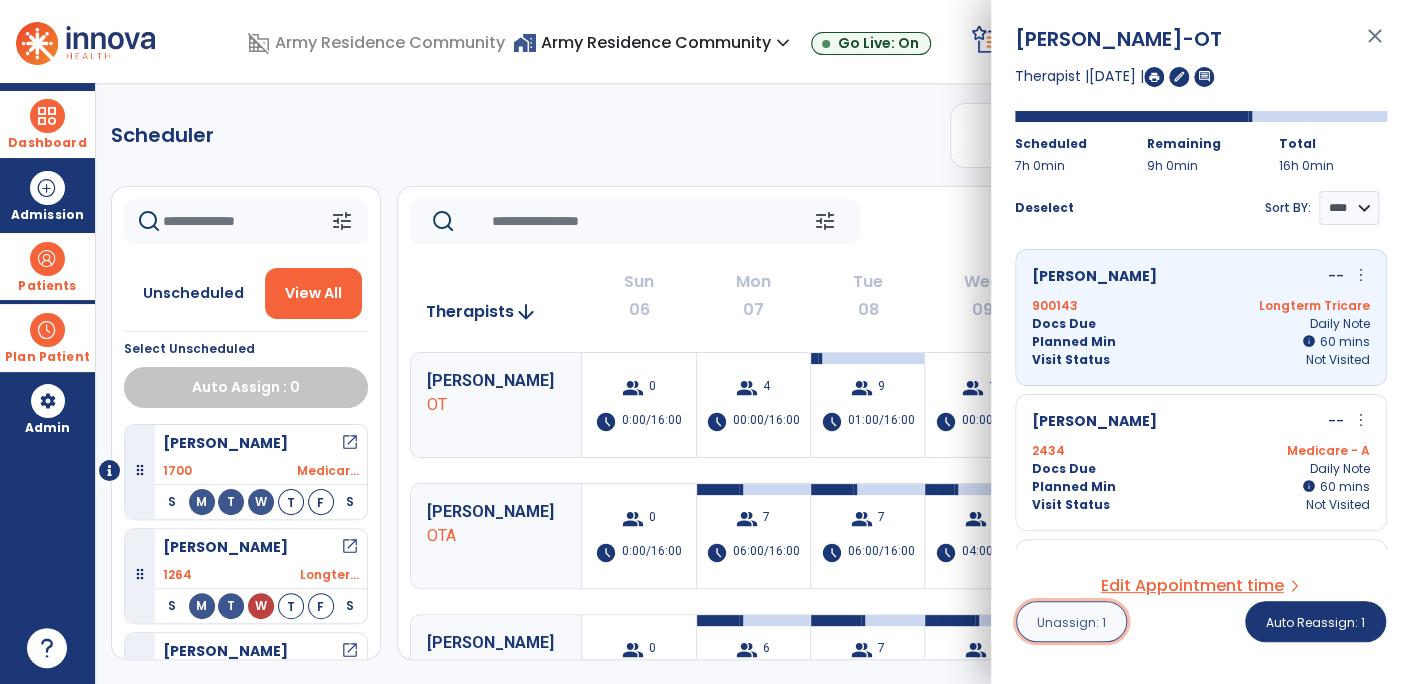 click on "Unassign: 1" at bounding box center (1071, 621) 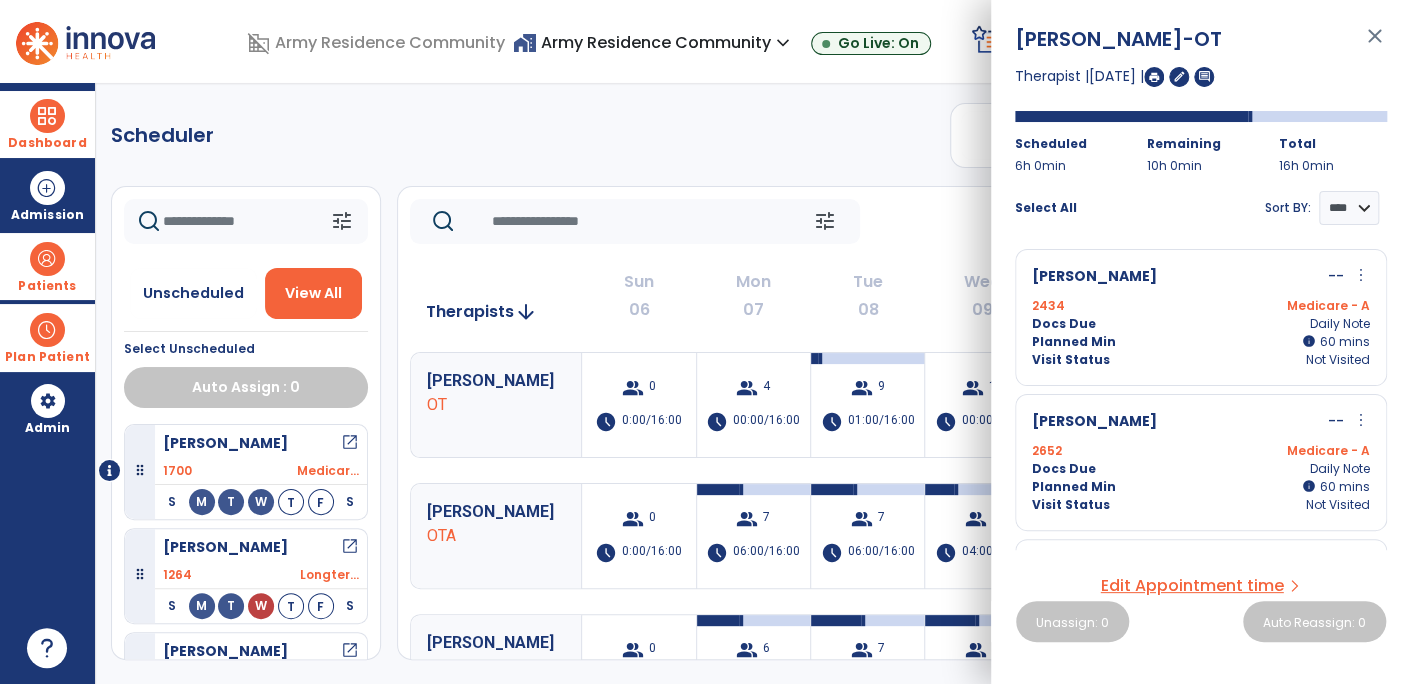 click on "2434 Medicare - A" at bounding box center [1201, 306] 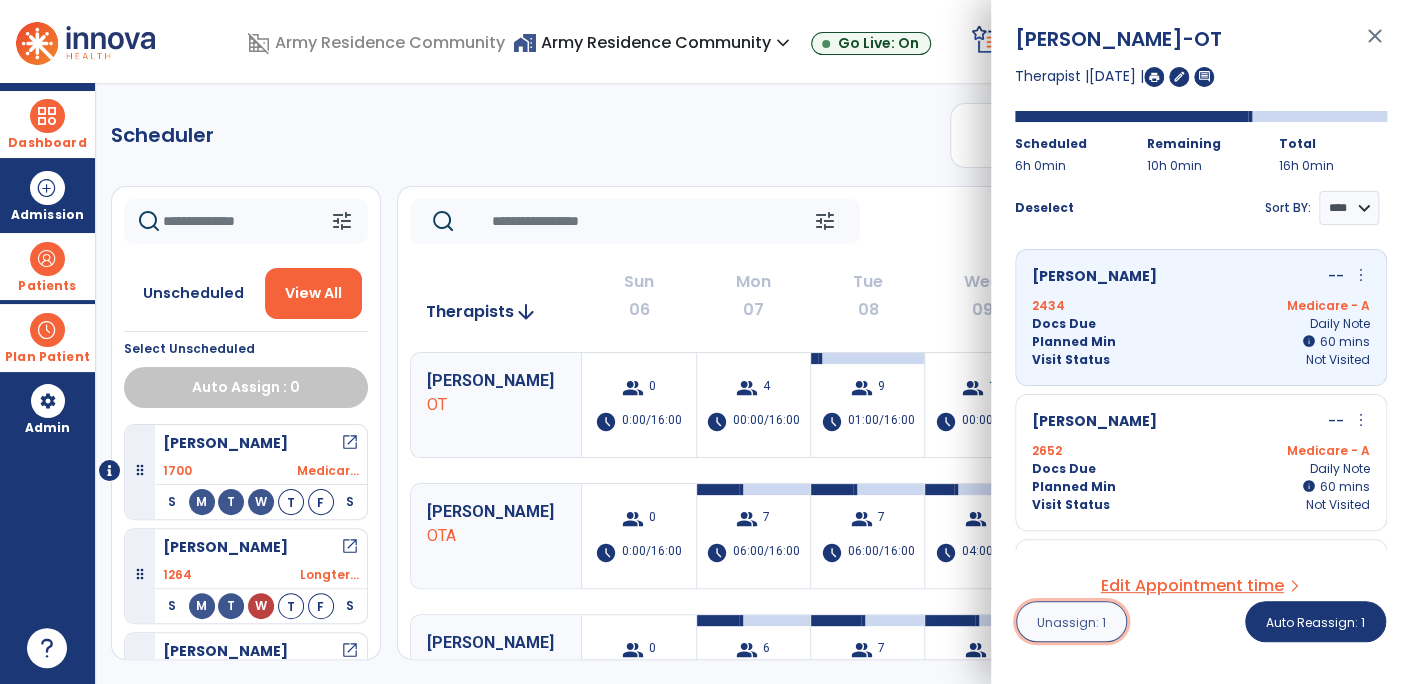 click on "Unassign: 1" at bounding box center (1071, 622) 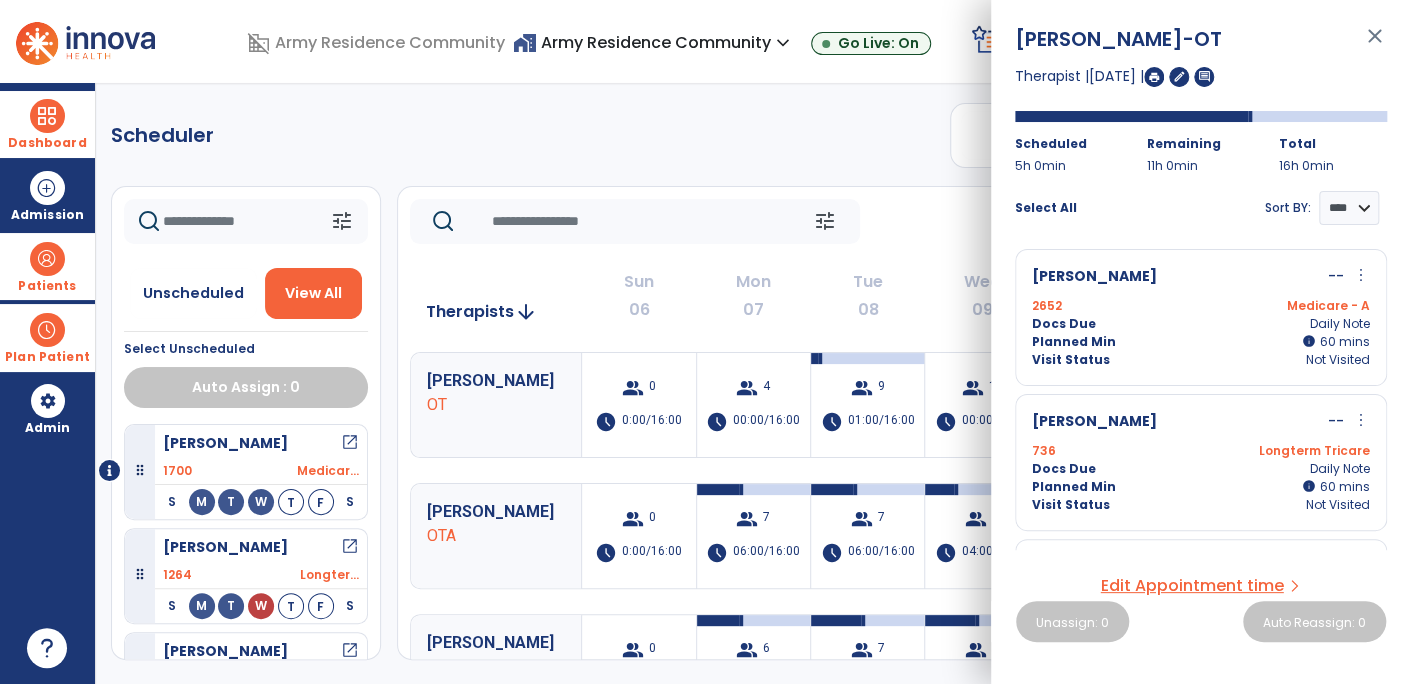 click on "Docs Due Daily Note" at bounding box center (1201, 324) 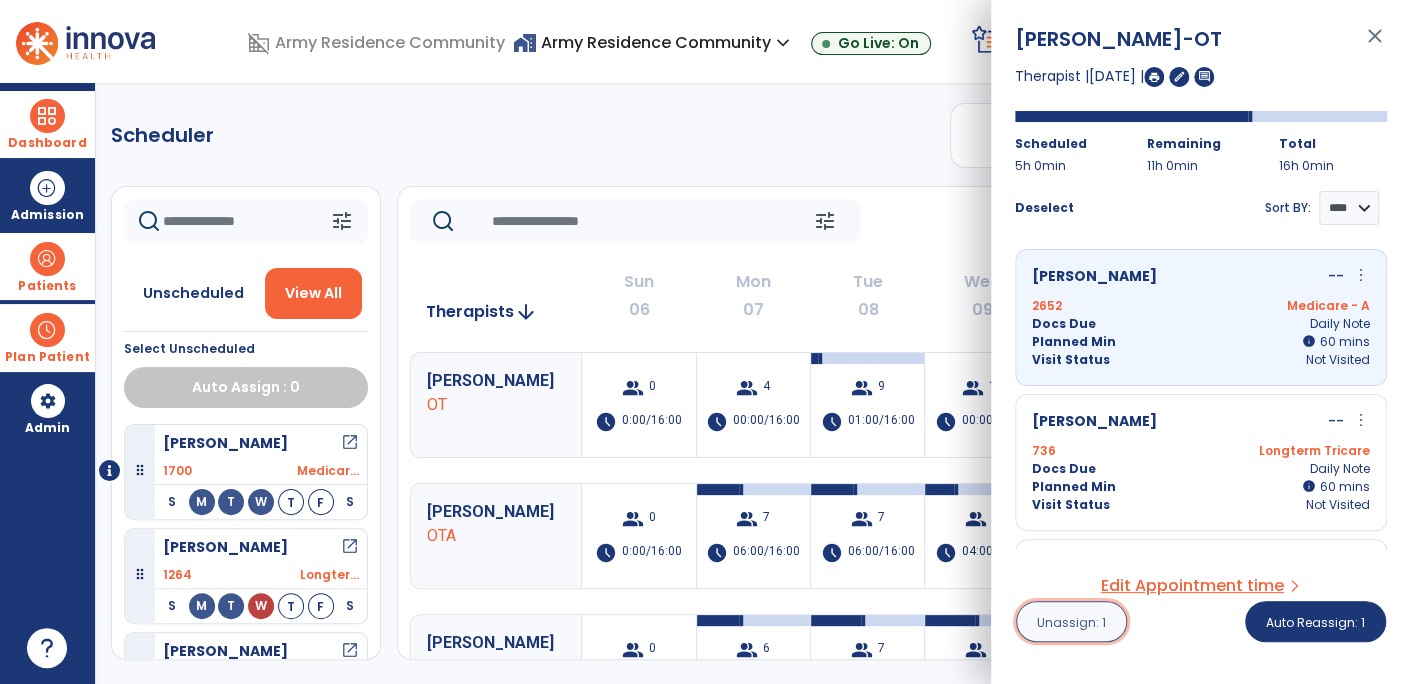 click on "Unassign: 1" at bounding box center [1071, 622] 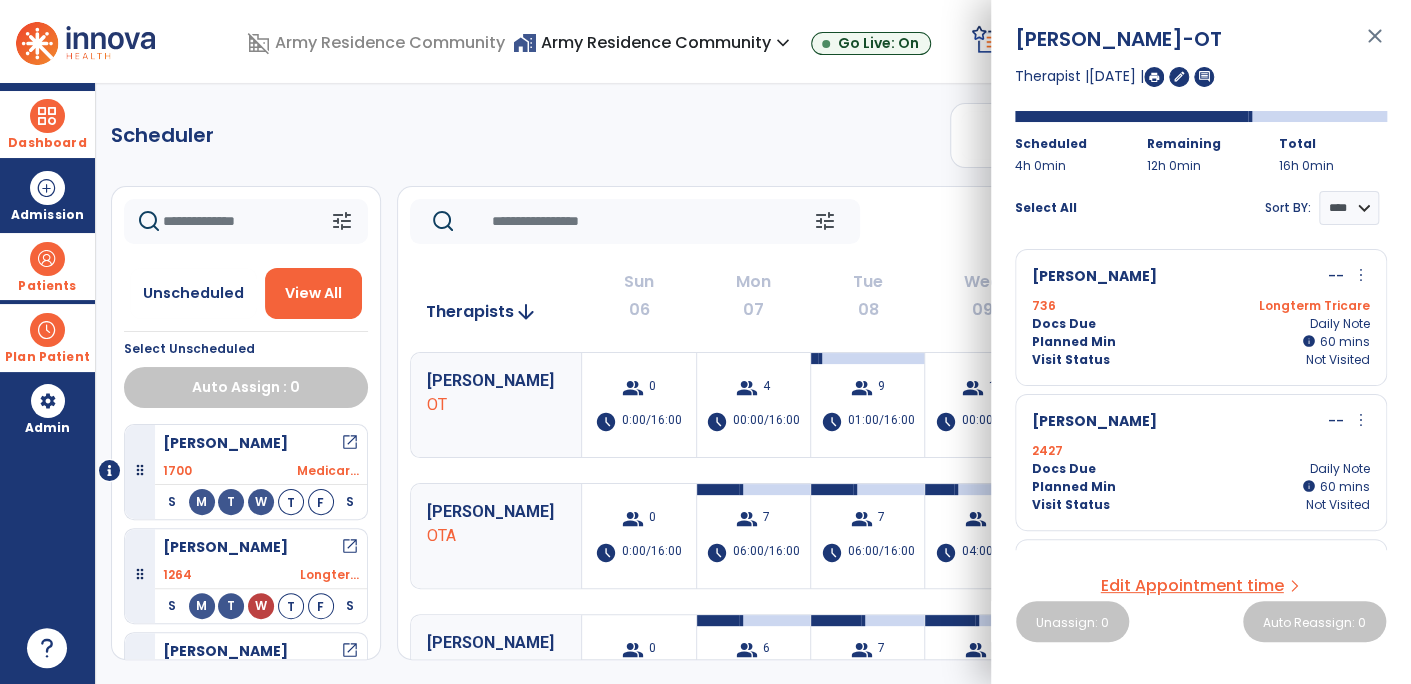click on "Planned Min  info   60 I 60 mins" at bounding box center [1201, 342] 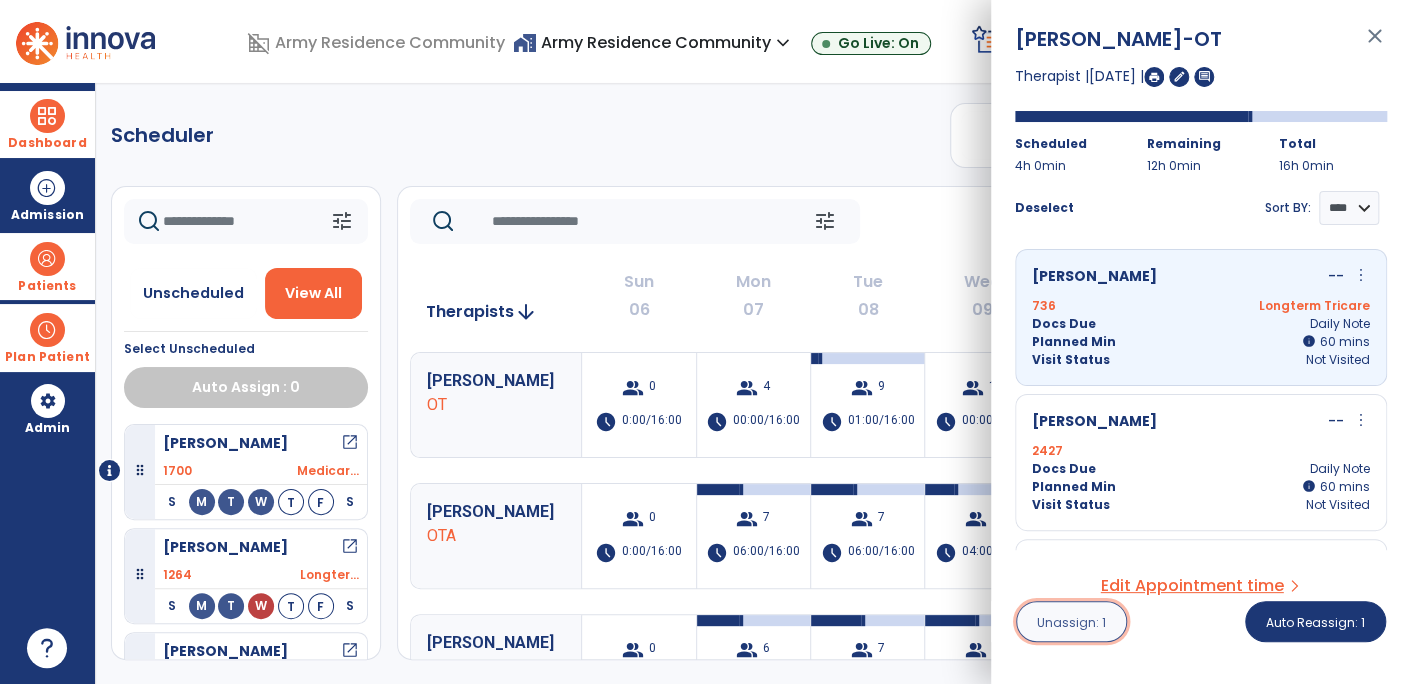 click on "Unassign: 1" at bounding box center (1071, 621) 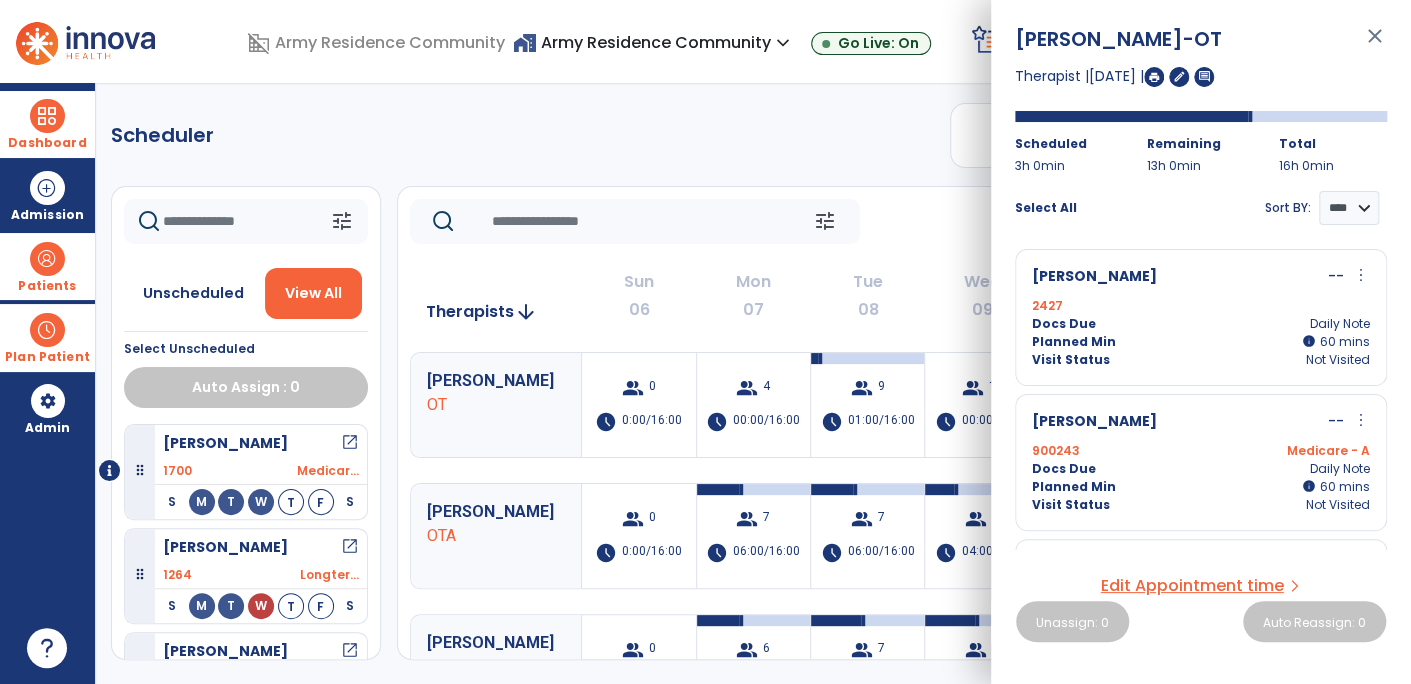 click on "Visit Status  Not Visited" at bounding box center [1201, 360] 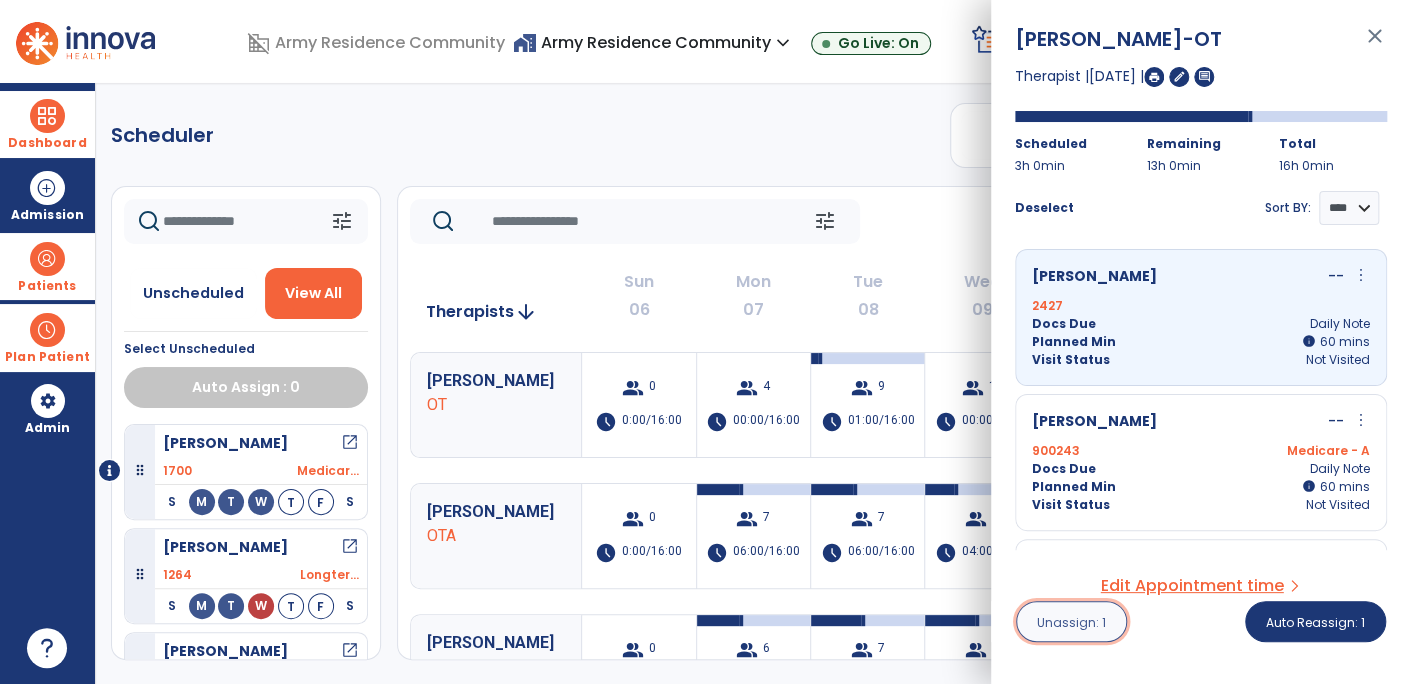 click on "Unassign: 1" at bounding box center (1071, 621) 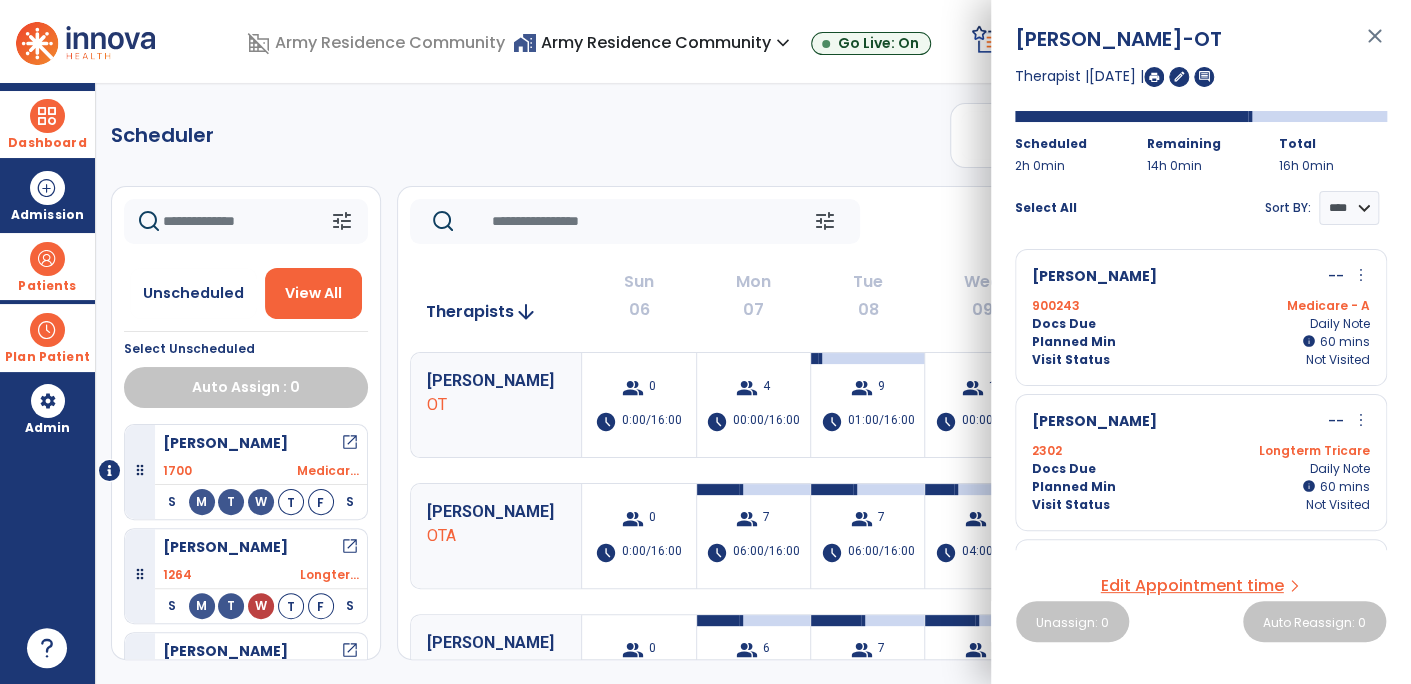 click on "Planned Min  info   60 I 60 mins" at bounding box center (1201, 342) 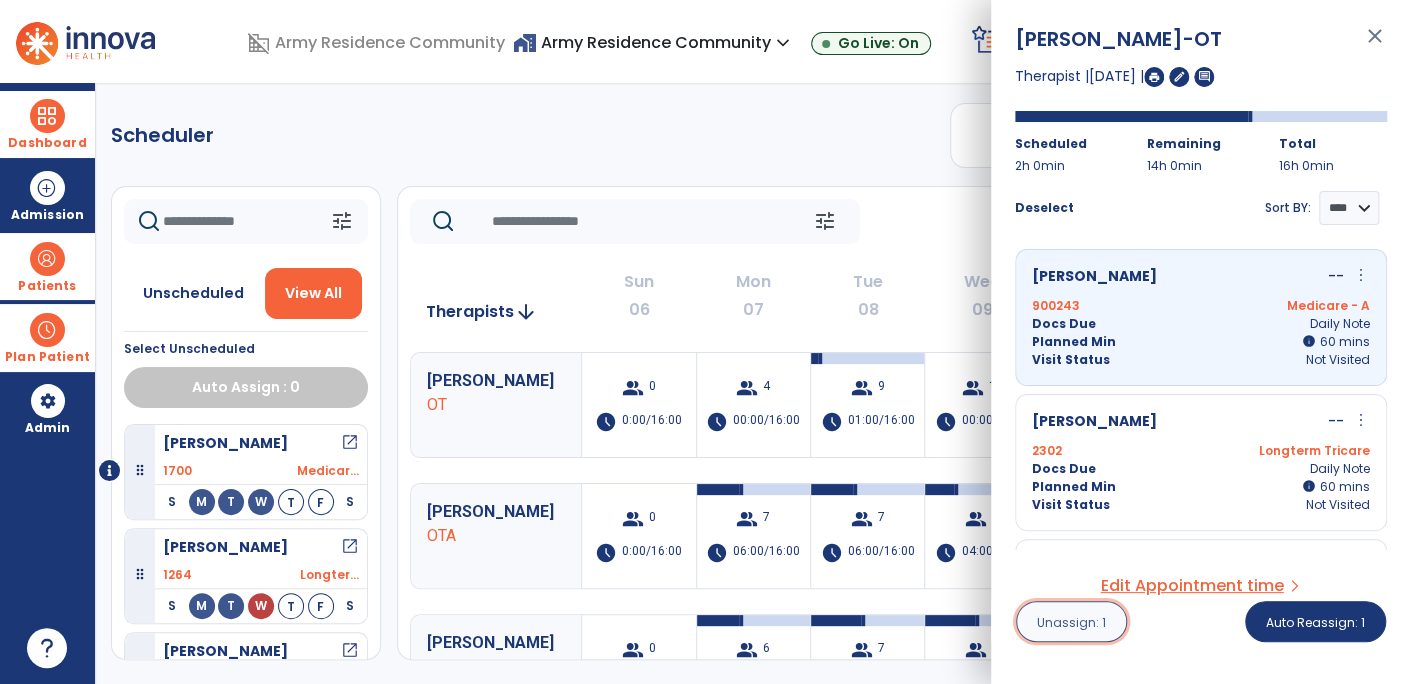 click on "Unassign: 1" at bounding box center [1071, 622] 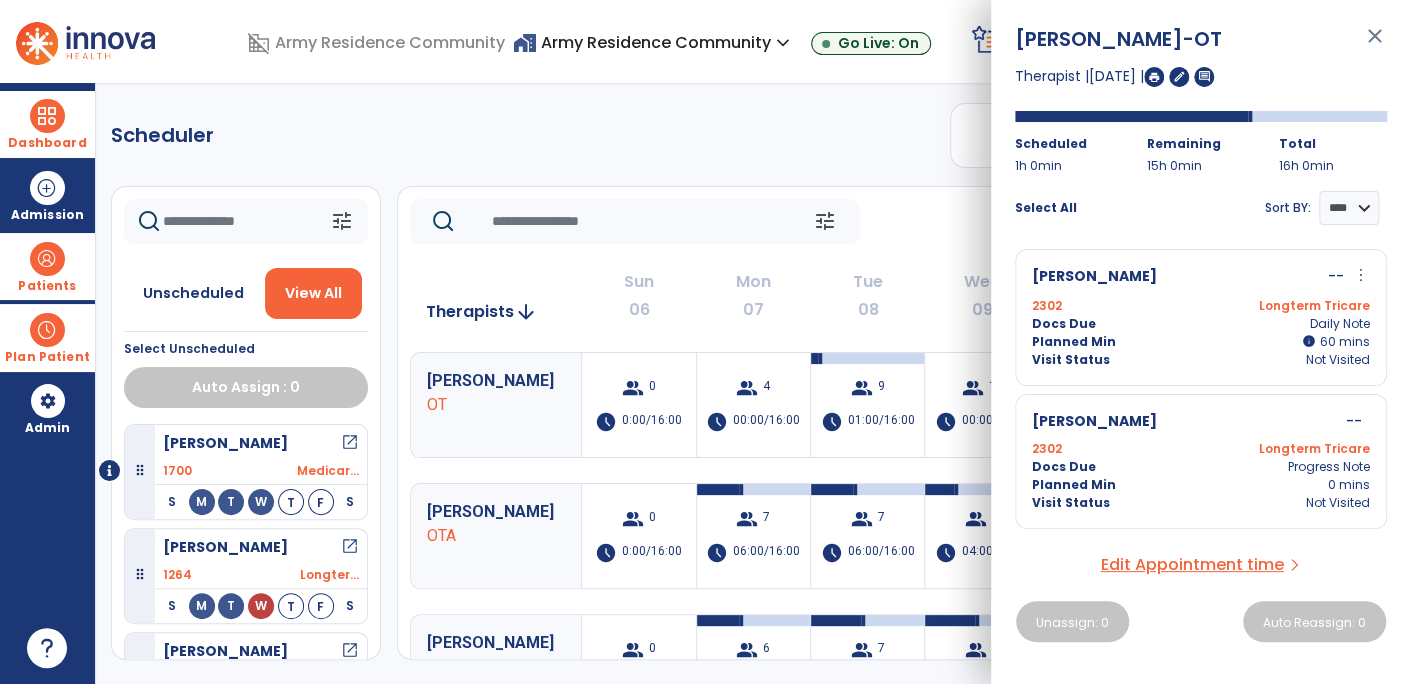click on "Visit Status  Not Visited" at bounding box center [1201, 360] 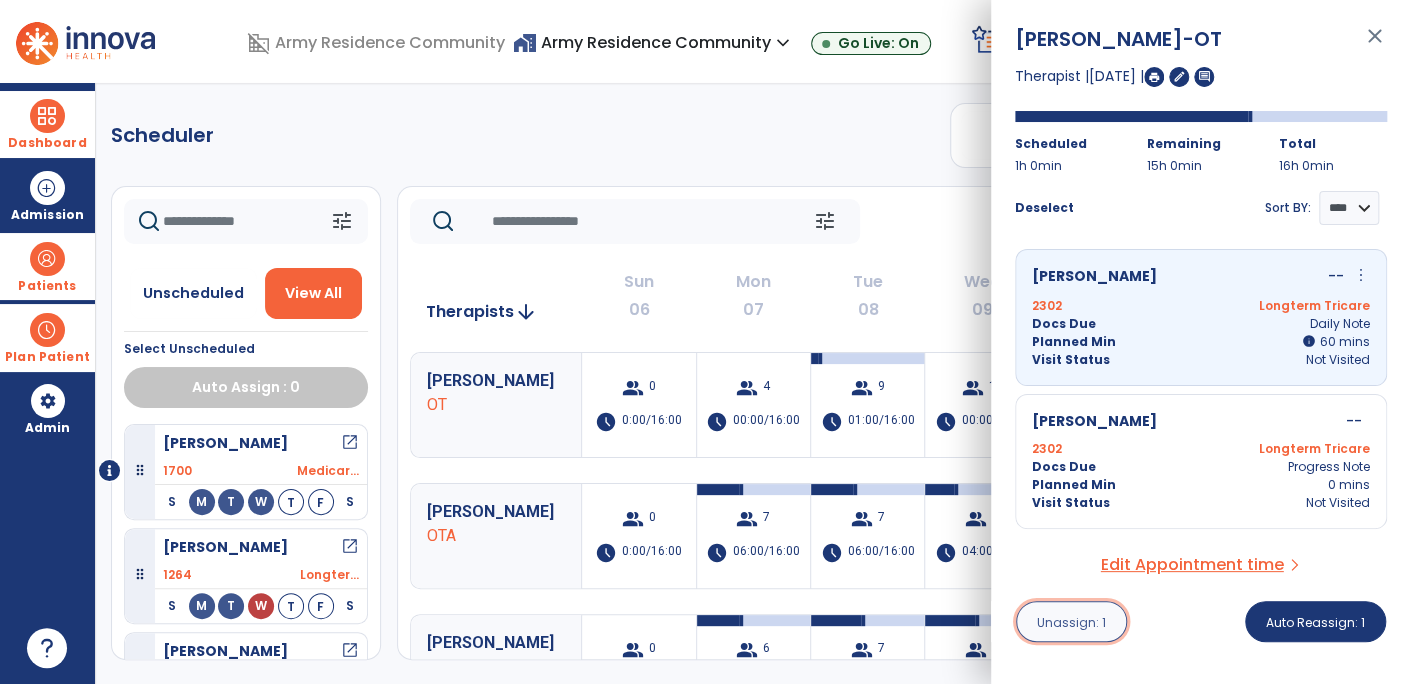 click on "Unassign: 1" at bounding box center [1071, 622] 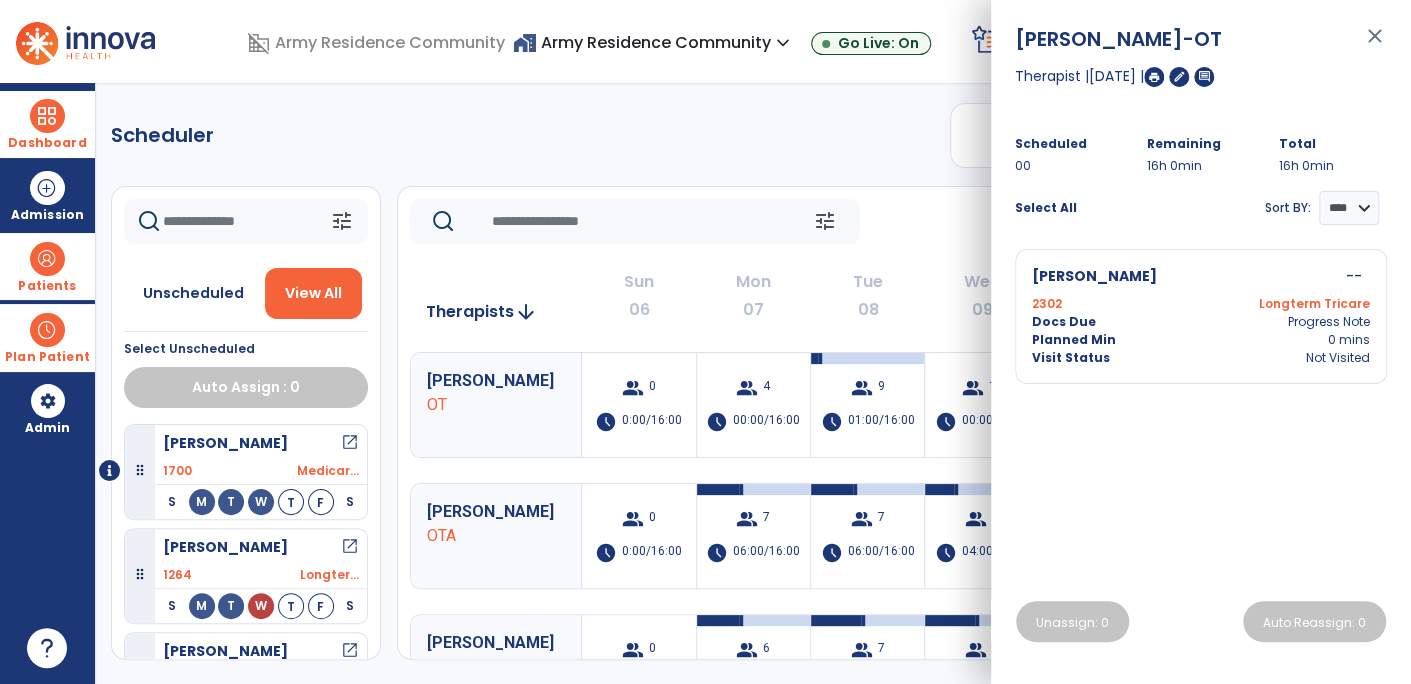 click on "Scheduler   PT   OT   ST  **** *** more_vert  Manage Labor   View All Therapists   Print" 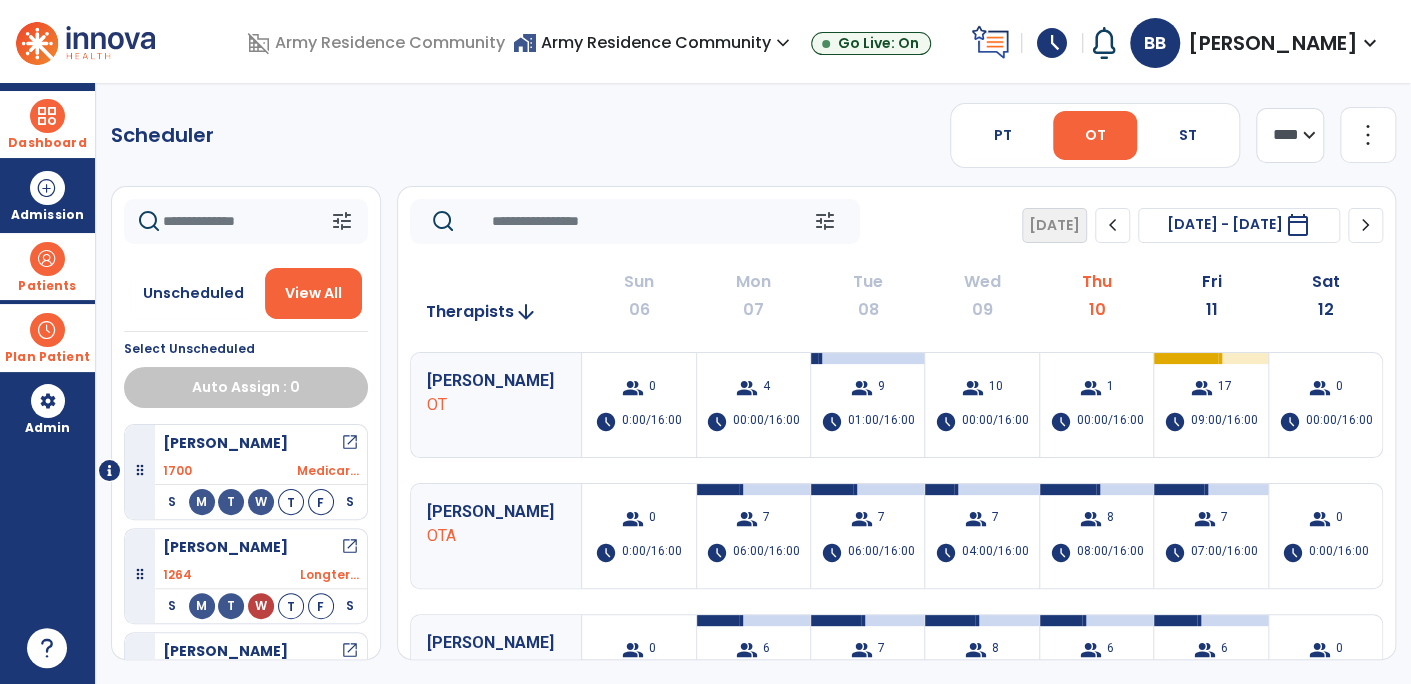 click at bounding box center (47, 116) 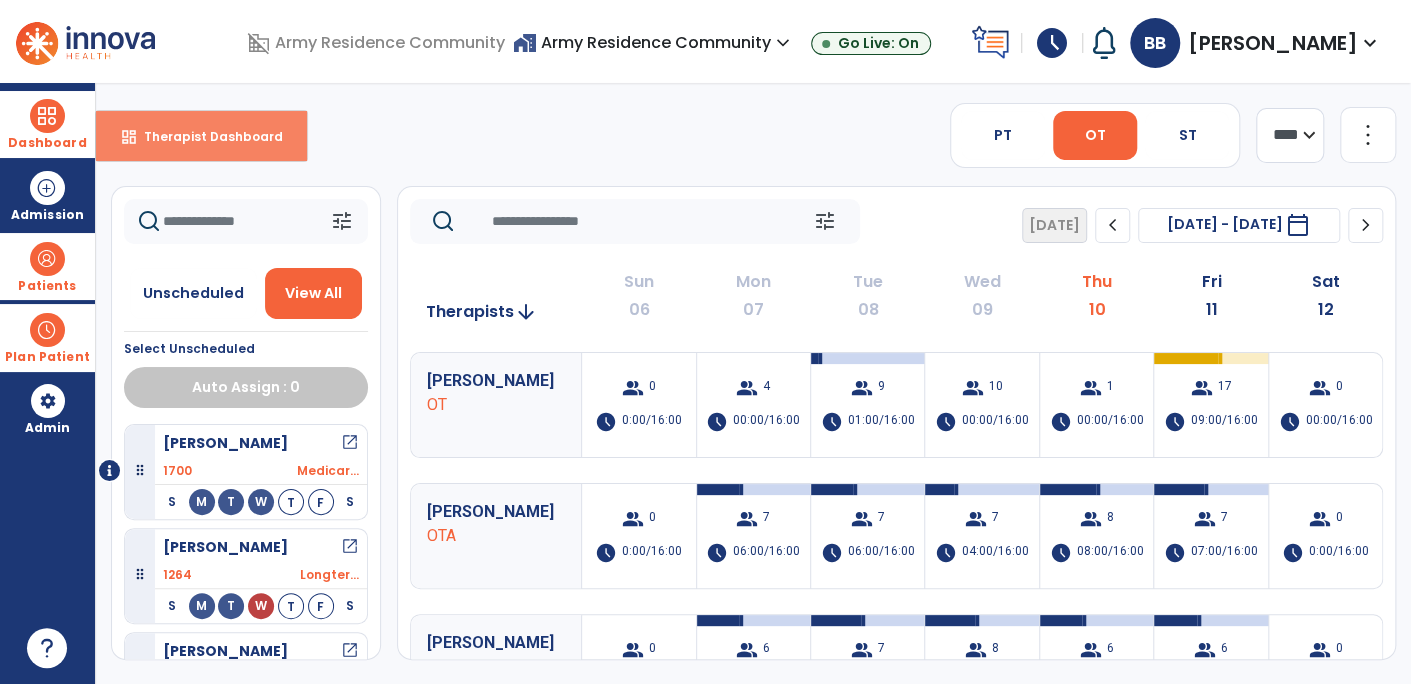 click on "dashboard  Therapist Dashboard" at bounding box center (201, 136) 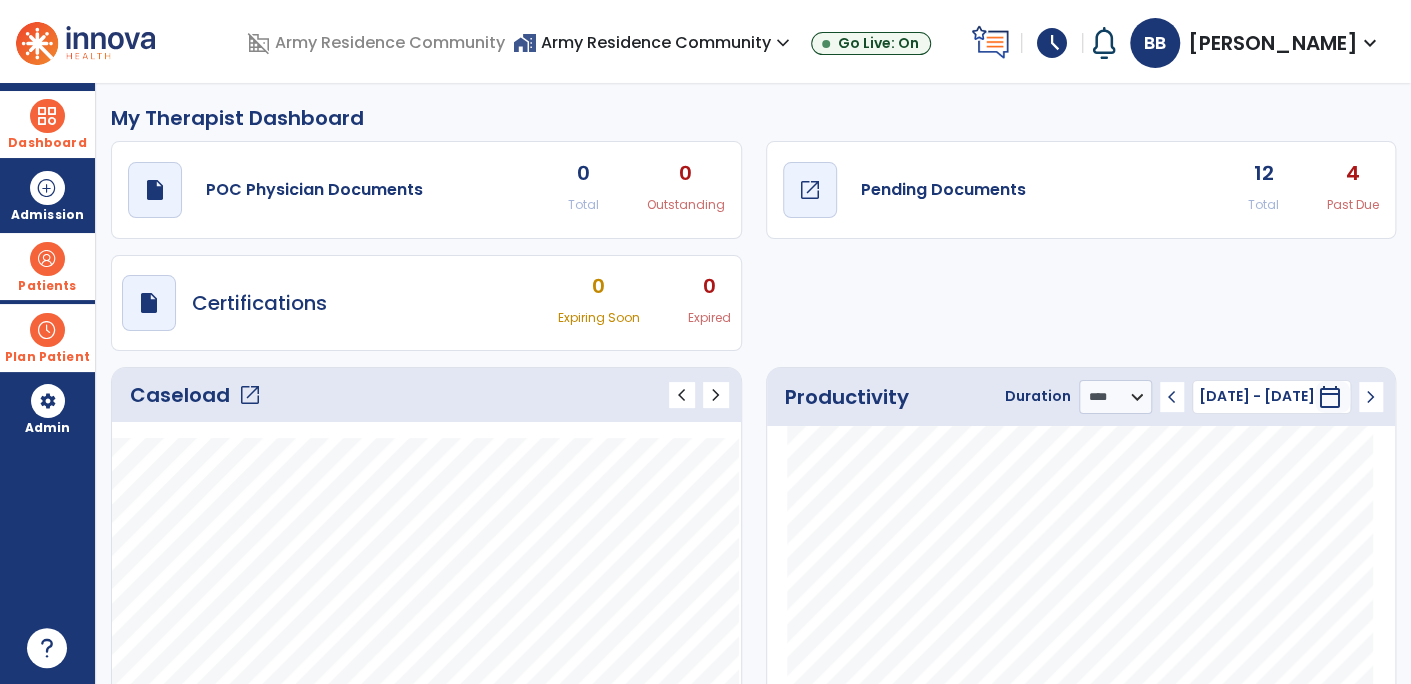 click on "Pending Documents" 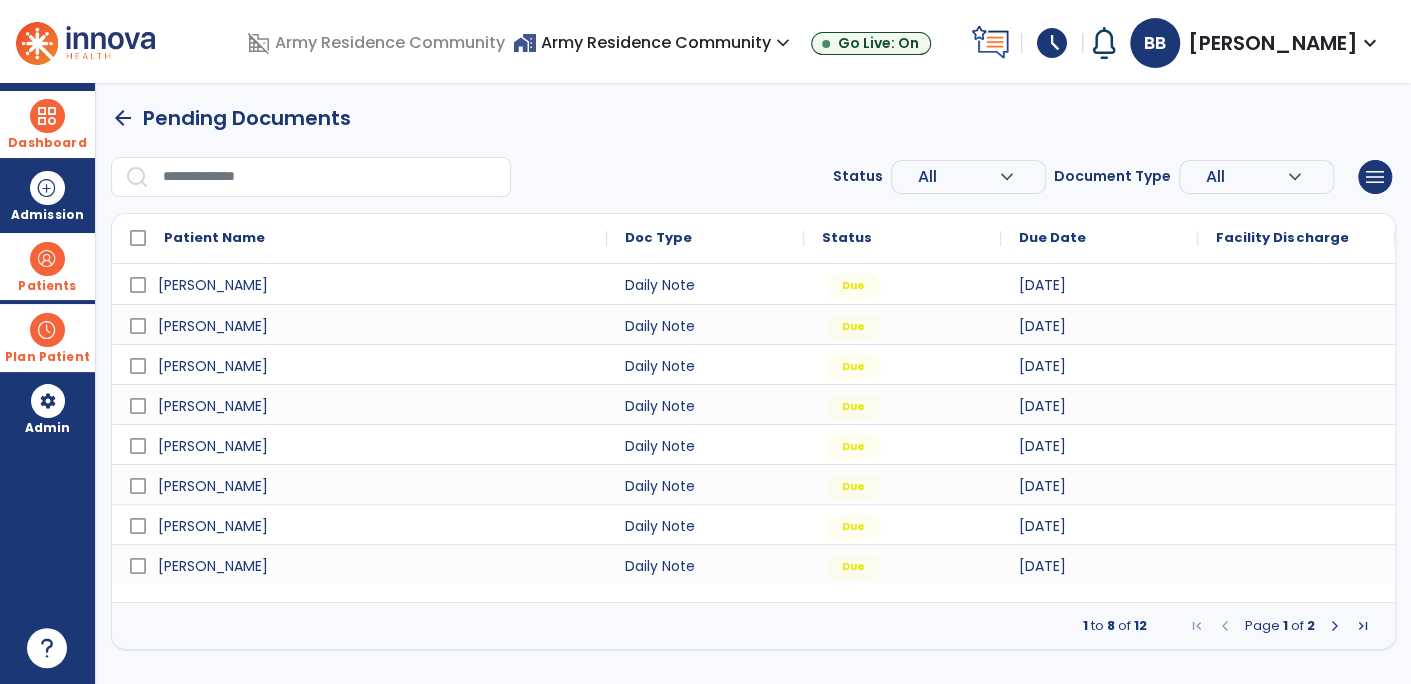 click at bounding box center (1335, 626) 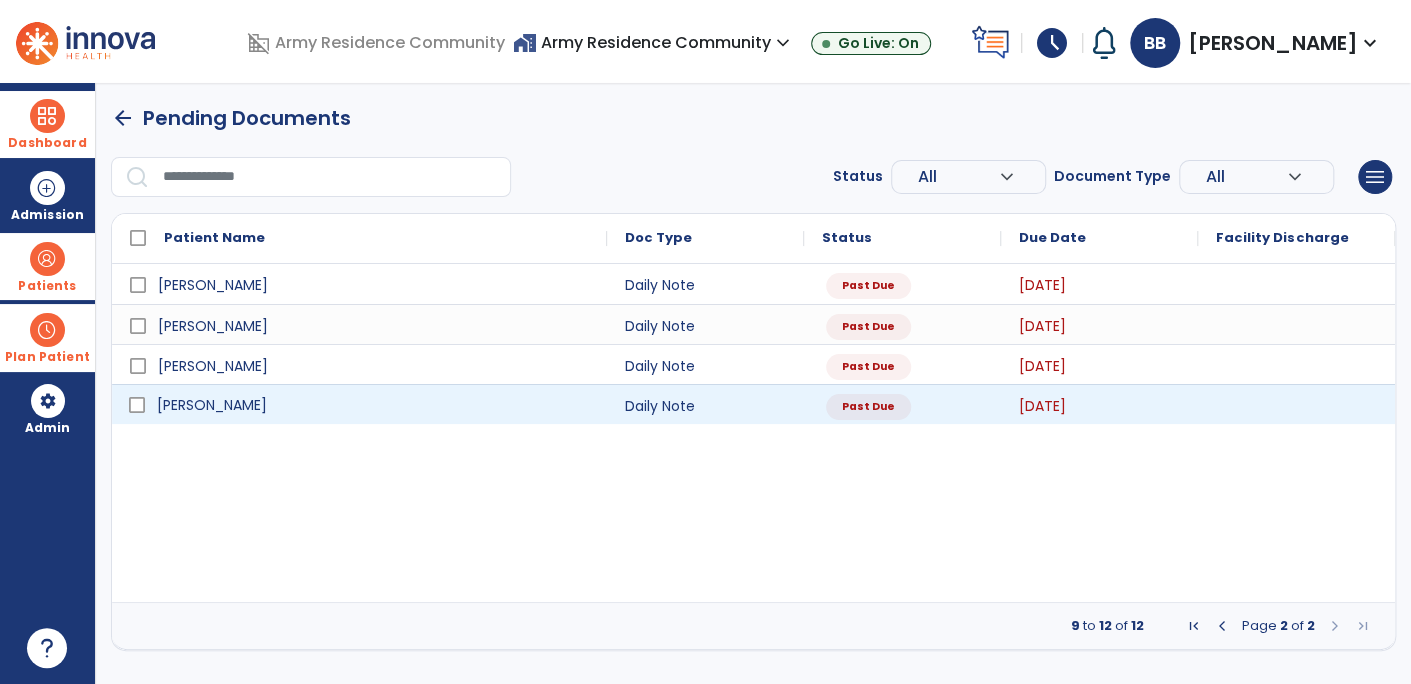 click on "[PERSON_NAME]" at bounding box center [359, 405] 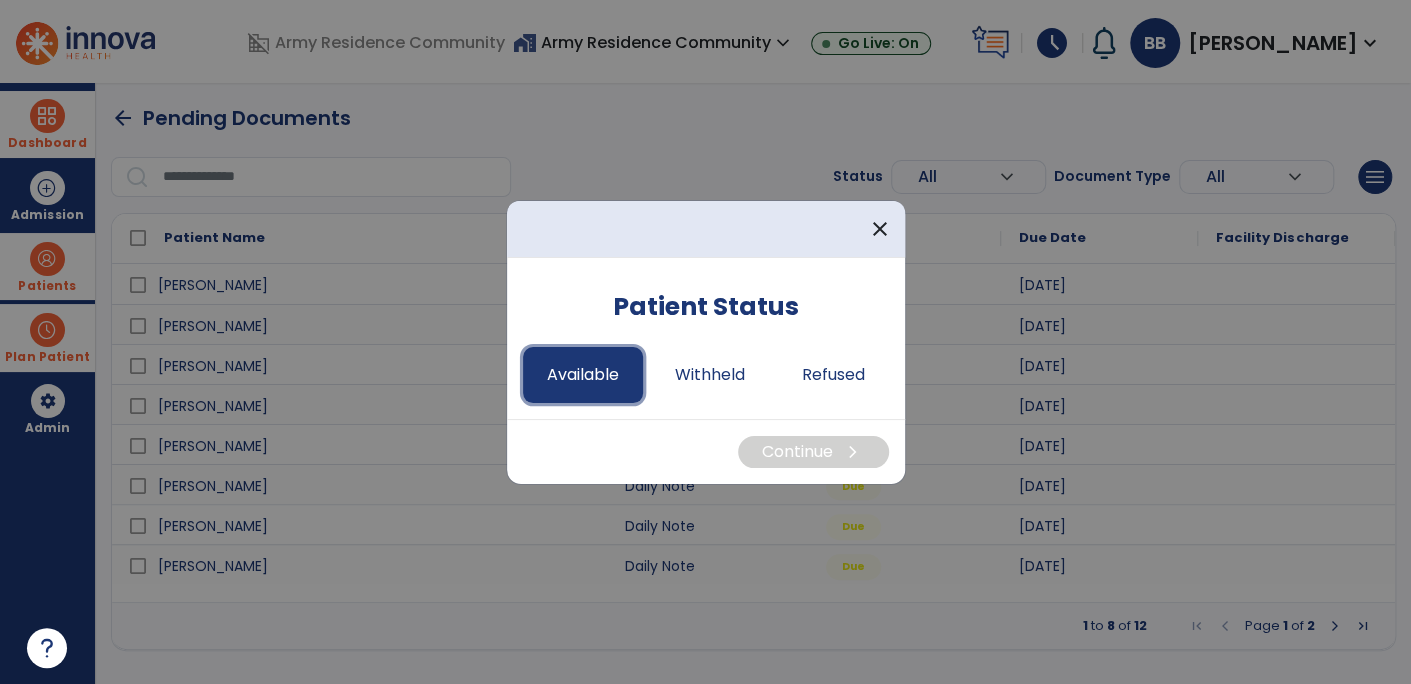 click on "Available" at bounding box center (583, 375) 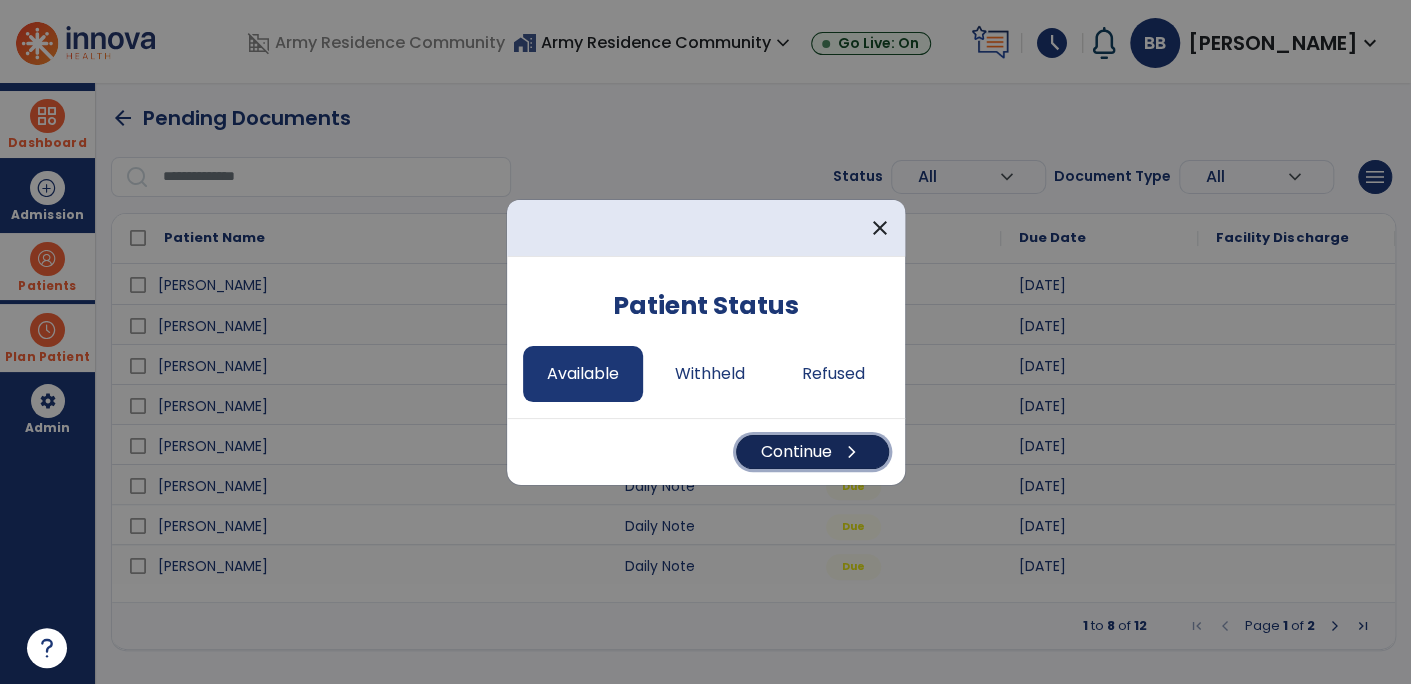 click on "chevron_right" at bounding box center (852, 452) 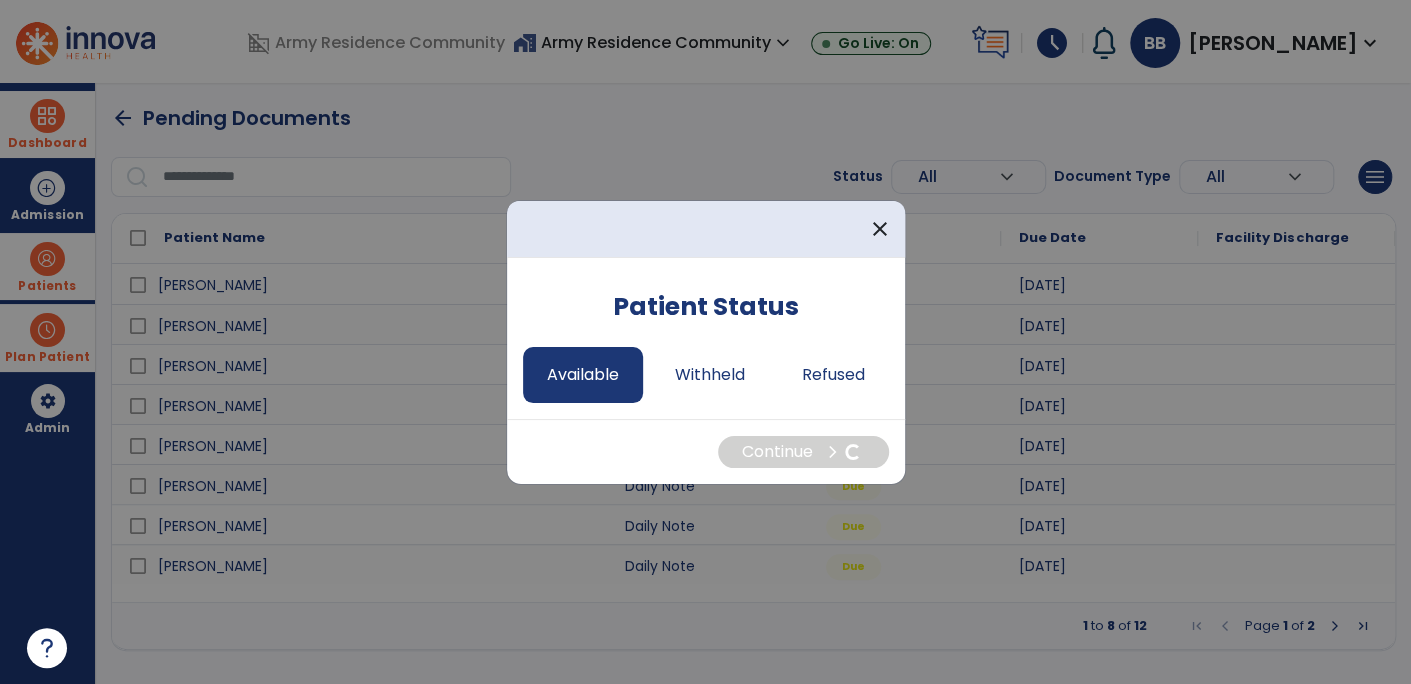 select on "*" 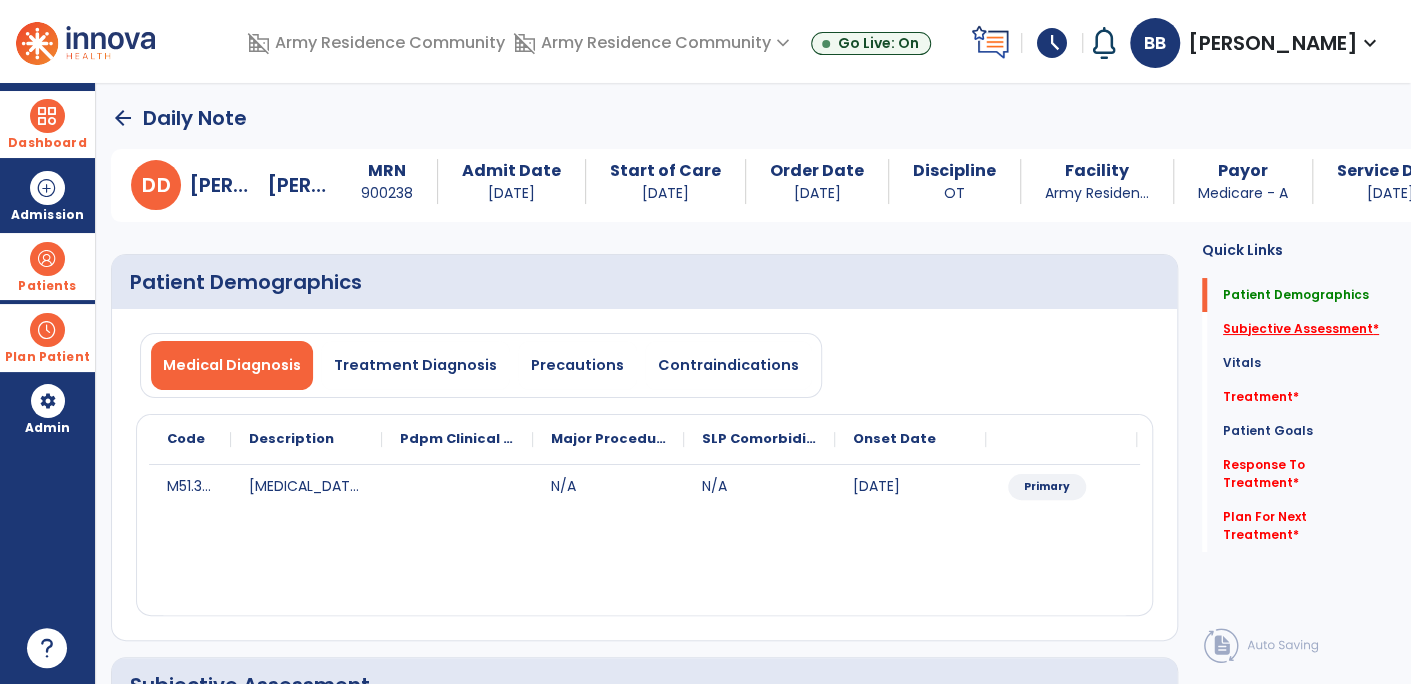 click on "Subjective Assessment   *" 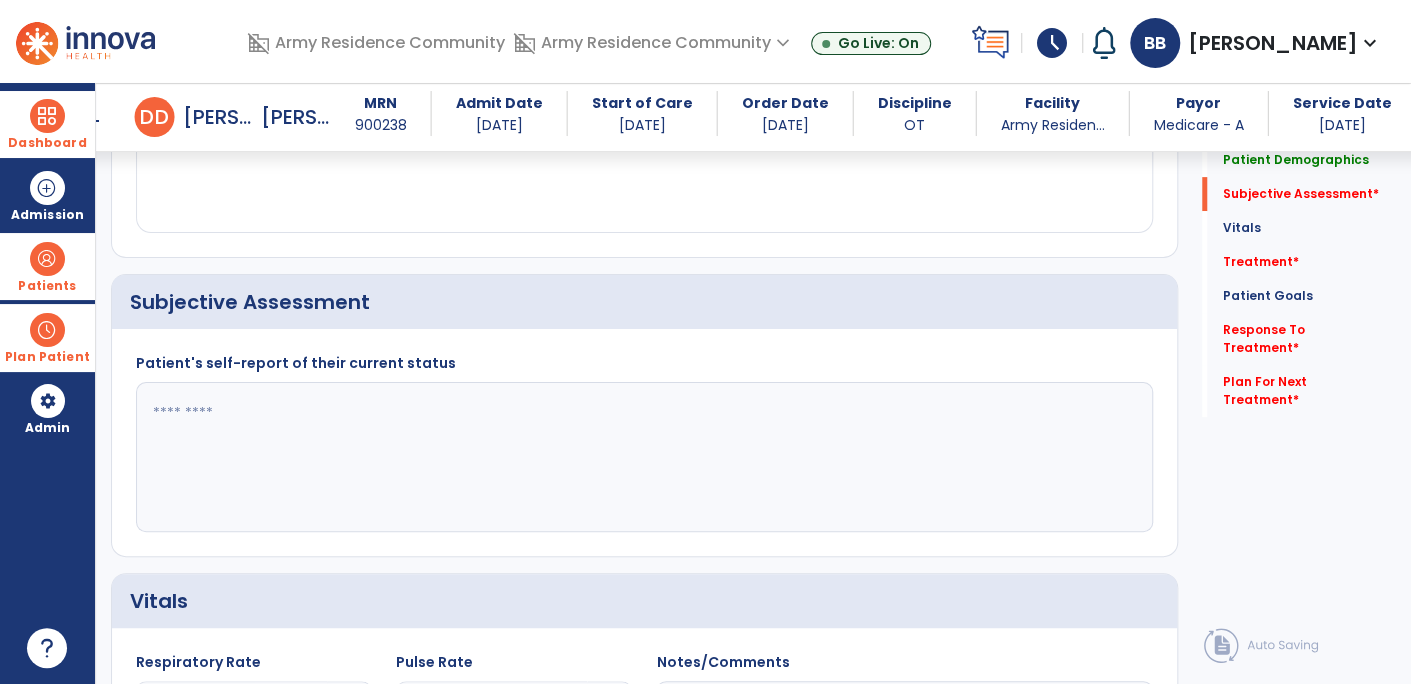 scroll, scrollTop: 413, scrollLeft: 0, axis: vertical 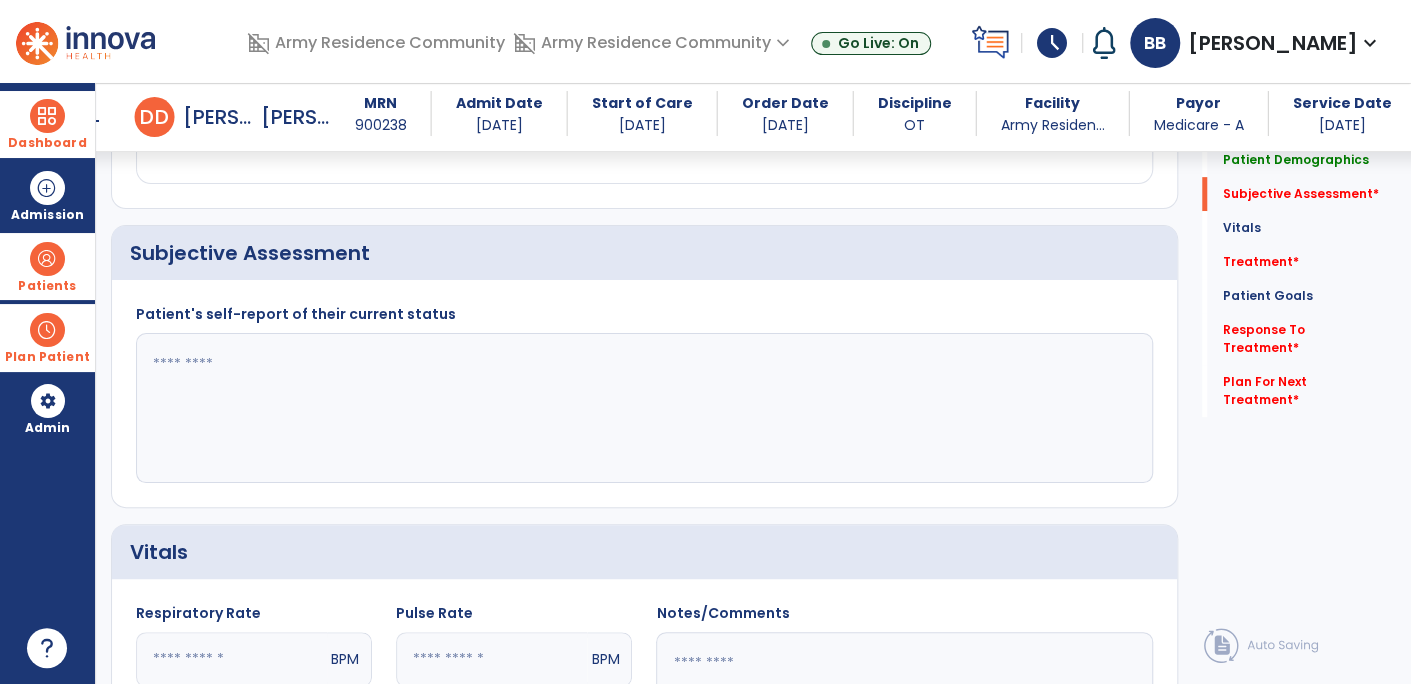 click 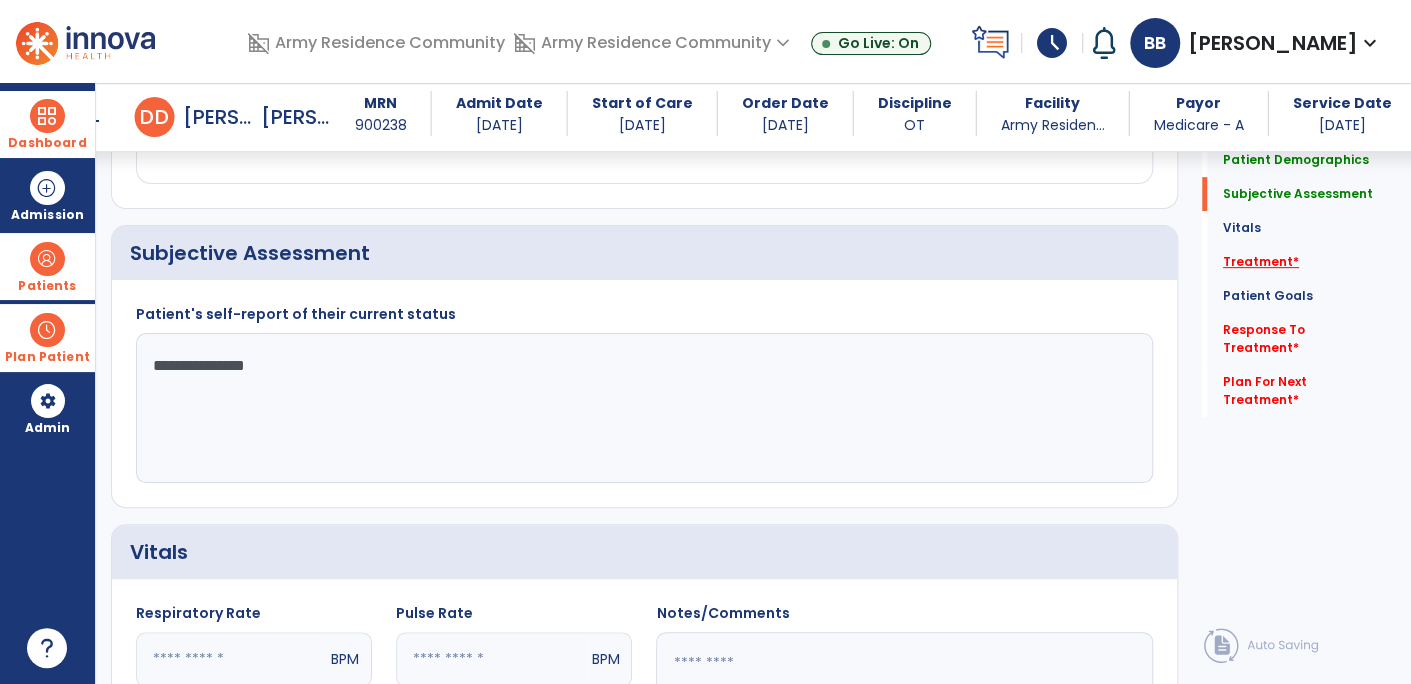 type on "**********" 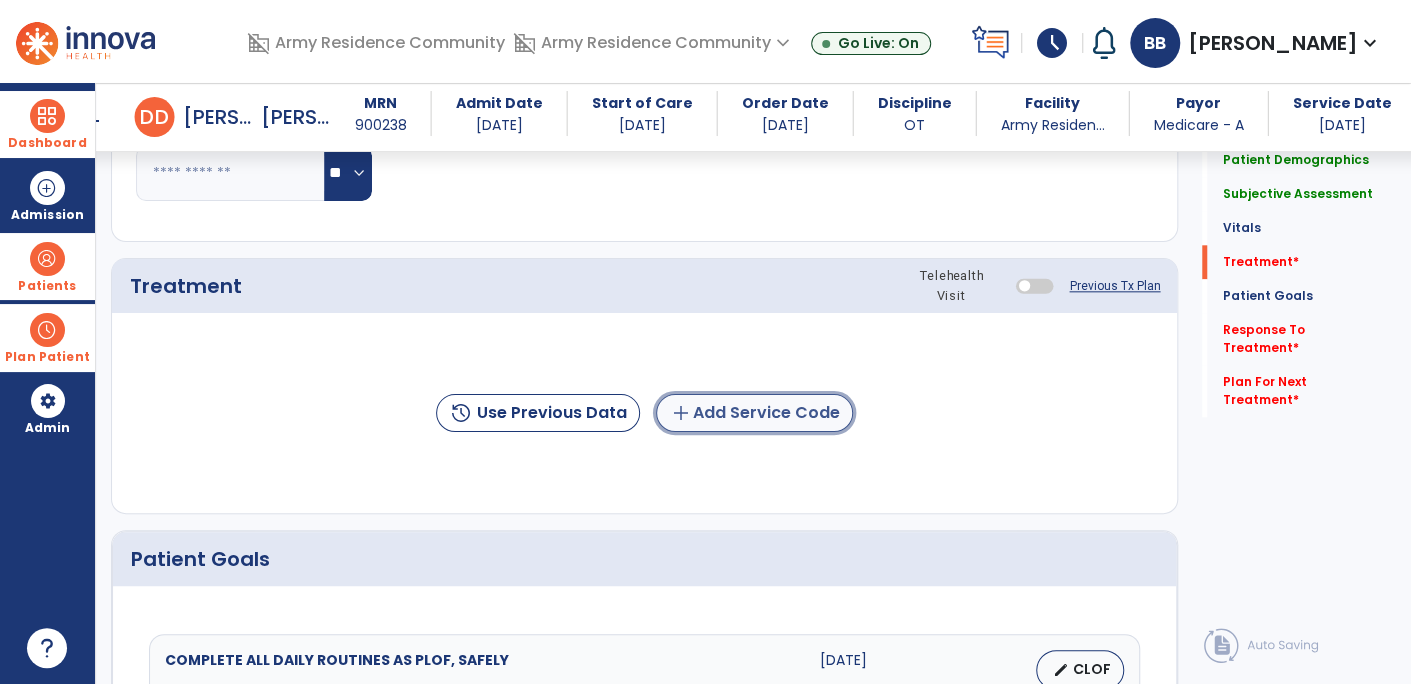 click on "add  Add Service Code" 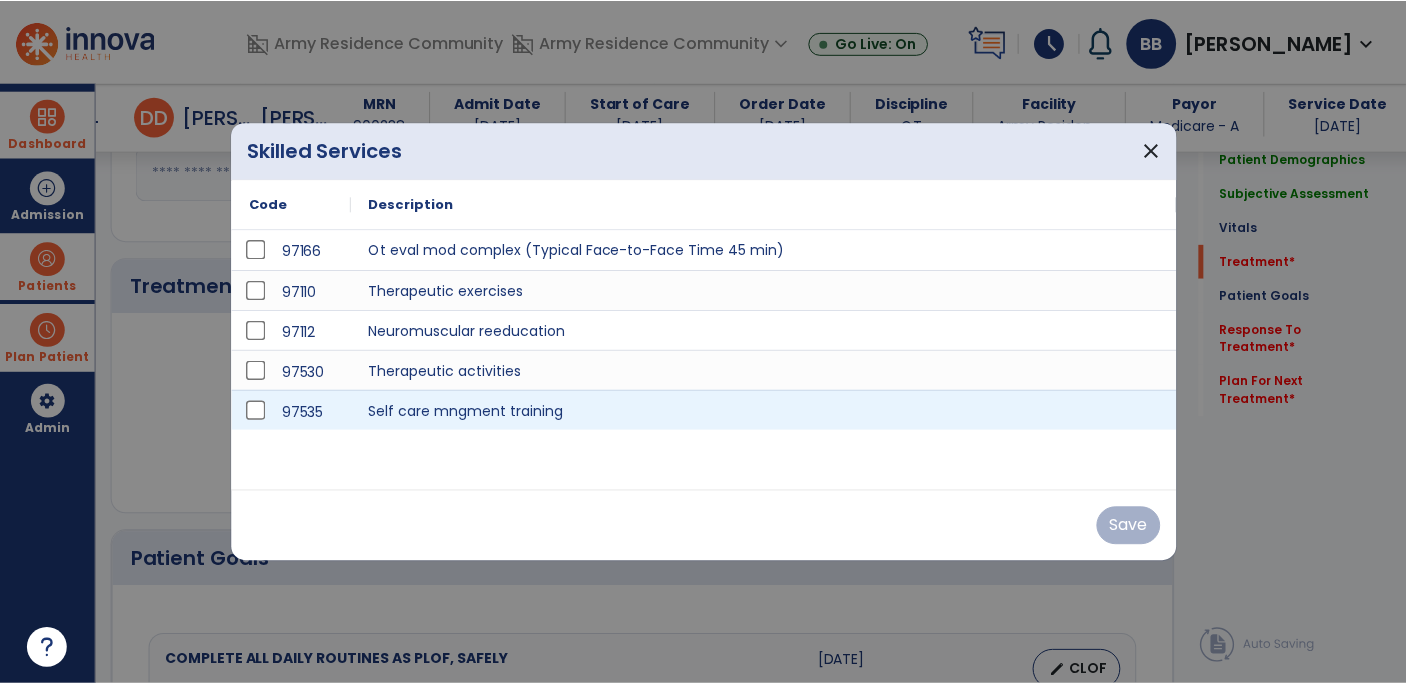 scroll, scrollTop: 1101, scrollLeft: 0, axis: vertical 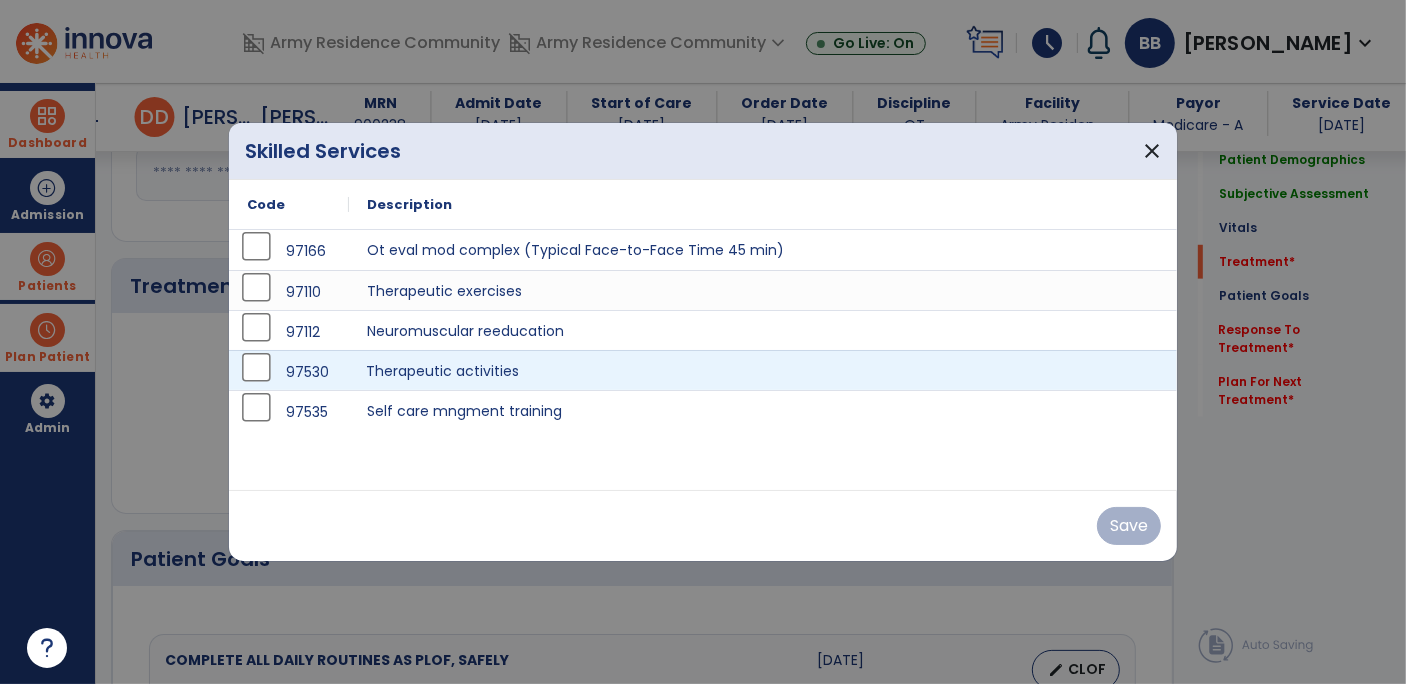 click on "Therapeutic activities" at bounding box center (763, 370) 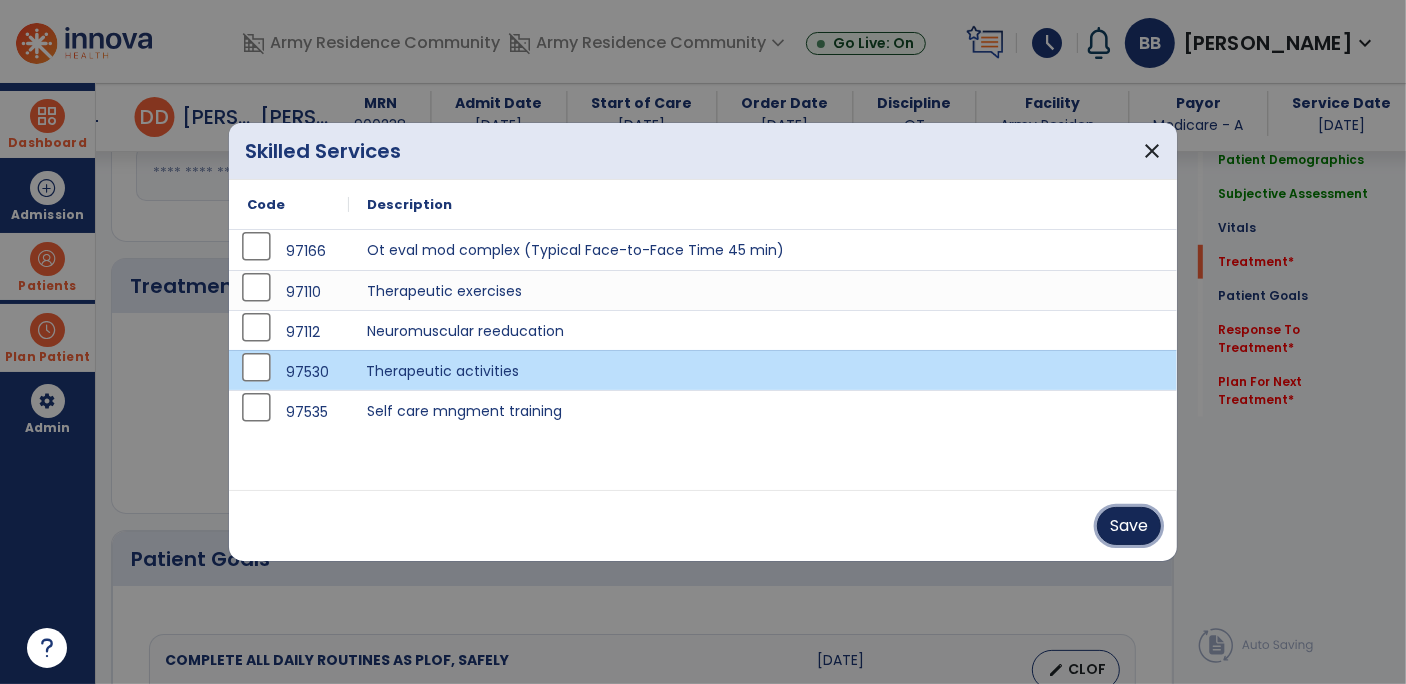 click on "Save" at bounding box center [1129, 526] 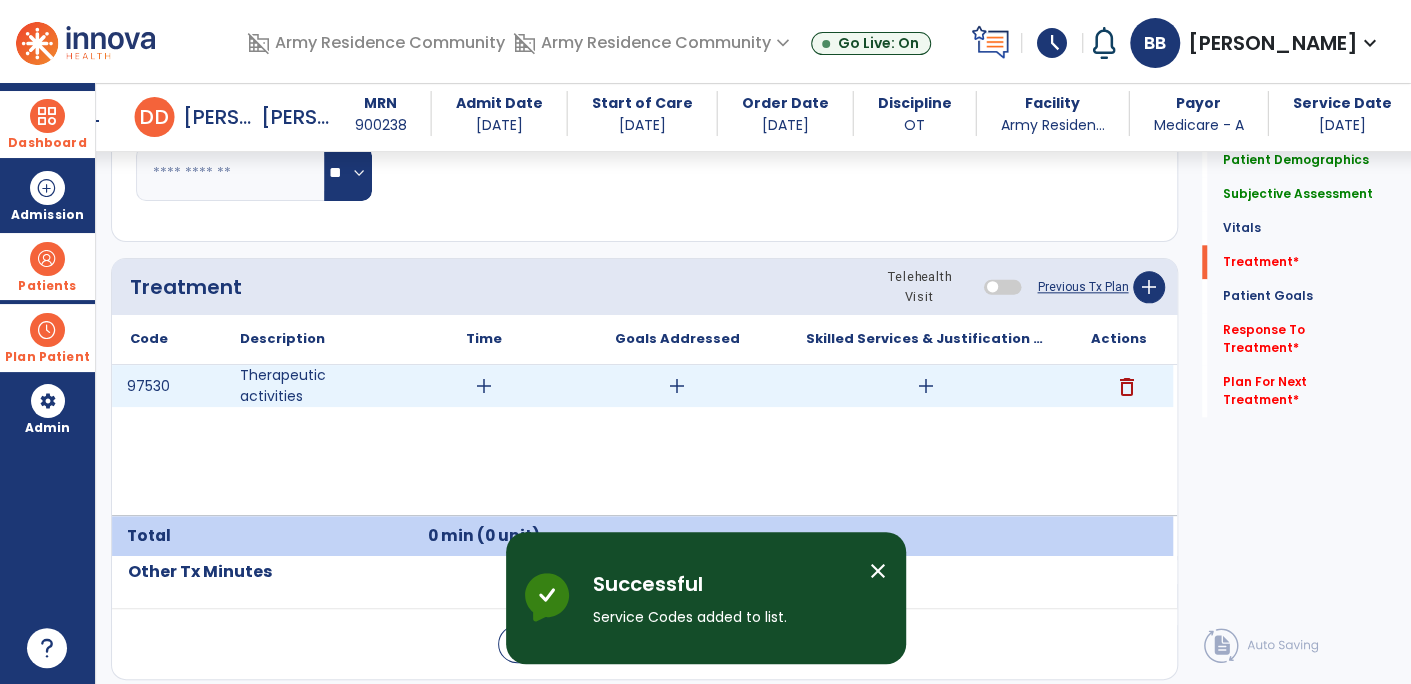 click on "add" at bounding box center (925, 386) 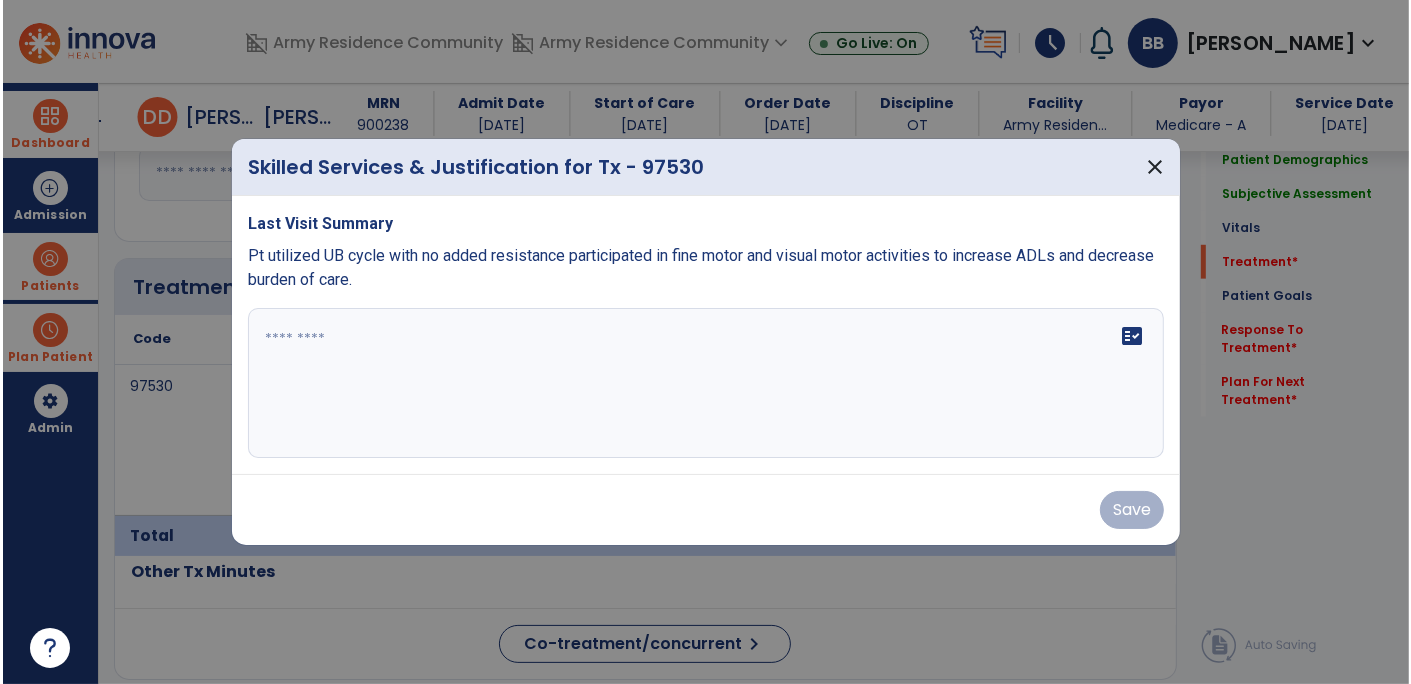 scroll, scrollTop: 1101, scrollLeft: 0, axis: vertical 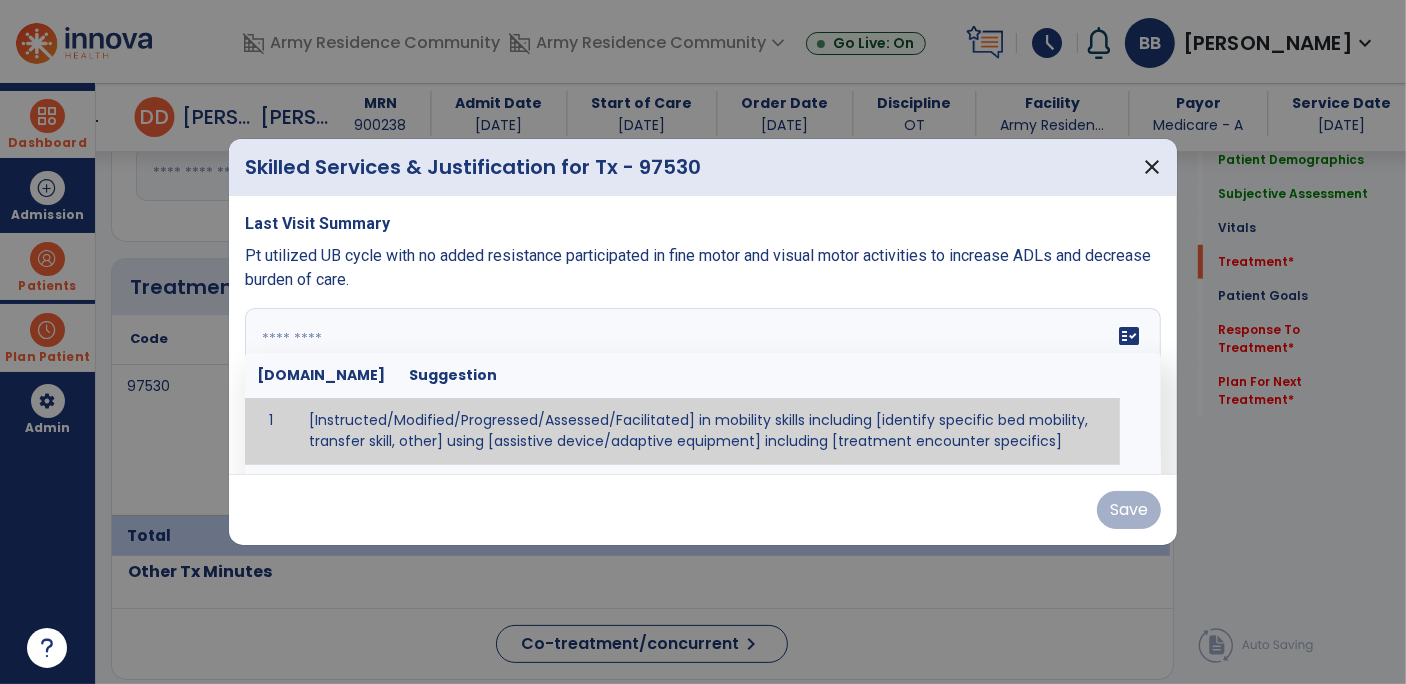 click on "fact_check  [DOMAIN_NAME] Suggestion 1 [Instructed/Modified/Progressed/Assessed/Facilitated] in mobility skills including [identify specific bed mobility, transfer skill, other] using [assistive device/adaptive equipment] including [treatment encounter specifics]" at bounding box center [703, 383] 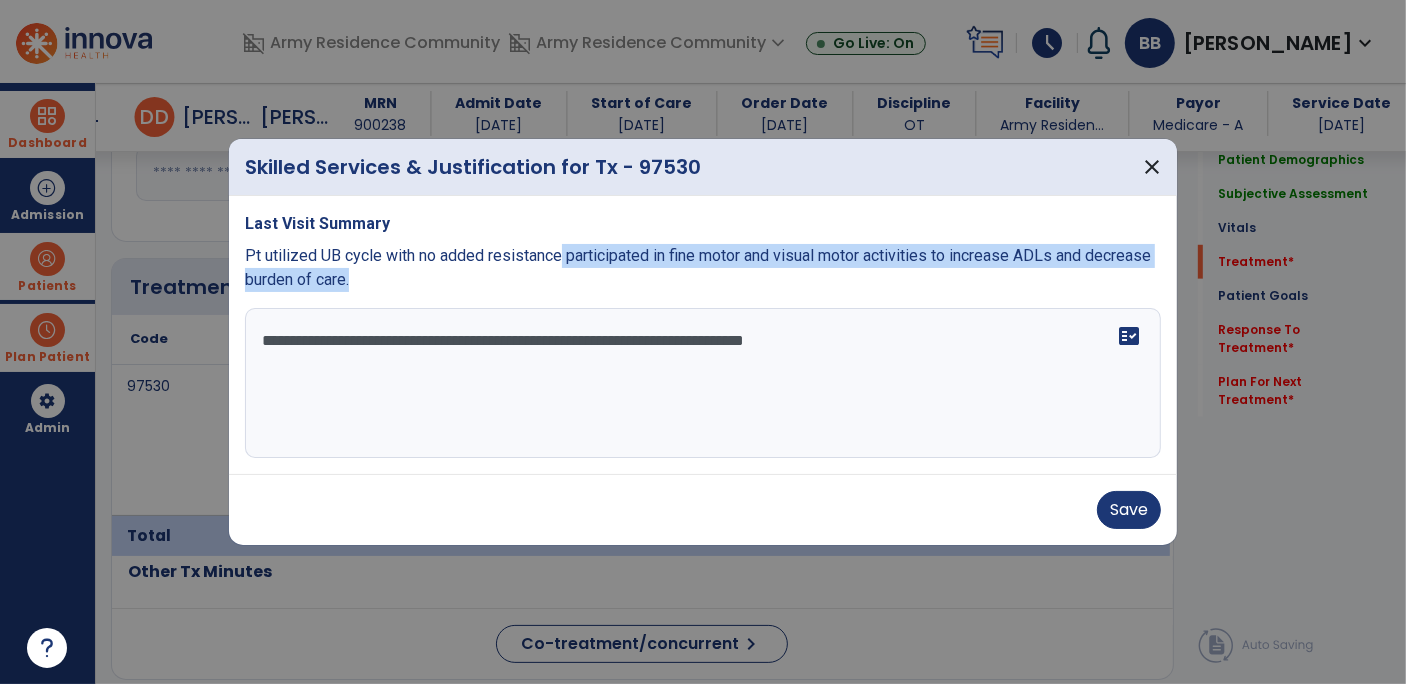drag, startPoint x: 559, startPoint y: 256, endPoint x: 1153, endPoint y: 271, distance: 594.1894 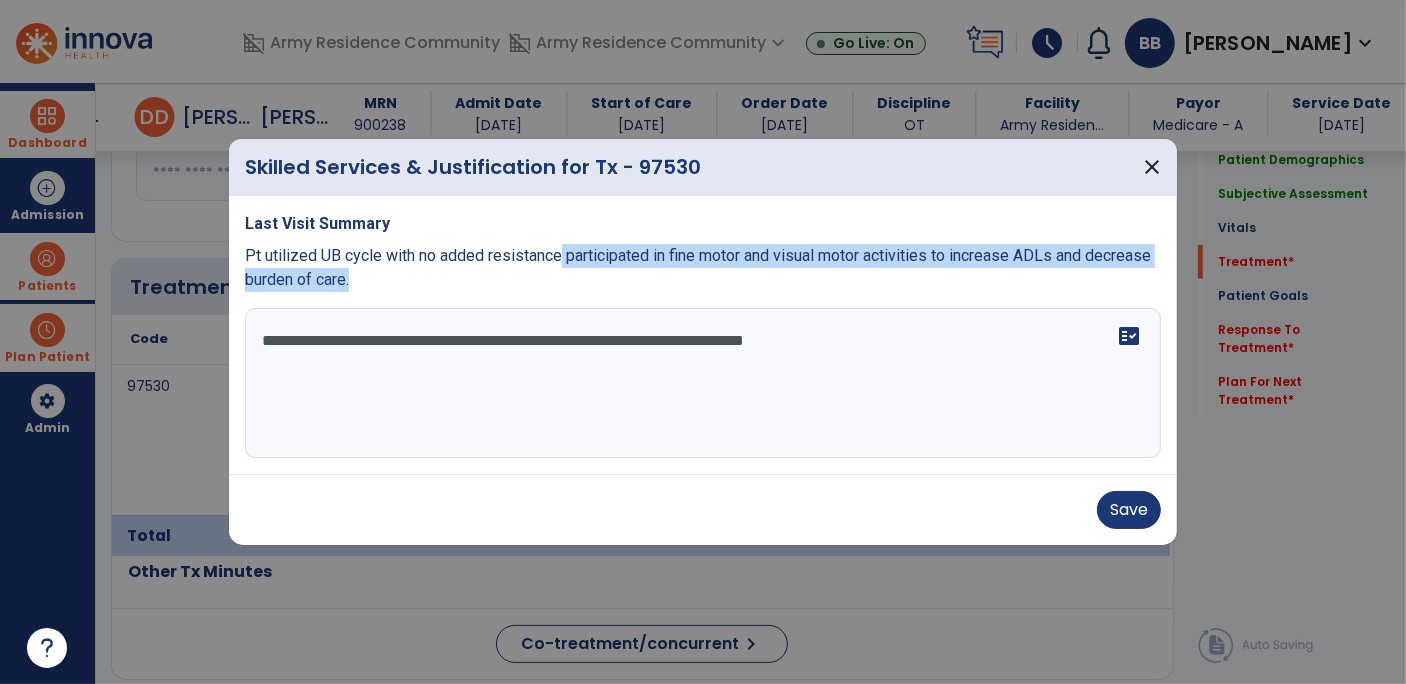 click on "Pt utilized UB cycle with no added resistance participated in fine motor and visual motor activities to increase ADLs and decrease burden of care." at bounding box center (703, 268) 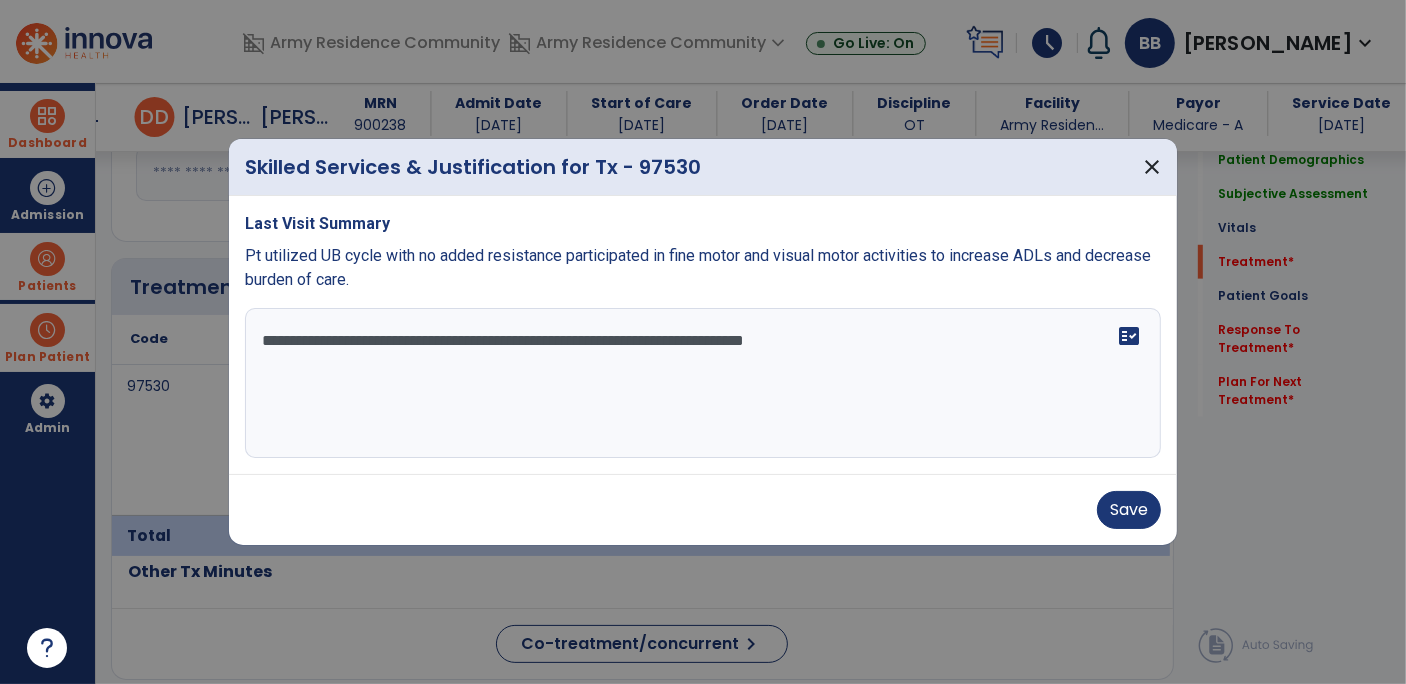 click on "**********" at bounding box center (703, 383) 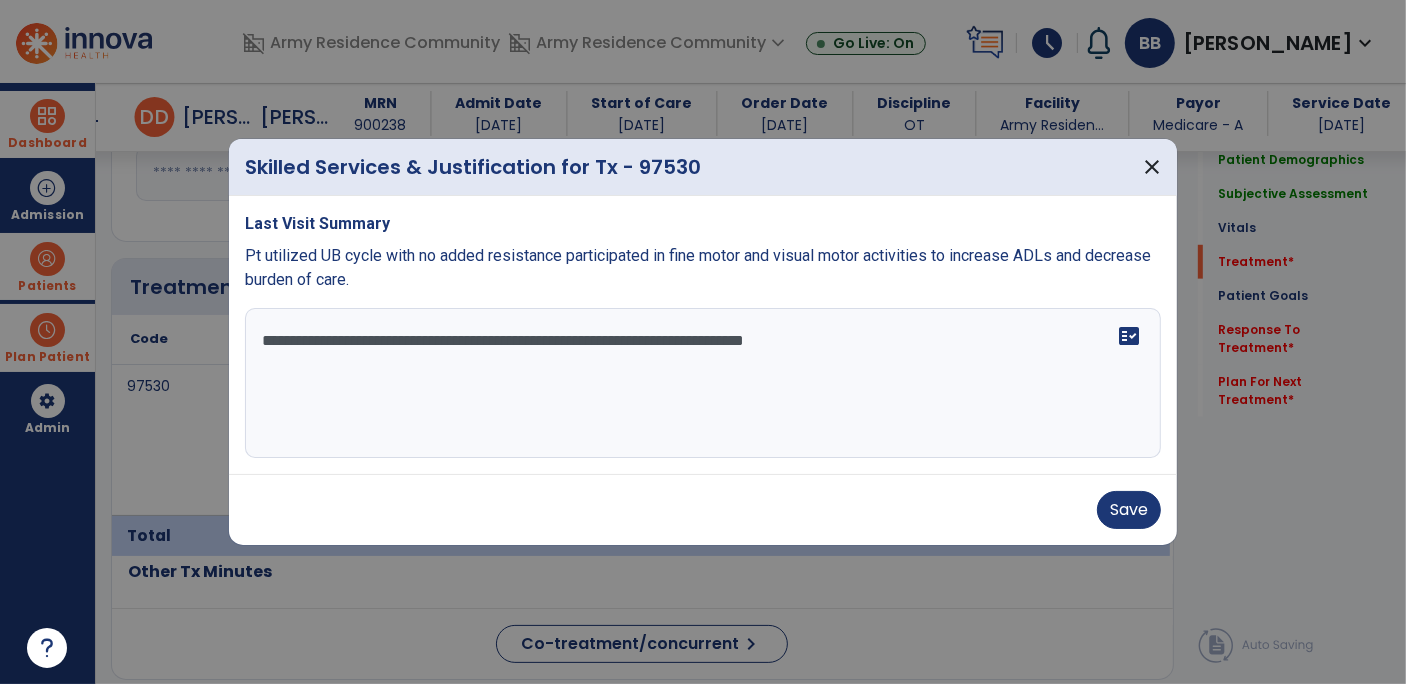 paste on "**********" 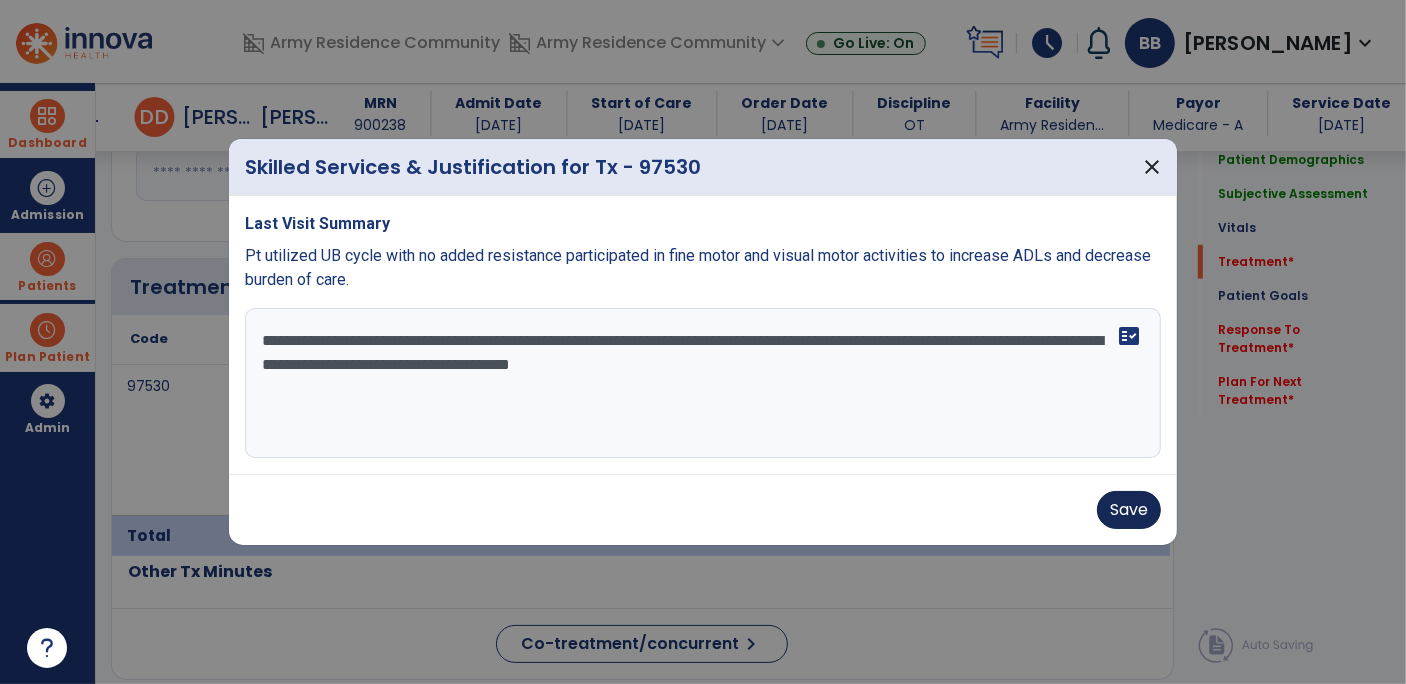 type on "**********" 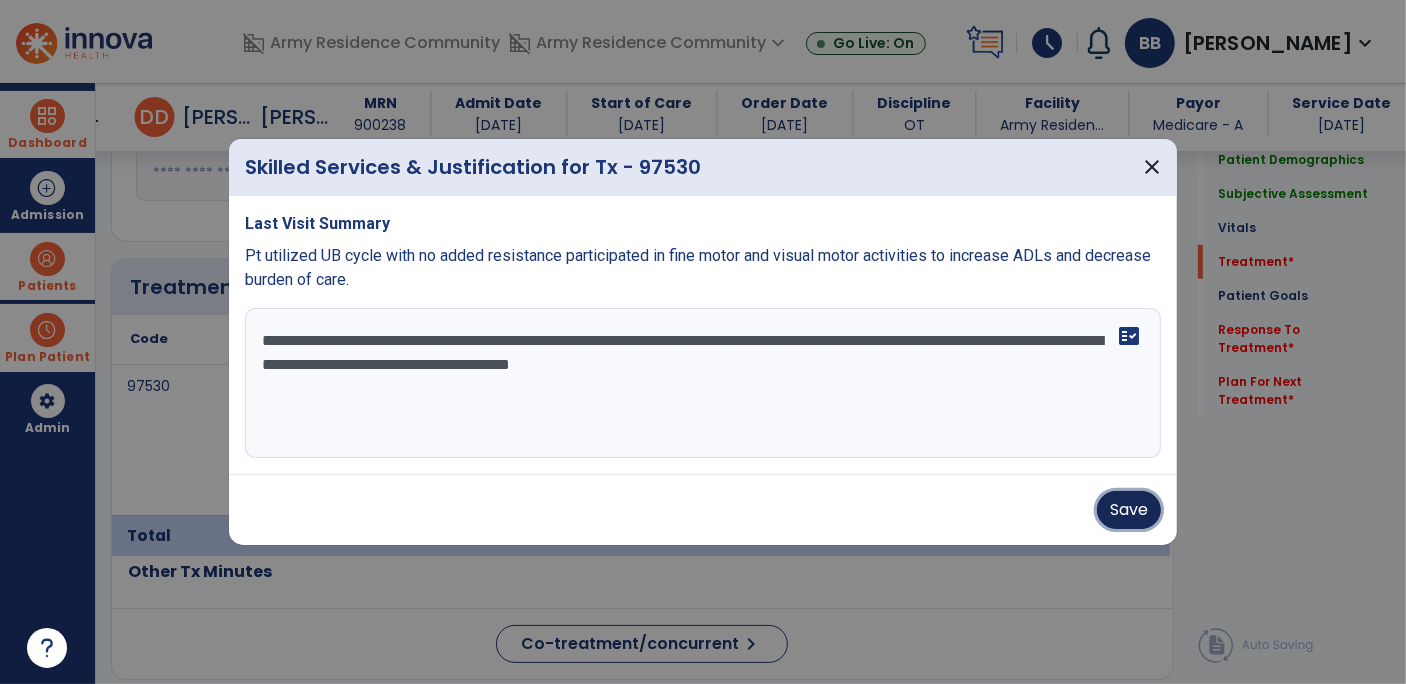 click on "Save" at bounding box center (1129, 510) 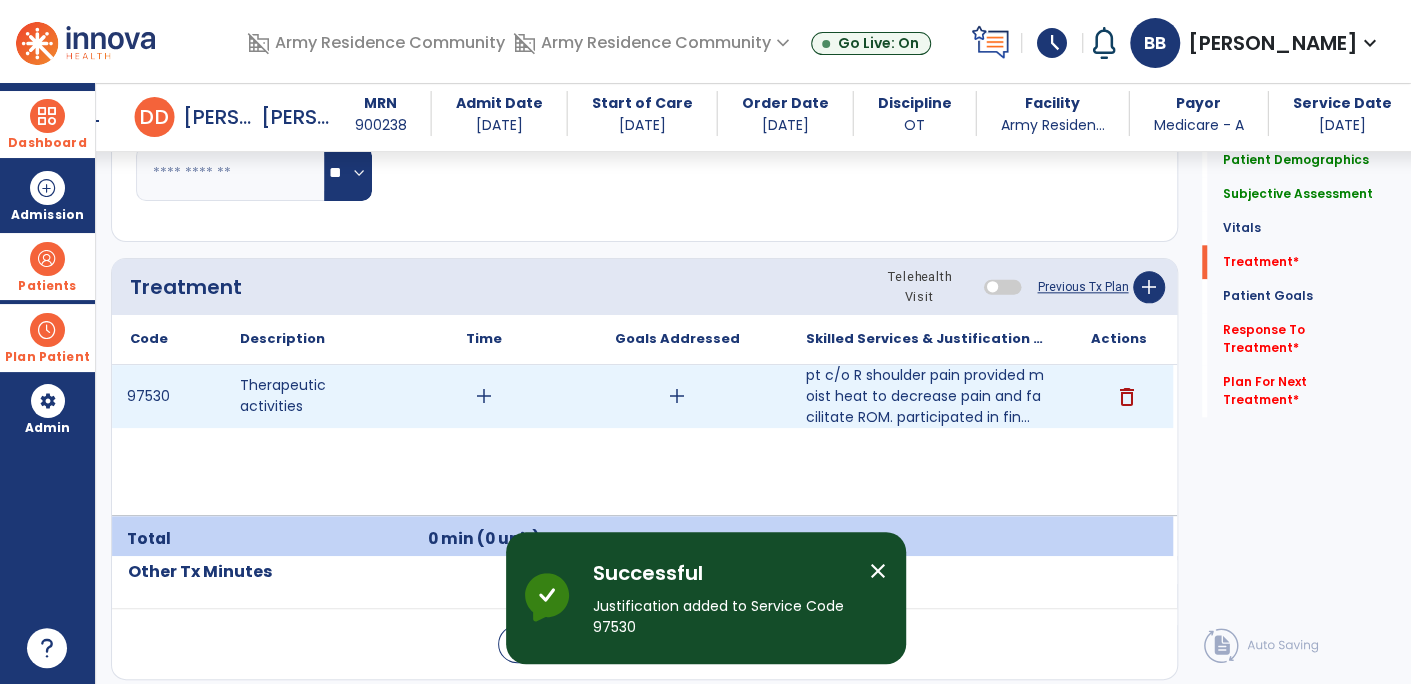 click on "add" at bounding box center [484, 396] 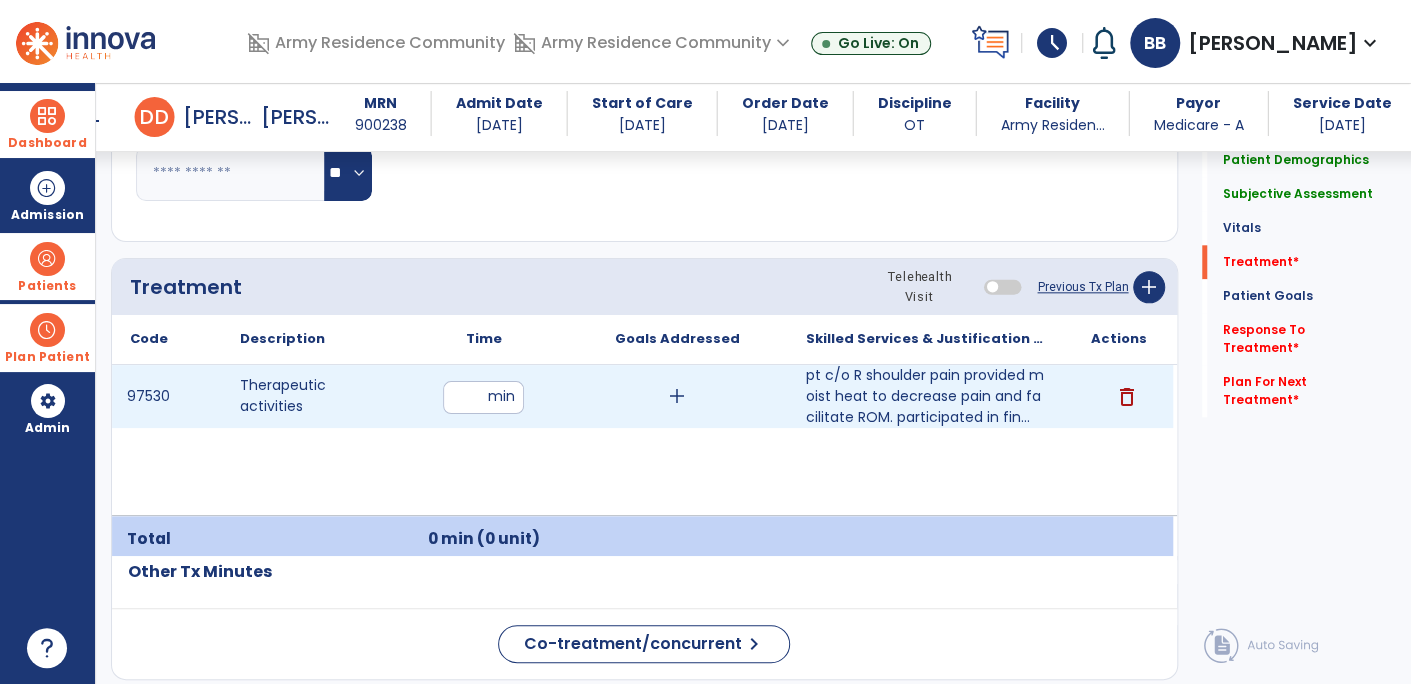 type on "**" 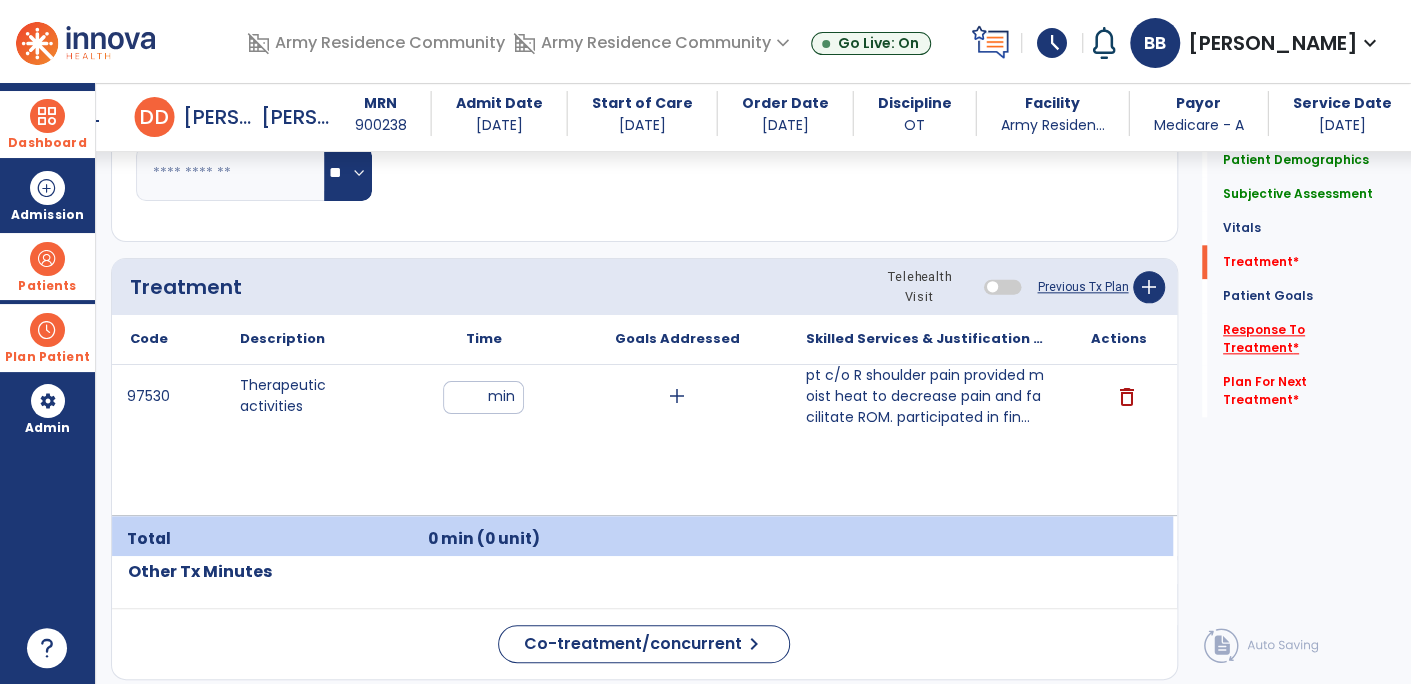click on "Response To Treatment   *" 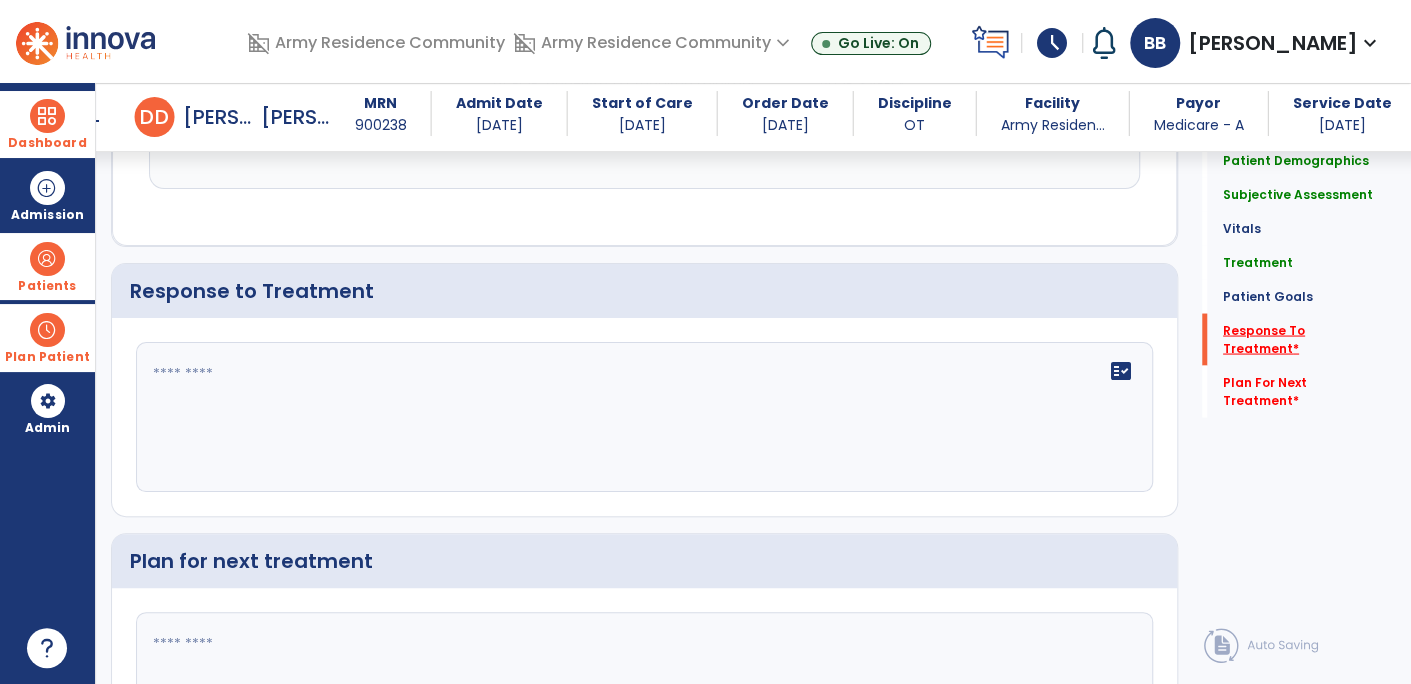 scroll, scrollTop: 1929, scrollLeft: 0, axis: vertical 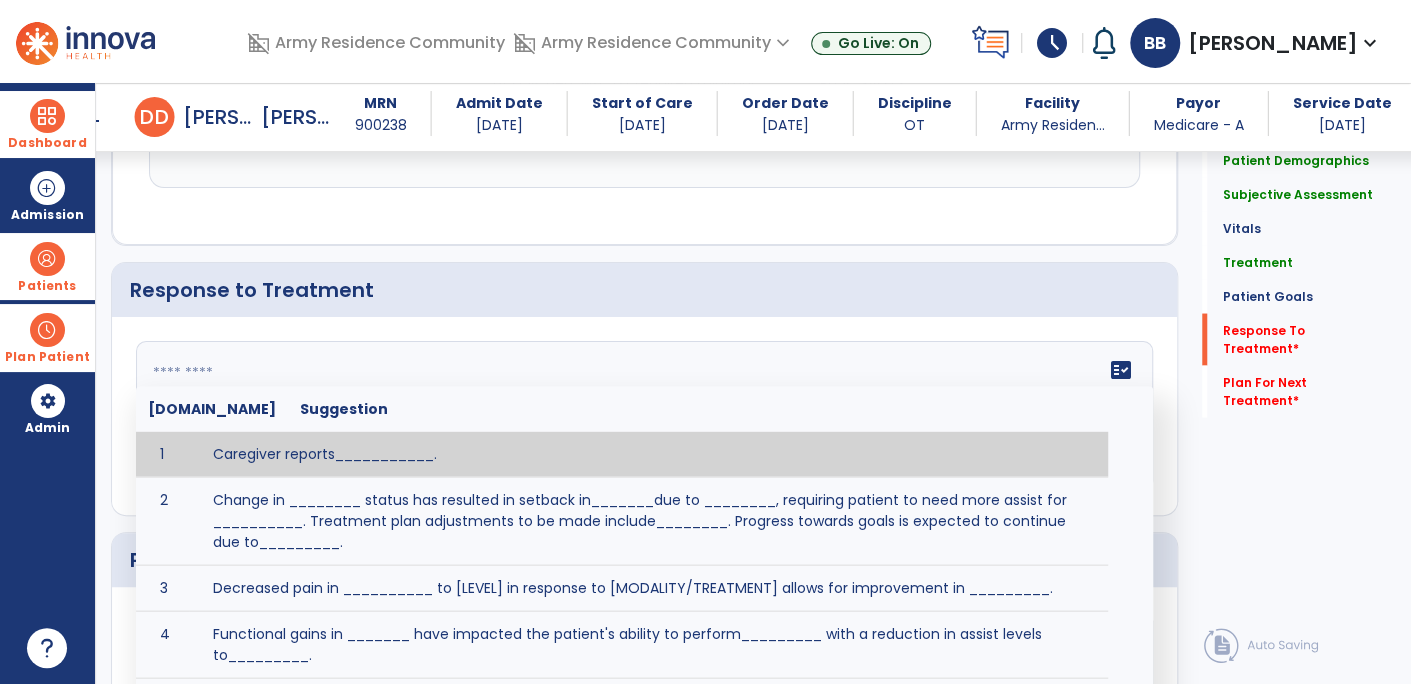 click on "fact_check  [DOMAIN_NAME] Suggestion 1 Caregiver reports___________. 2 Change in ________ status has resulted in setback in_______due to ________, requiring patient to need more assist for __________.   Treatment plan adjustments to be made include________.  Progress towards goals is expected to continue due to_________. 3 Decreased pain in __________ to [LEVEL] in response to [MODALITY/TREATMENT] allows for improvement in _________. 4 Functional gains in _______ have impacted the patient's ability to perform_________ with a reduction in assist levels to_________. 5 Functional progress this week has been significant due to__________. 6 Gains in ________ have improved the patient's ability to perform ______with decreased levels of assist to___________. 7 Improvement in ________allows patient to tolerate higher levels of challenges in_________. 8 Pain in [AREA] has decreased to [LEVEL] in response to [TREATMENT/MODALITY], allowing fore ease in completing__________. 9 10 11 12 13 14 15 16 17 18 19 20 21" 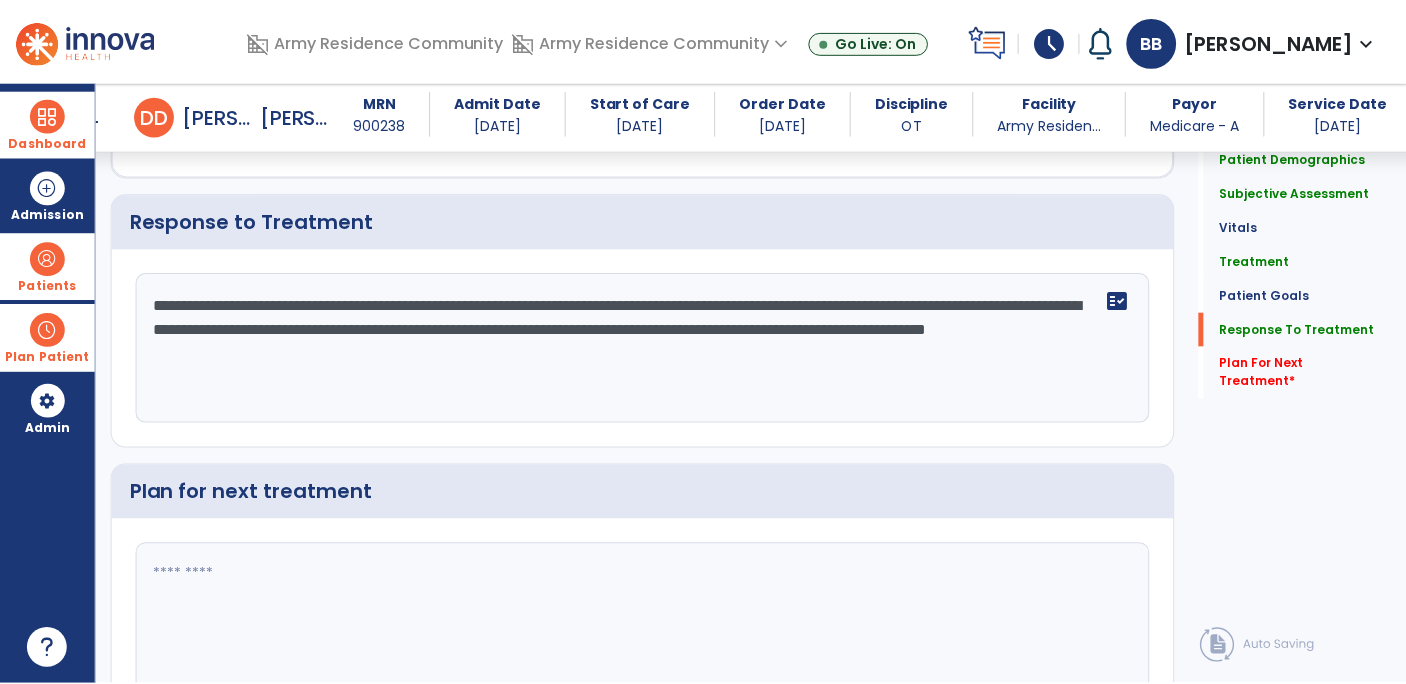 scroll, scrollTop: 2089, scrollLeft: 0, axis: vertical 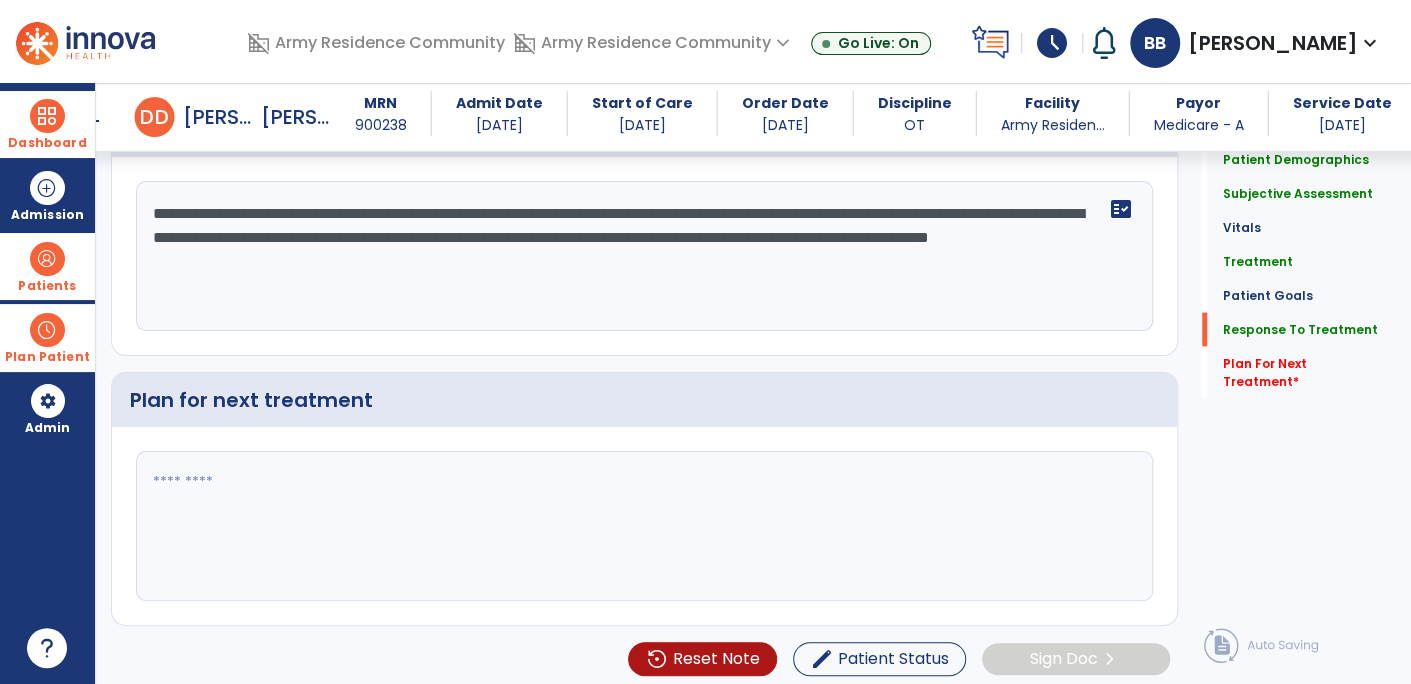 type on "**********" 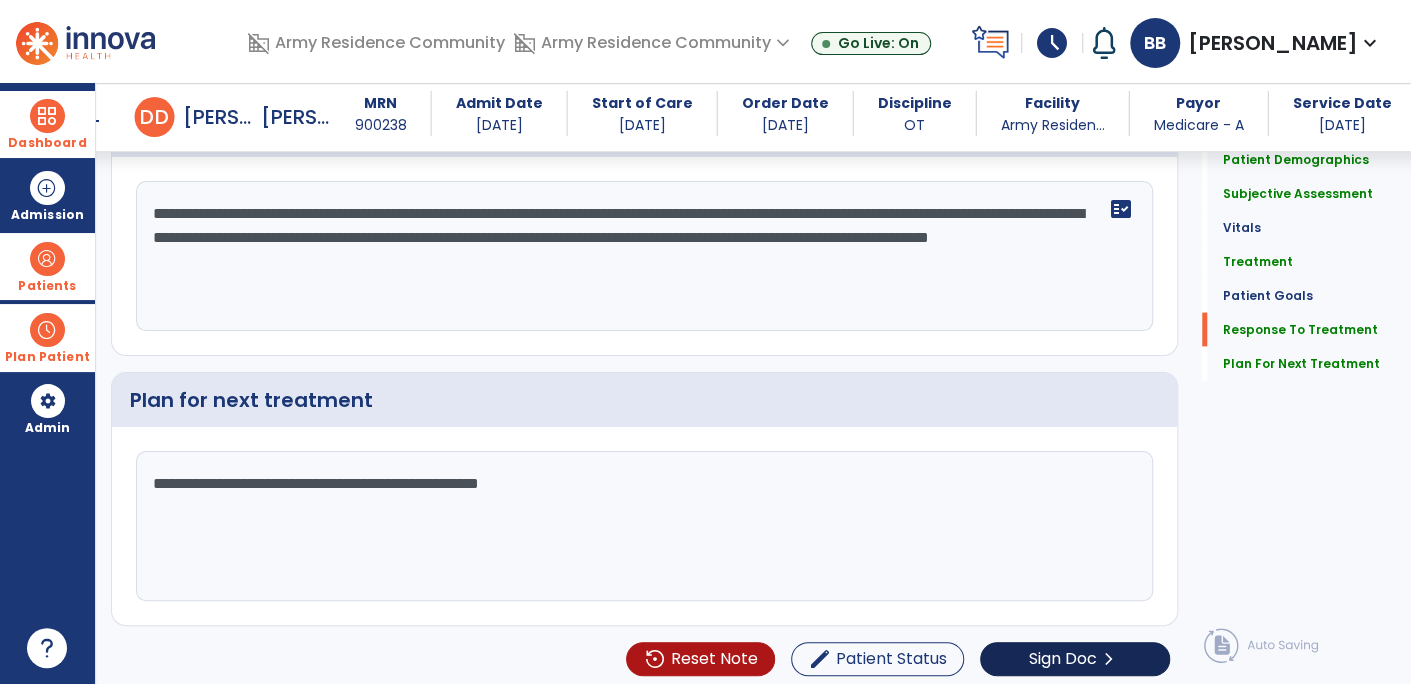 type on "**********" 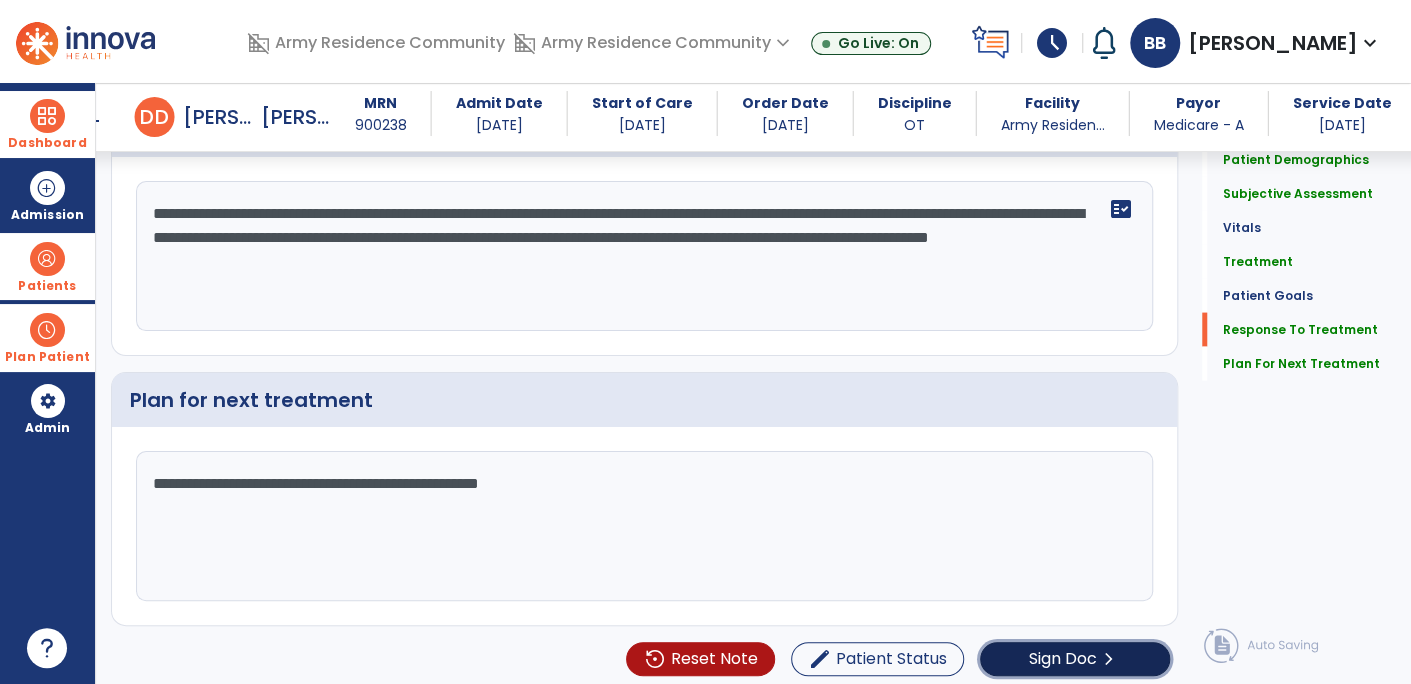 click on "Sign Doc  chevron_right" 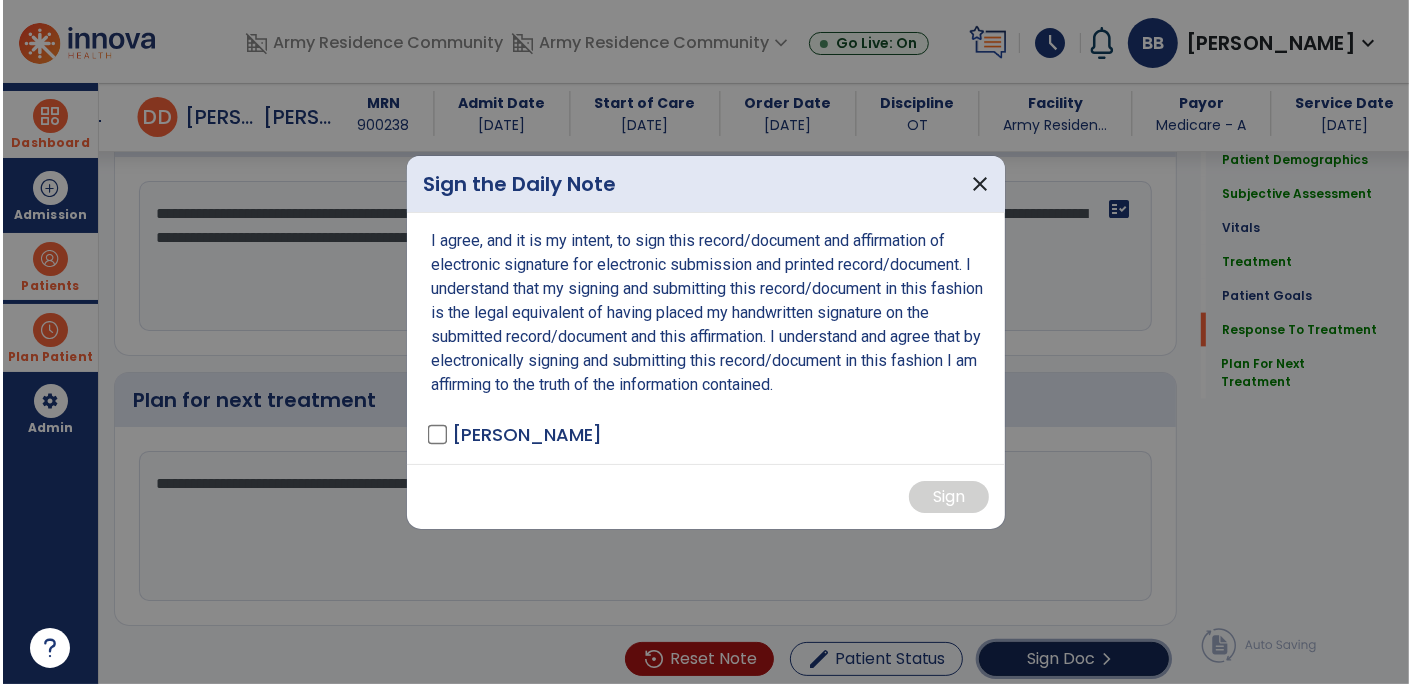 scroll, scrollTop: 2089, scrollLeft: 0, axis: vertical 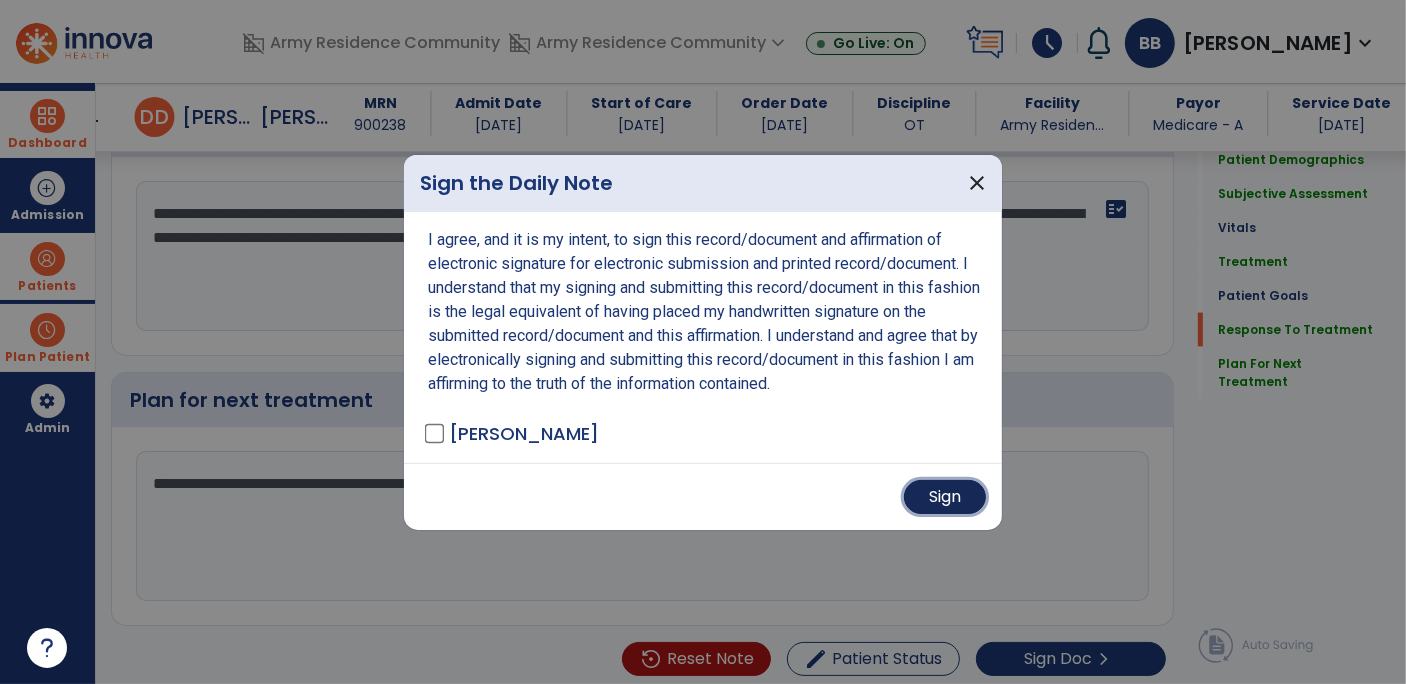 click on "Sign" at bounding box center [945, 497] 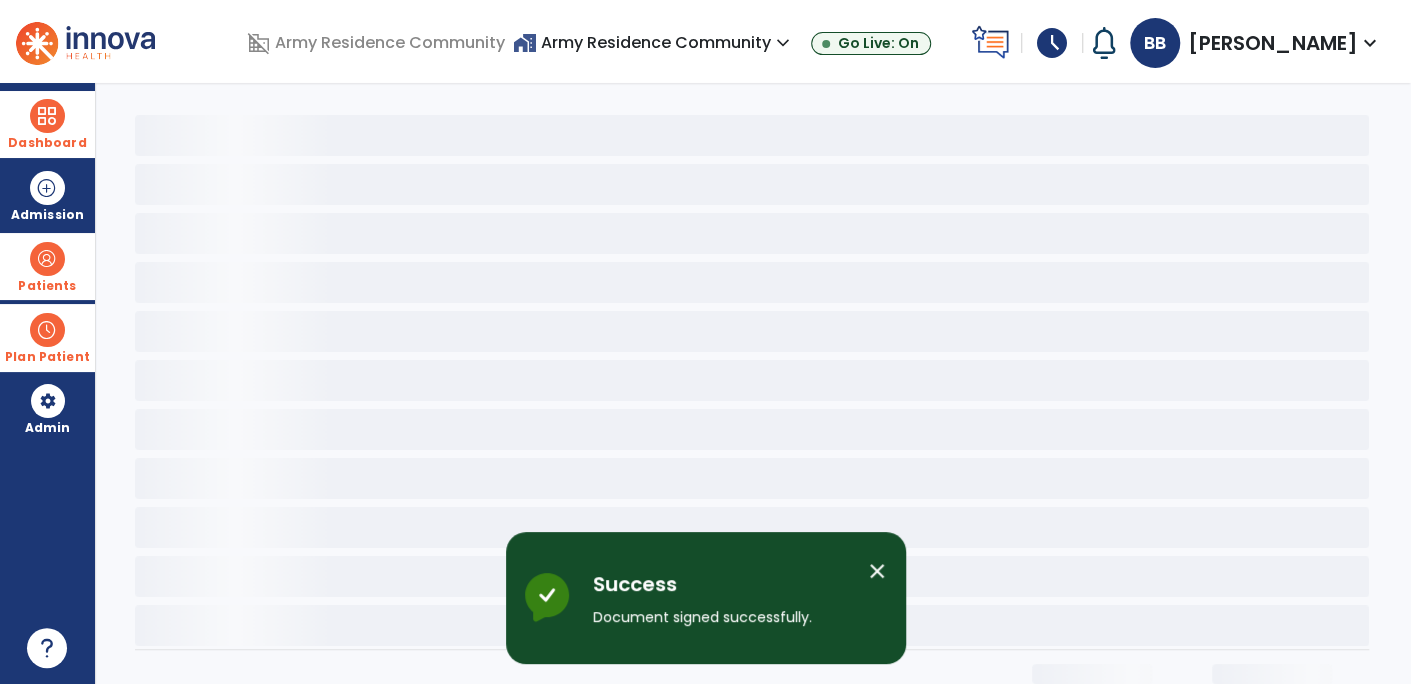 scroll, scrollTop: 0, scrollLeft: 0, axis: both 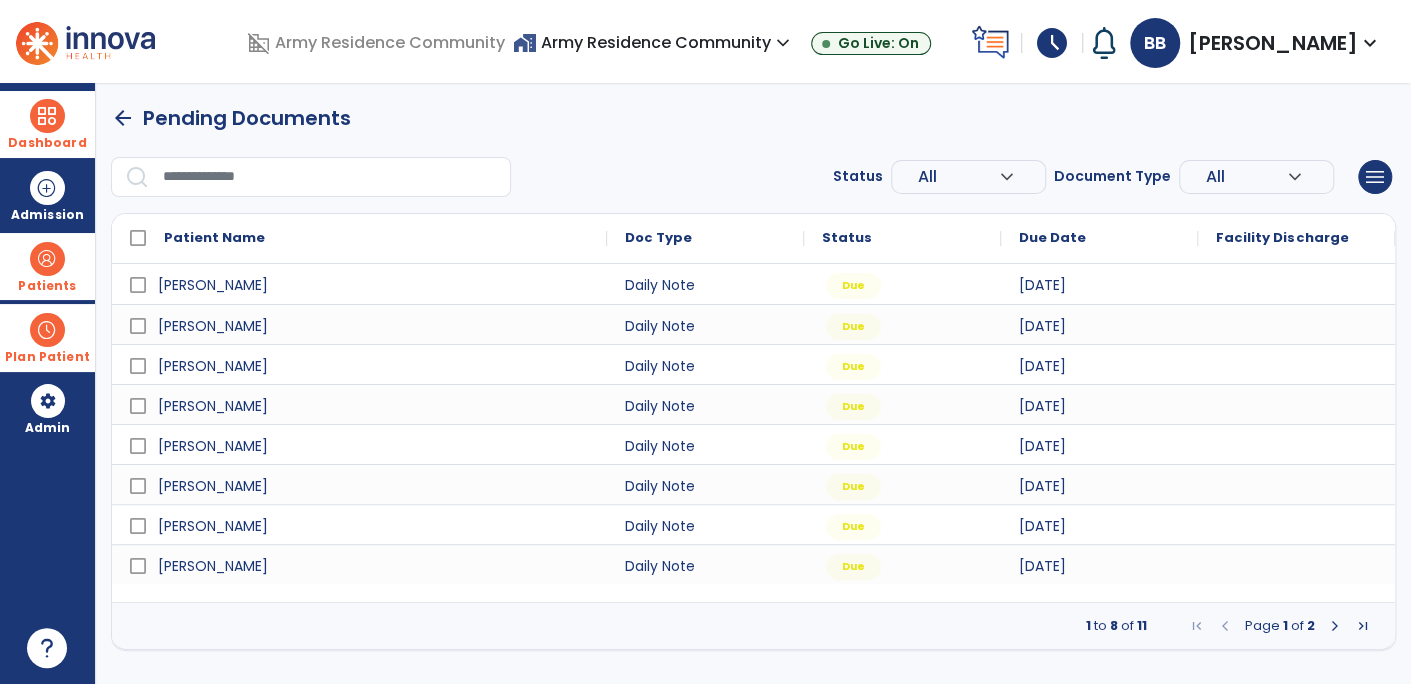 click at bounding box center (1335, 626) 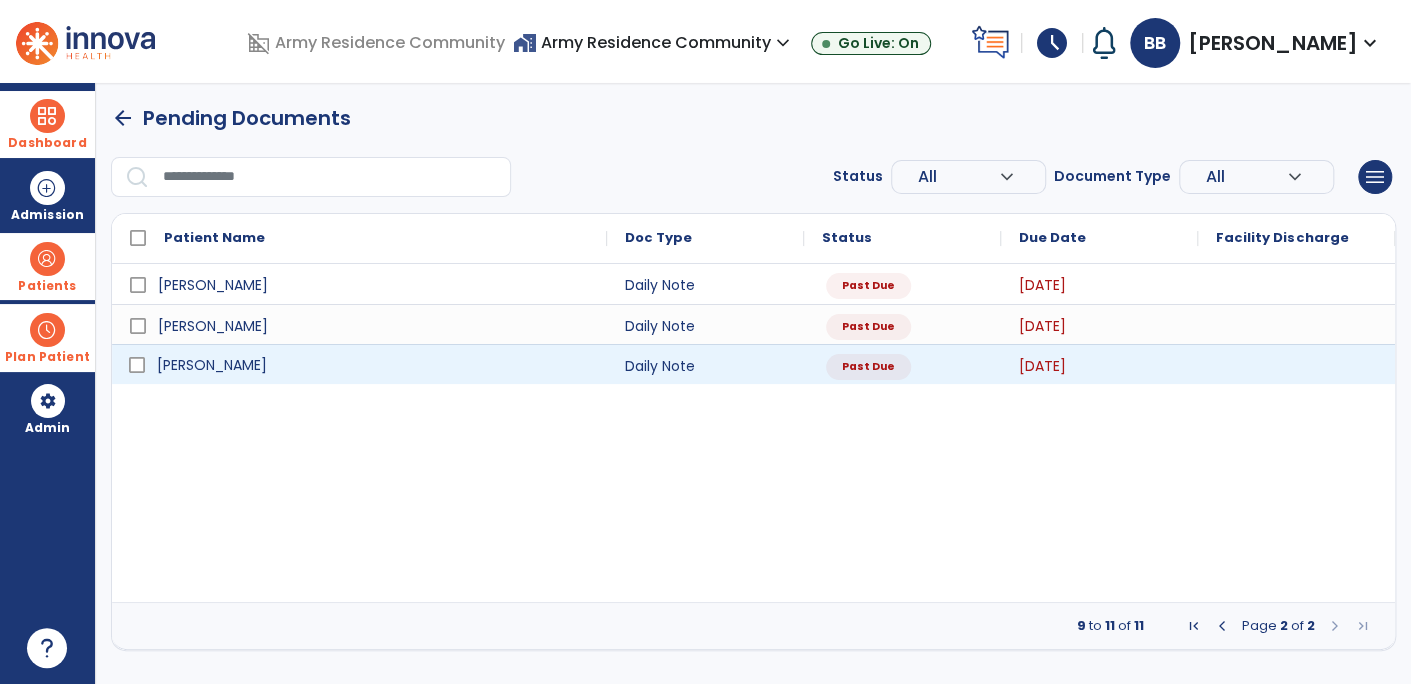 click on "[PERSON_NAME]" at bounding box center (373, 365) 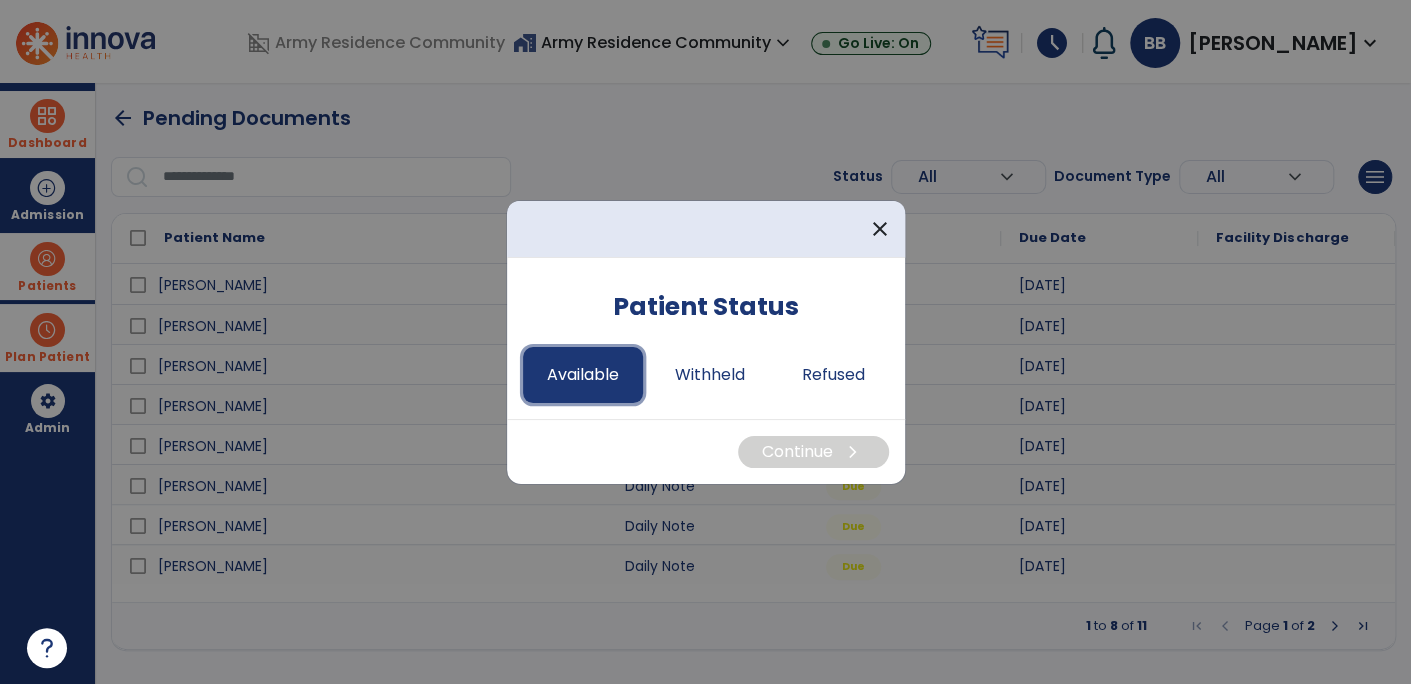 click on "Available" at bounding box center (583, 375) 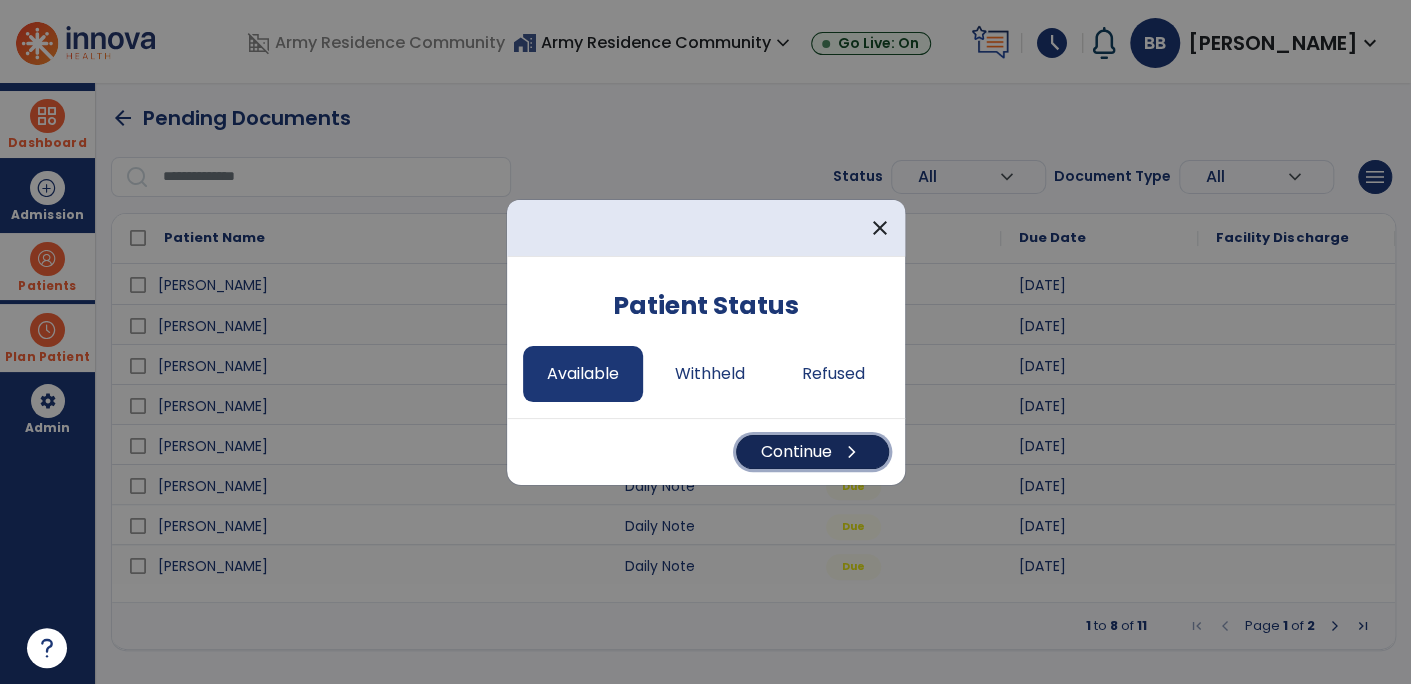 click on "Continue   chevron_right" at bounding box center (812, 452) 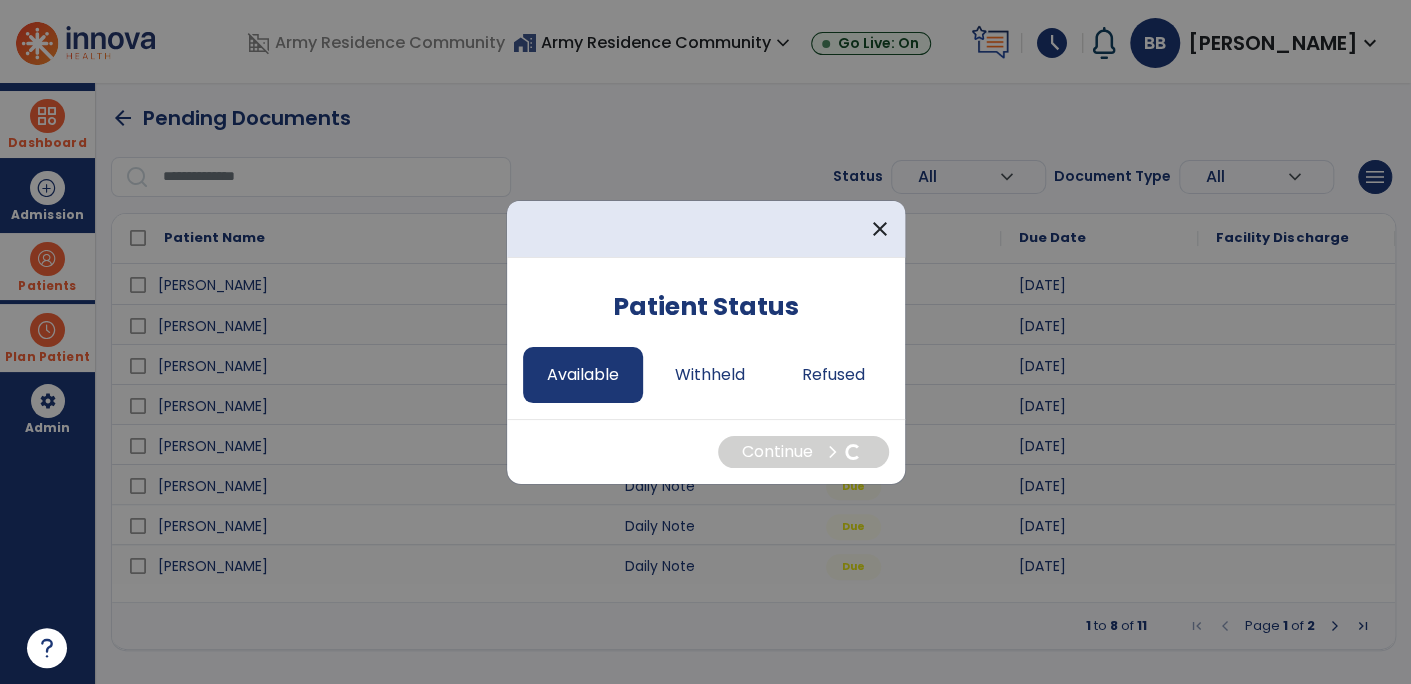 select on "*" 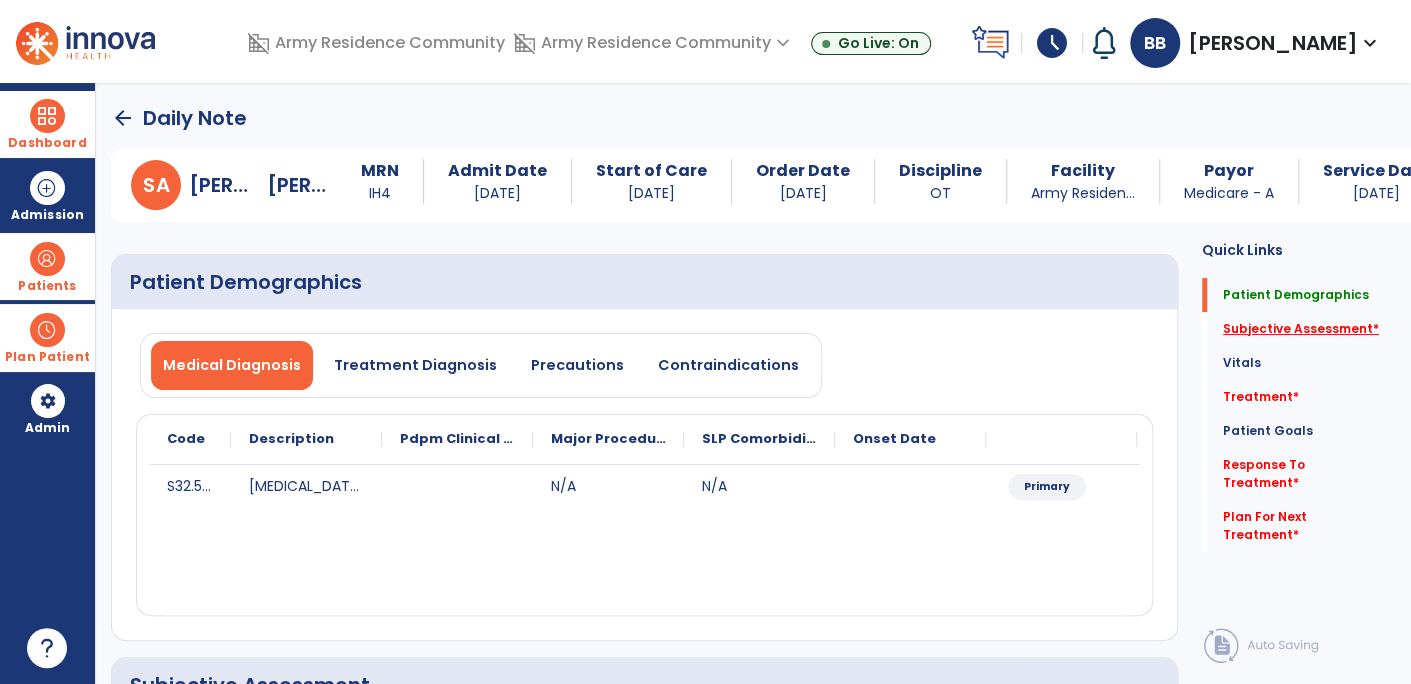 click on "Subjective Assessment   *" 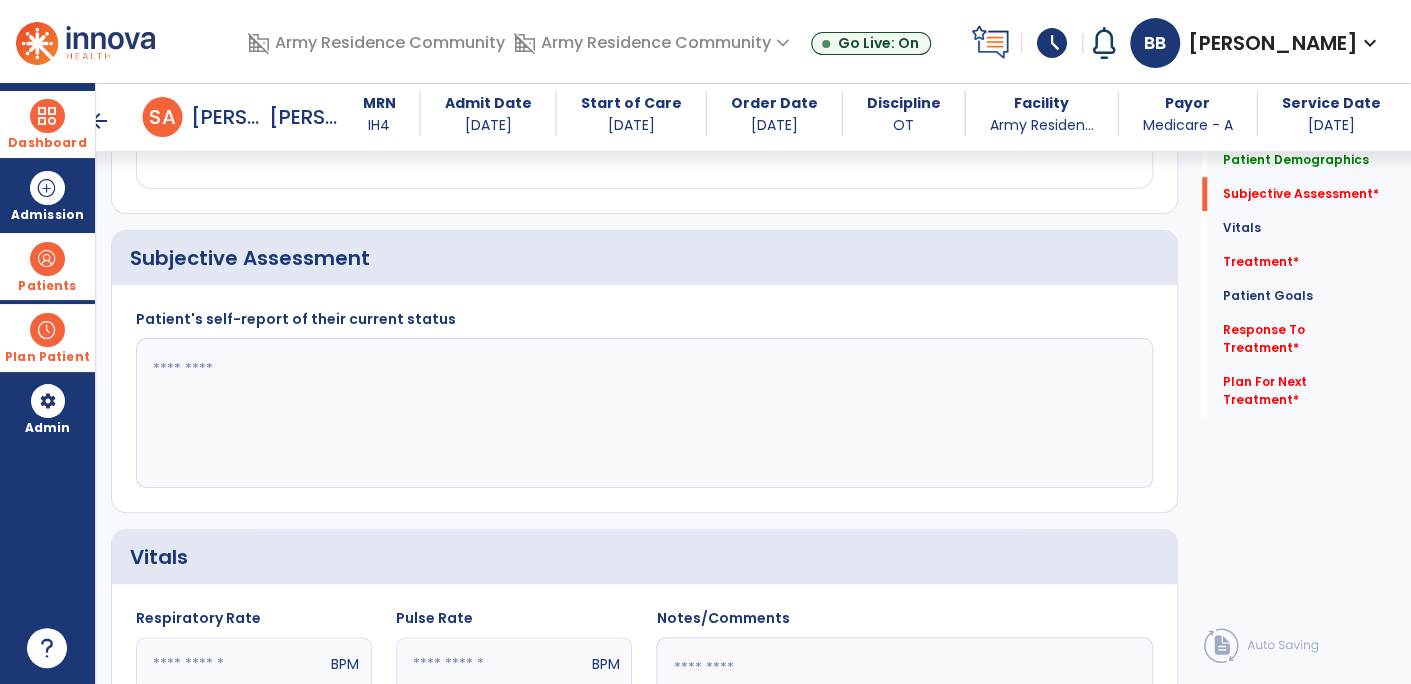 scroll, scrollTop: 413, scrollLeft: 0, axis: vertical 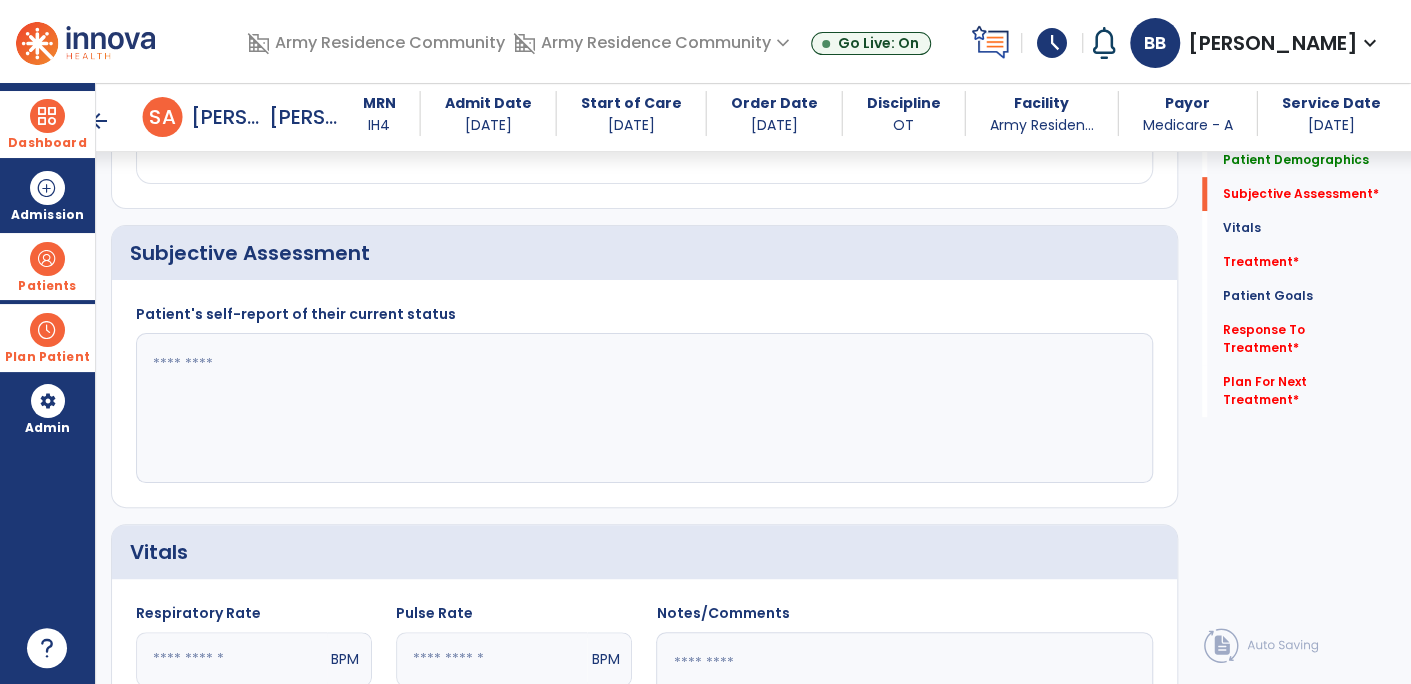click 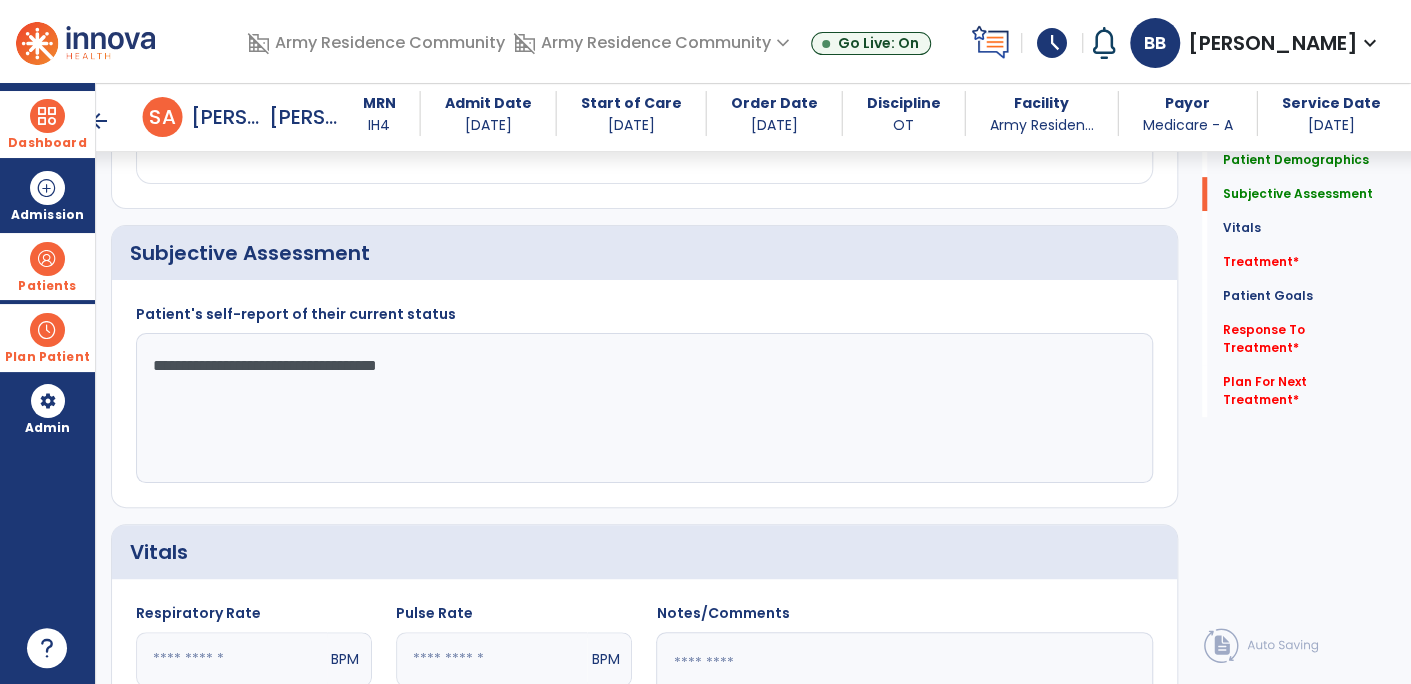 drag, startPoint x: 317, startPoint y: 366, endPoint x: 282, endPoint y: 384, distance: 39.357338 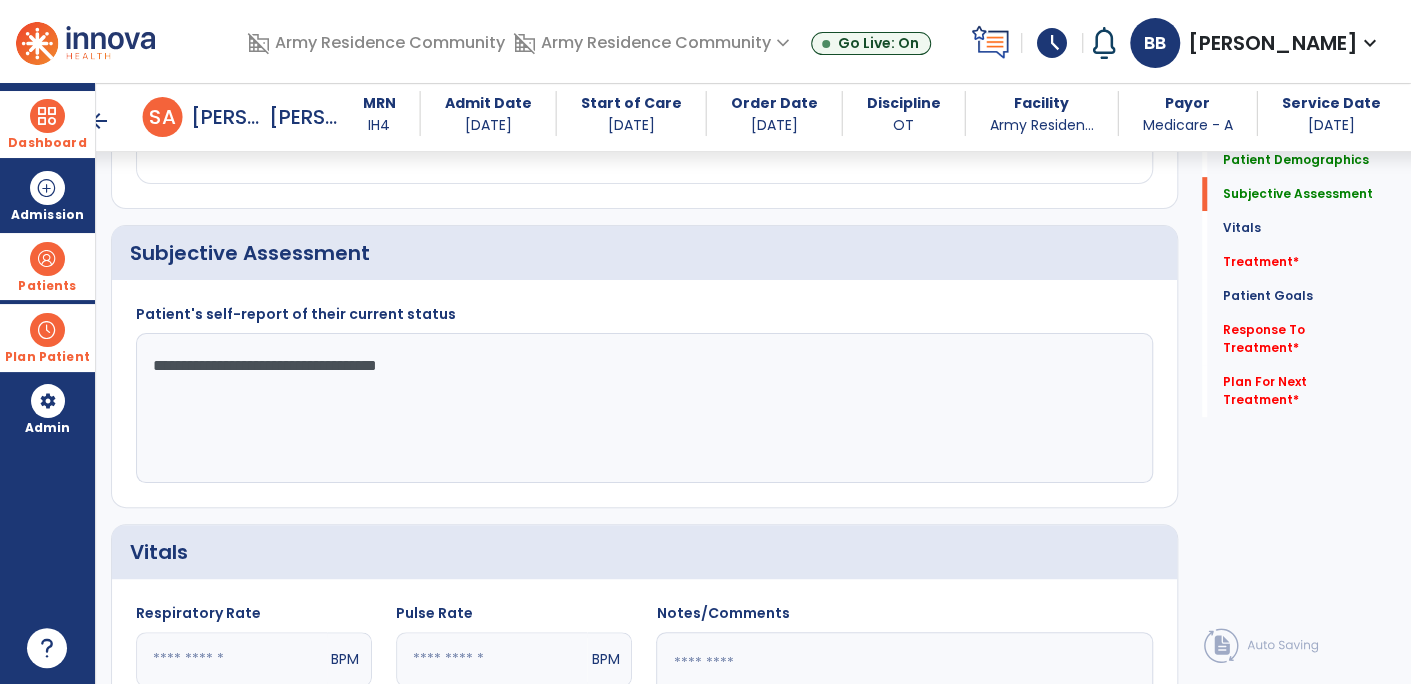 click on "**********" 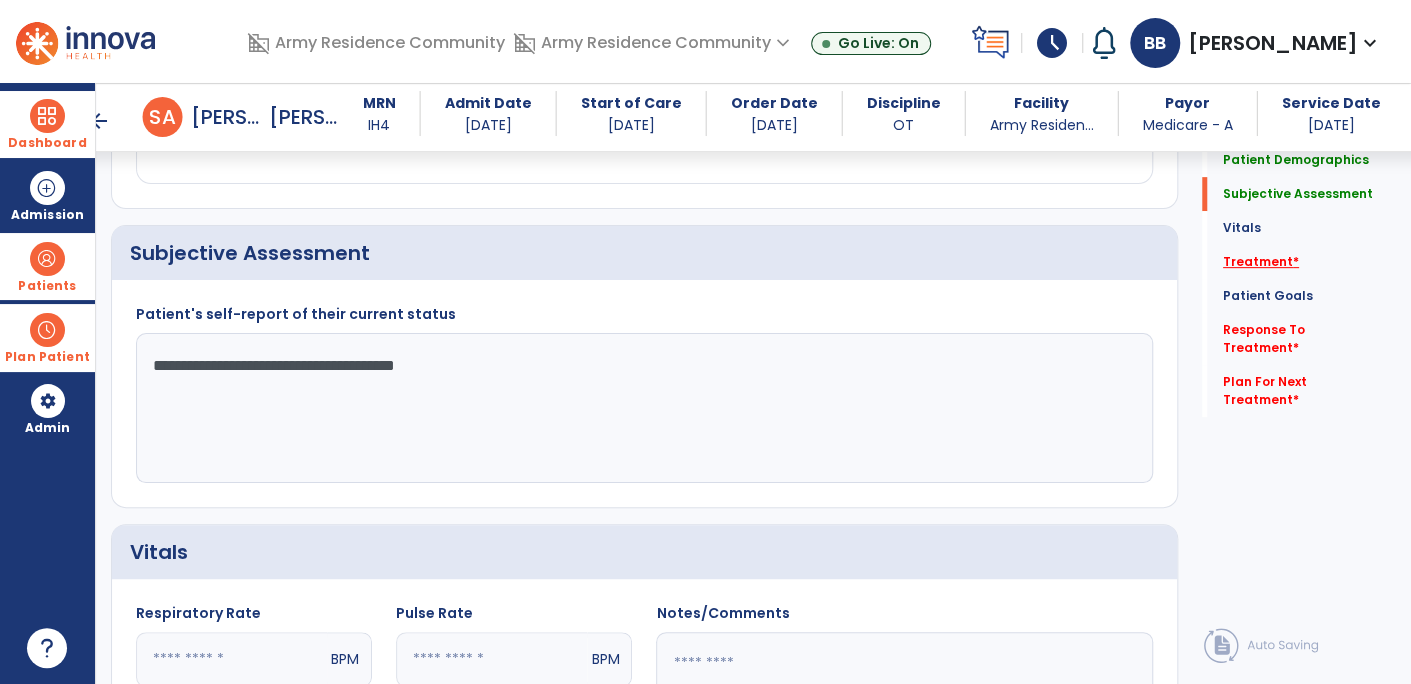 type on "**********" 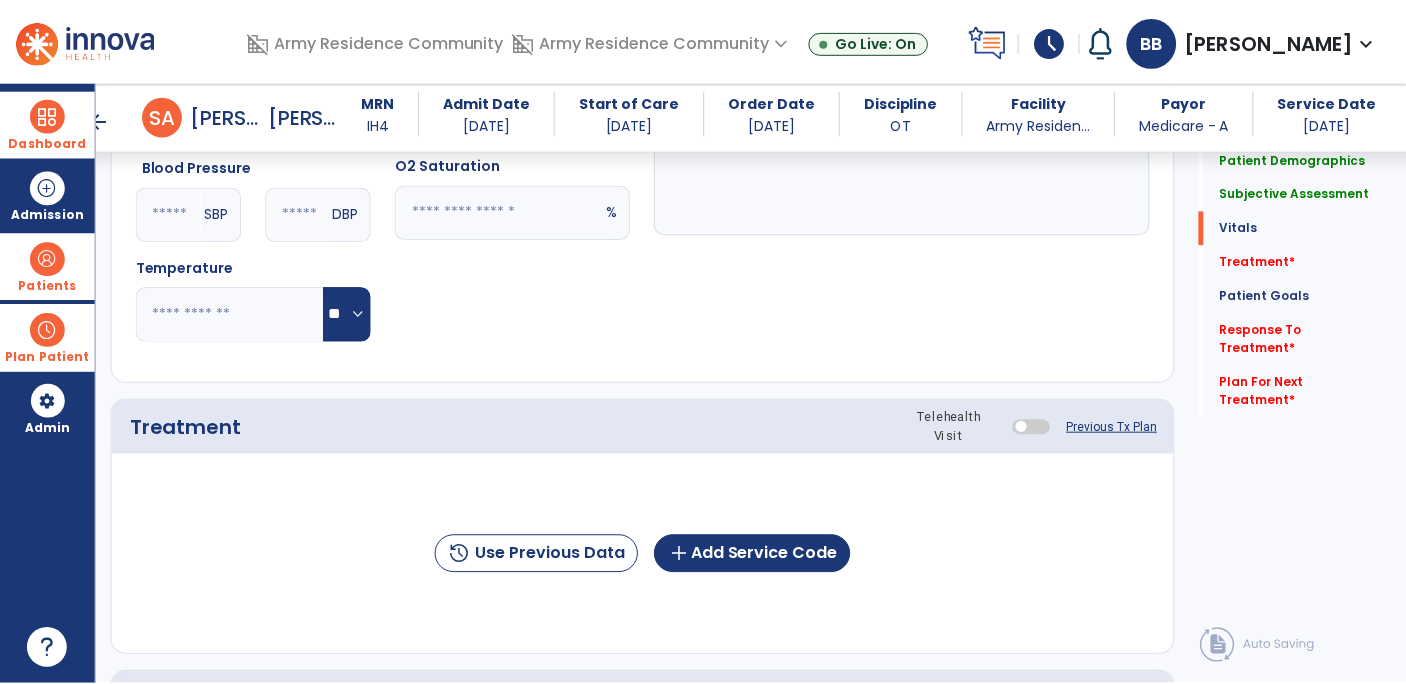 scroll, scrollTop: 1101, scrollLeft: 0, axis: vertical 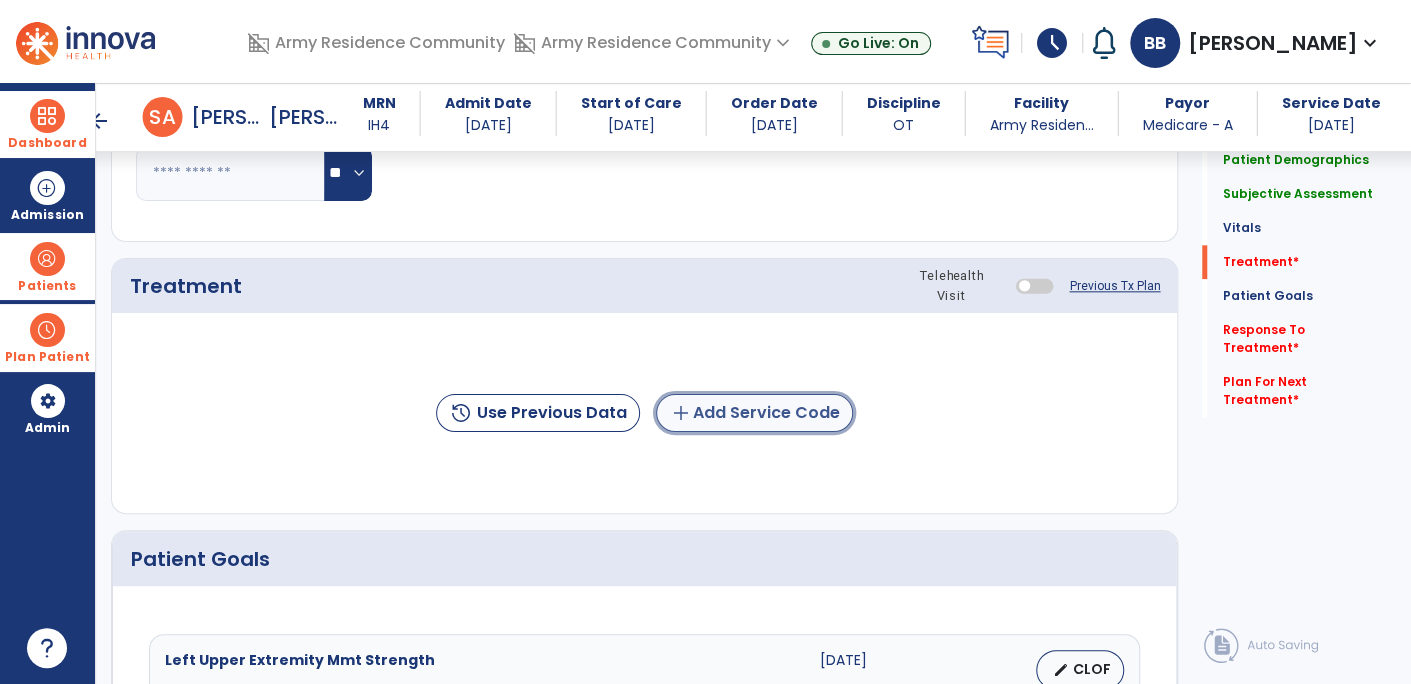 click on "add  Add Service Code" 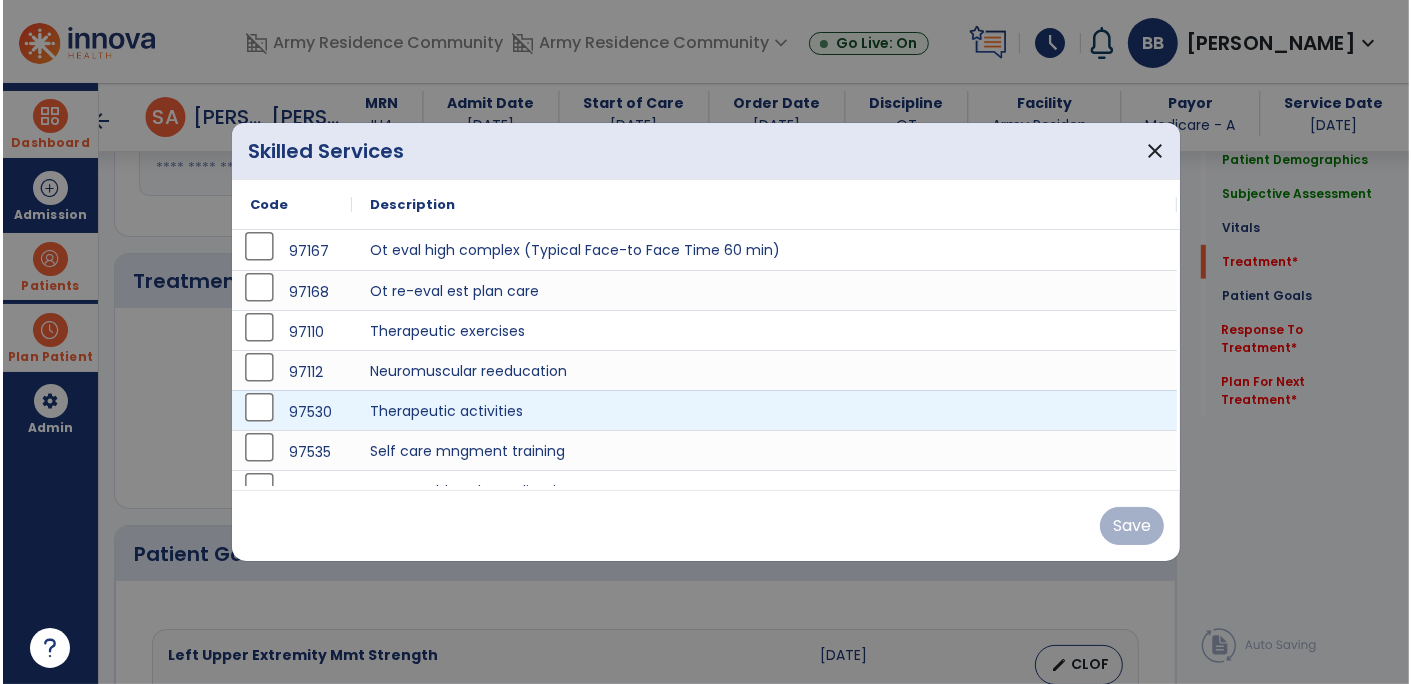 scroll, scrollTop: 1101, scrollLeft: 0, axis: vertical 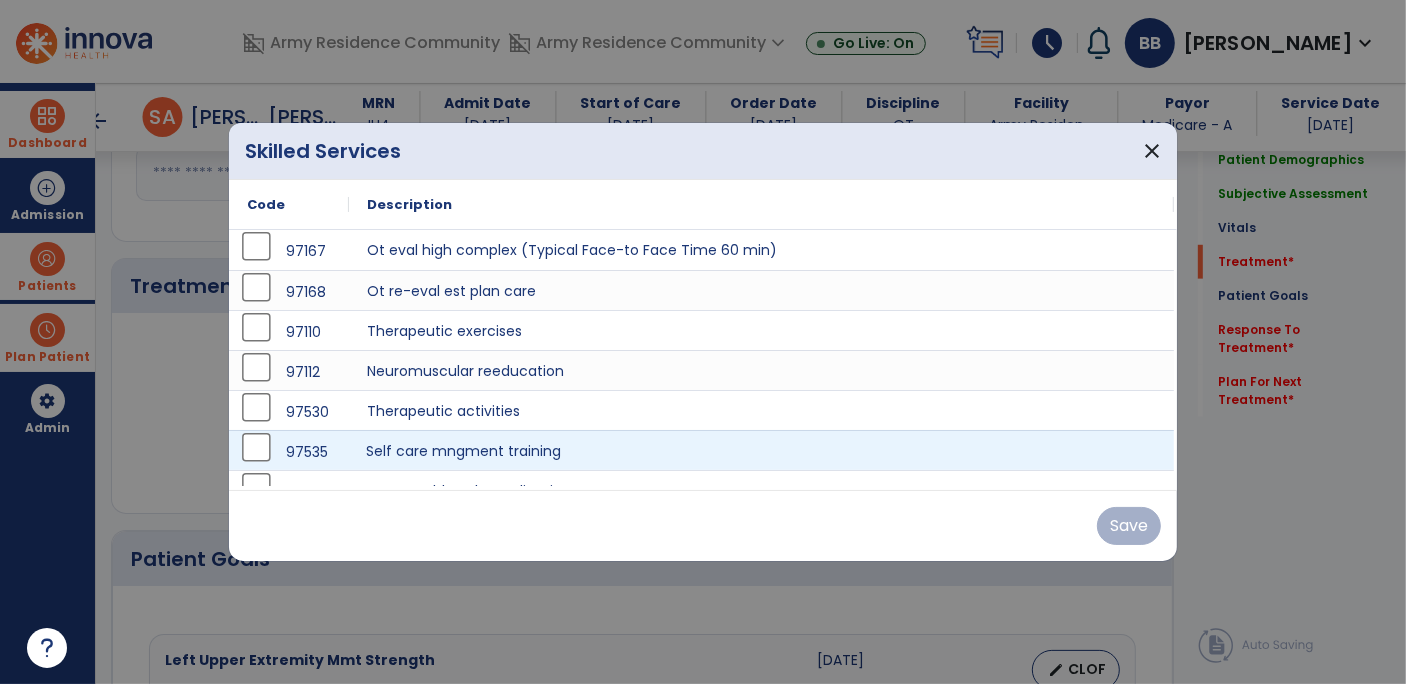 click on "Self care mngment training" at bounding box center (761, 450) 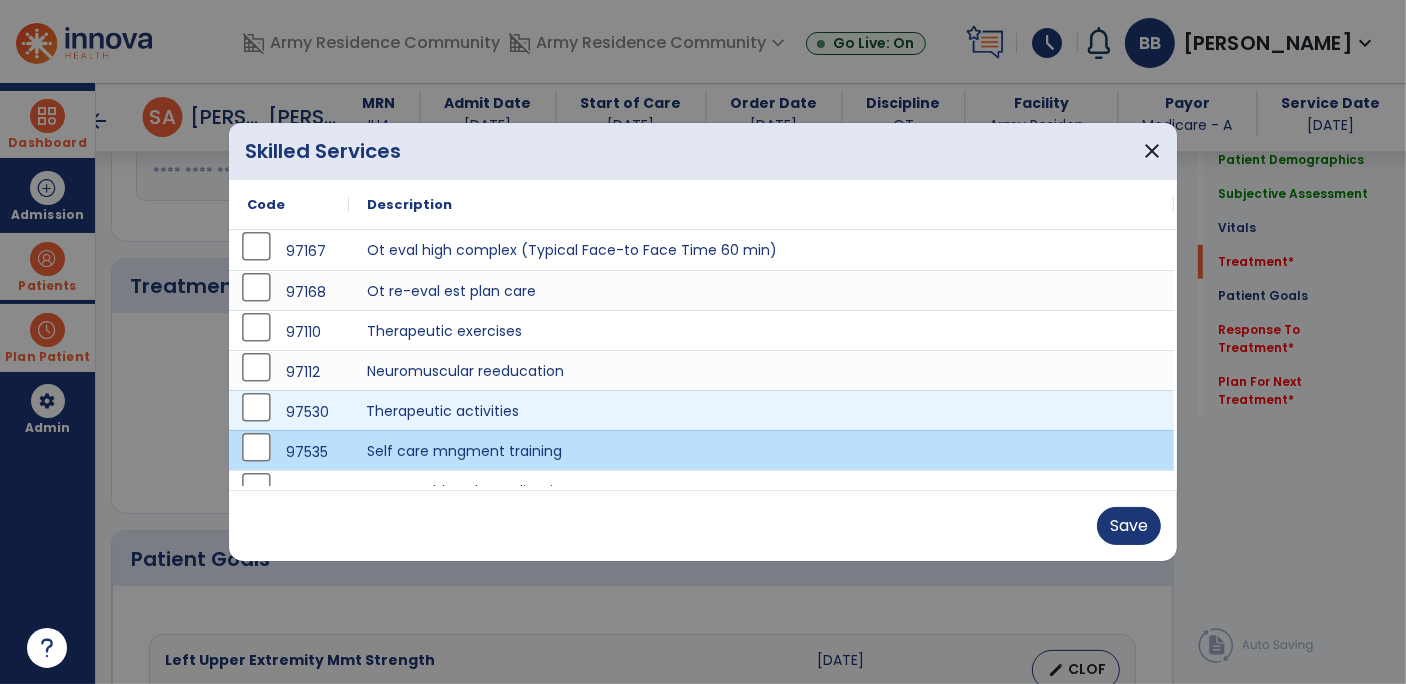 click on "Therapeutic activities" at bounding box center (761, 410) 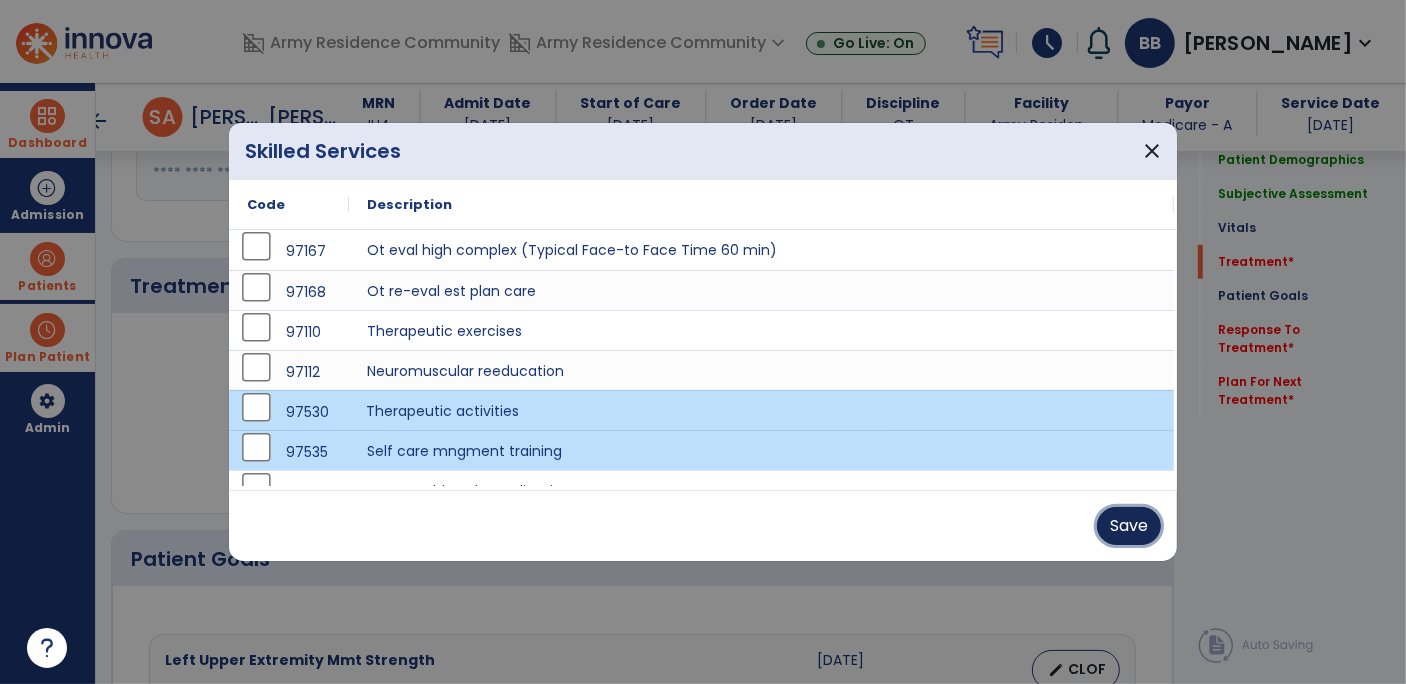 click on "Save" at bounding box center [1129, 526] 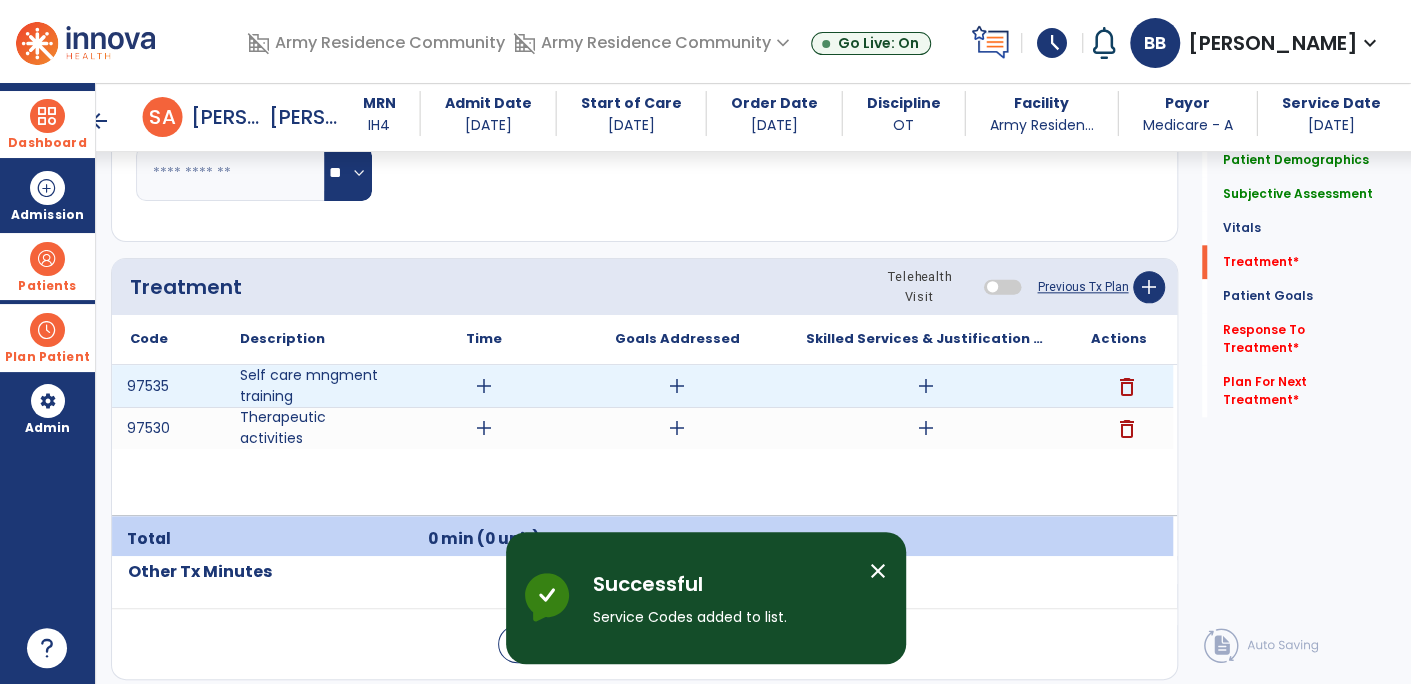 click on "add" at bounding box center (925, 386) 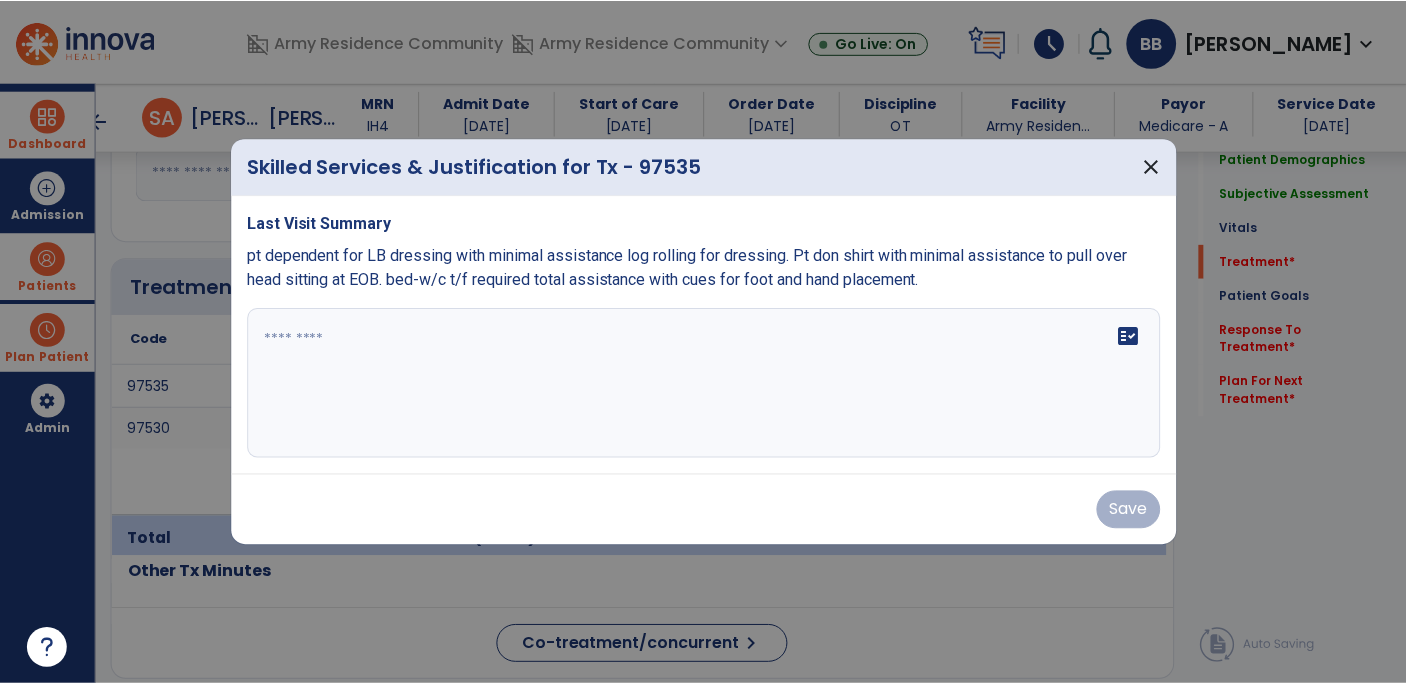 scroll, scrollTop: 1101, scrollLeft: 0, axis: vertical 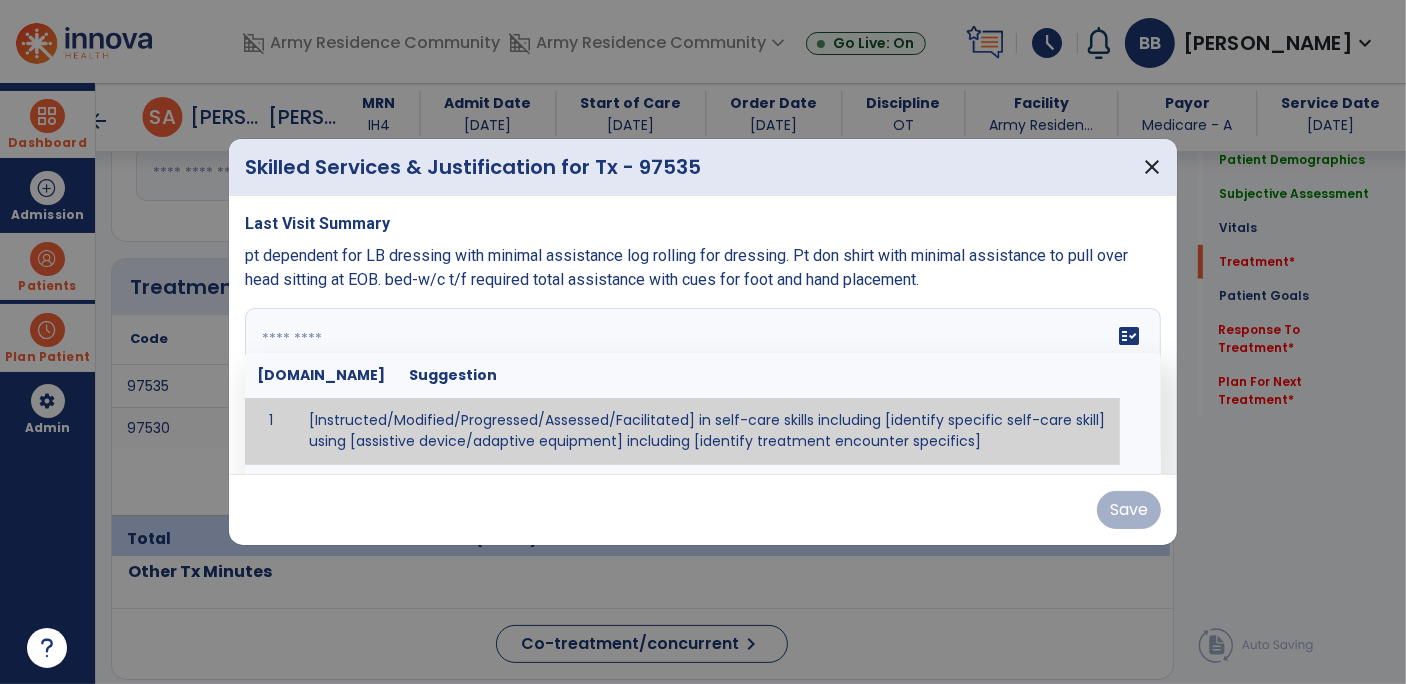 click on "fact_check  [DOMAIN_NAME] Suggestion 1 [Instructed/Modified/Progressed/Assessed/Facilitated] in self-care skills including [identify specific self-care skill] using [assistive device/adaptive equipment] including [identify treatment encounter specifics]" at bounding box center (703, 383) 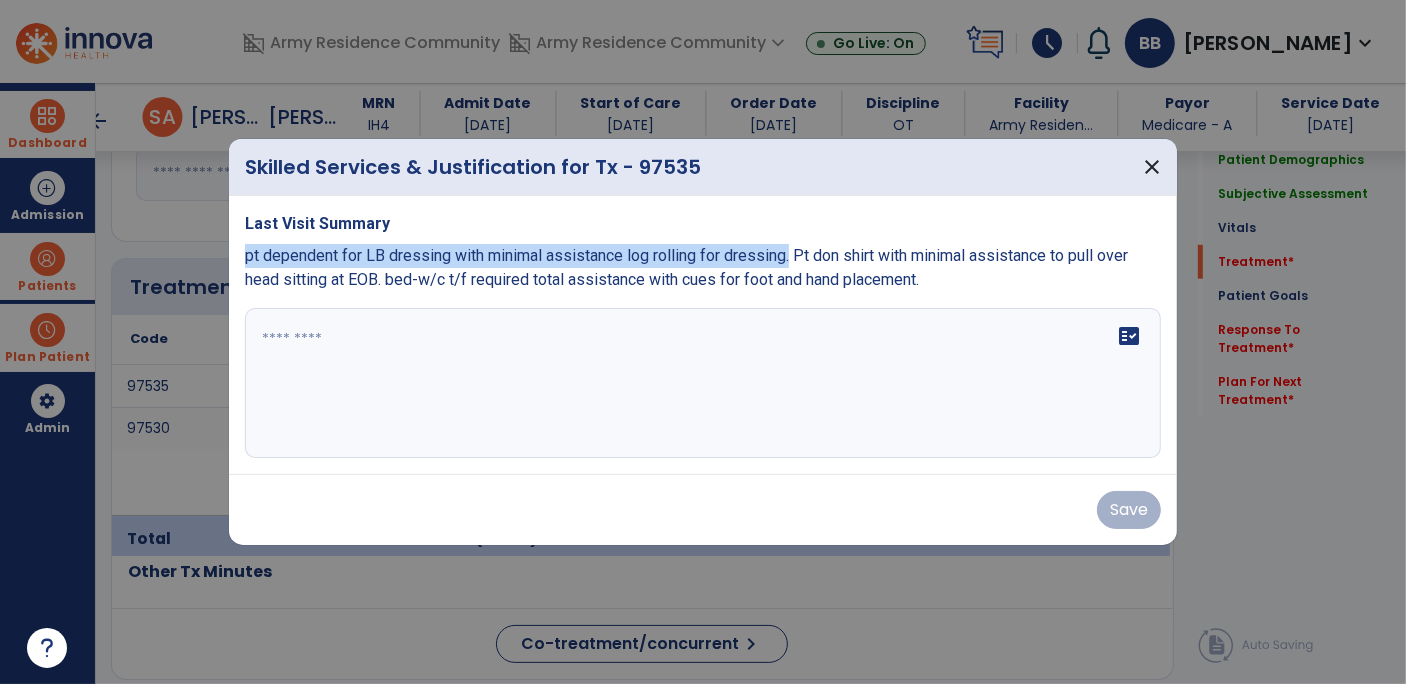 drag, startPoint x: 245, startPoint y: 259, endPoint x: 787, endPoint y: 258, distance: 542.0009 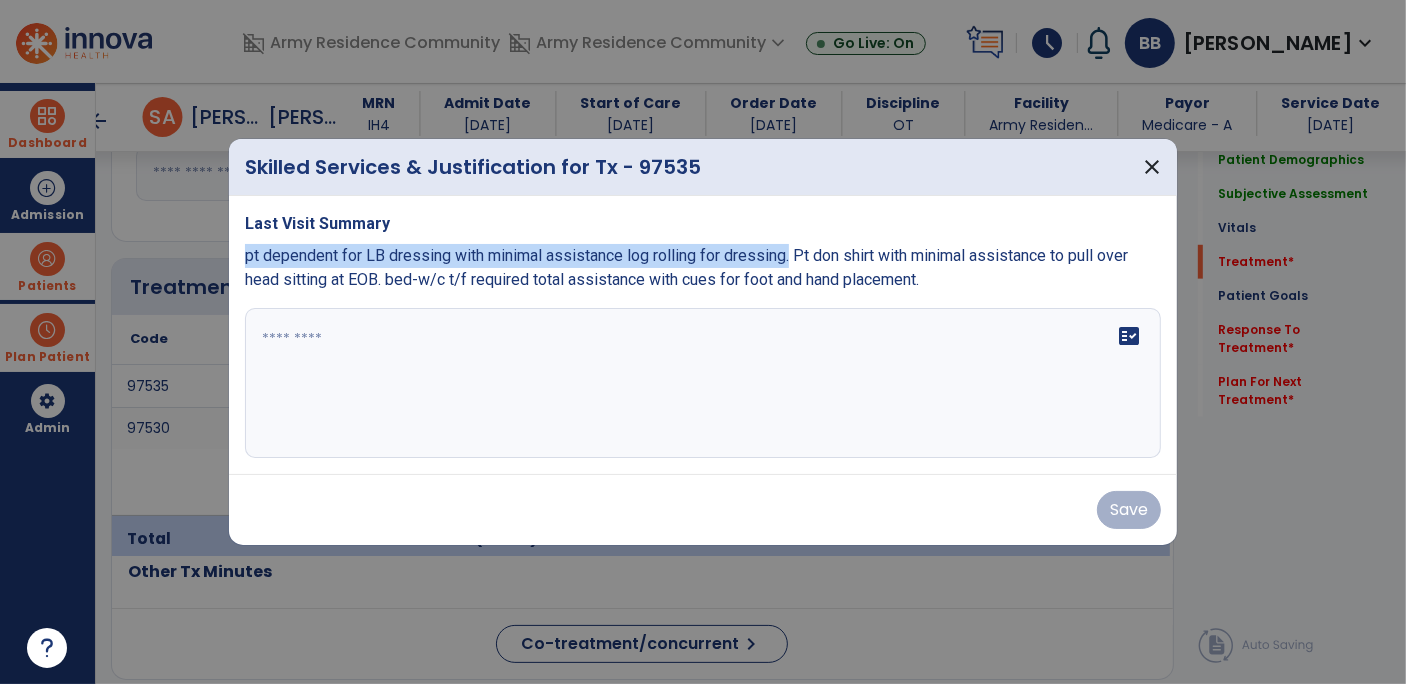 click on "pt dependent for LB dressing with minimal assistance log rolling for dressing. Pt don shirt with minimal assistance to pull over head sitting at EOB. bed-w/c t/f required total assistance with cues for foot and hand placement." at bounding box center [686, 267] 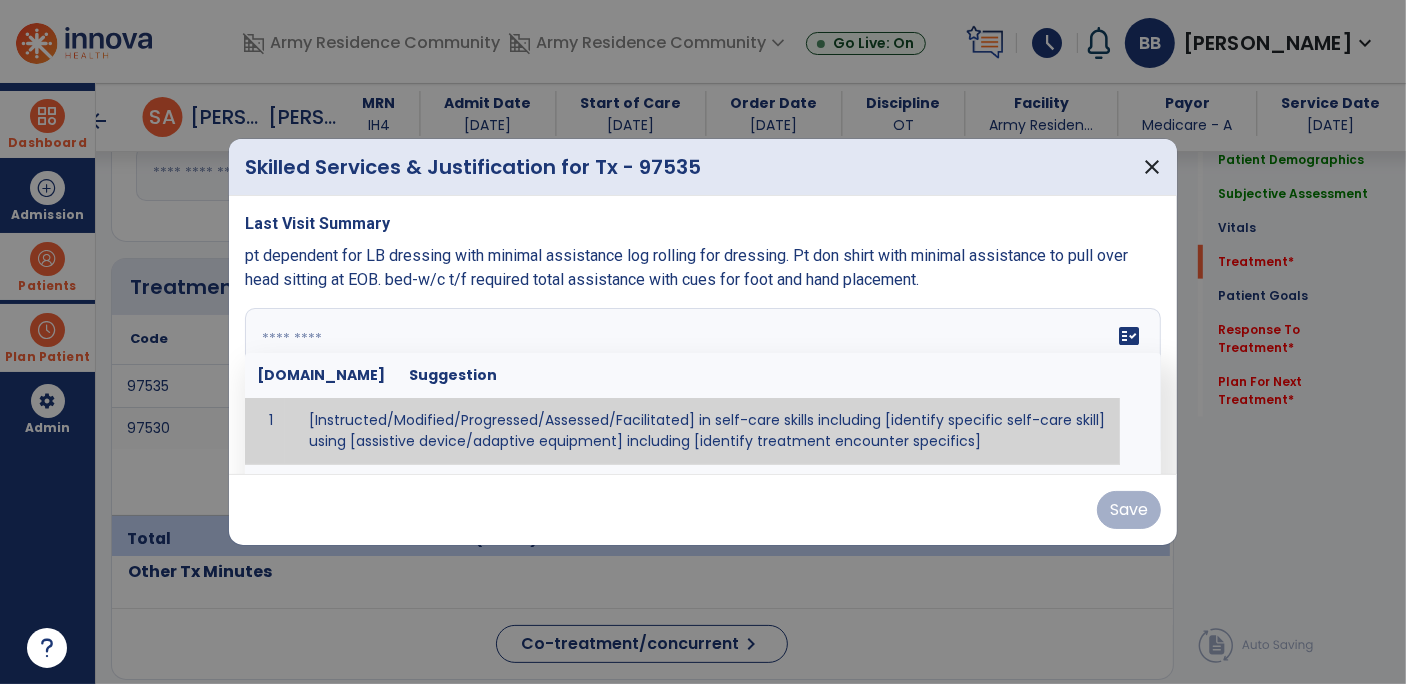 click at bounding box center (701, 383) 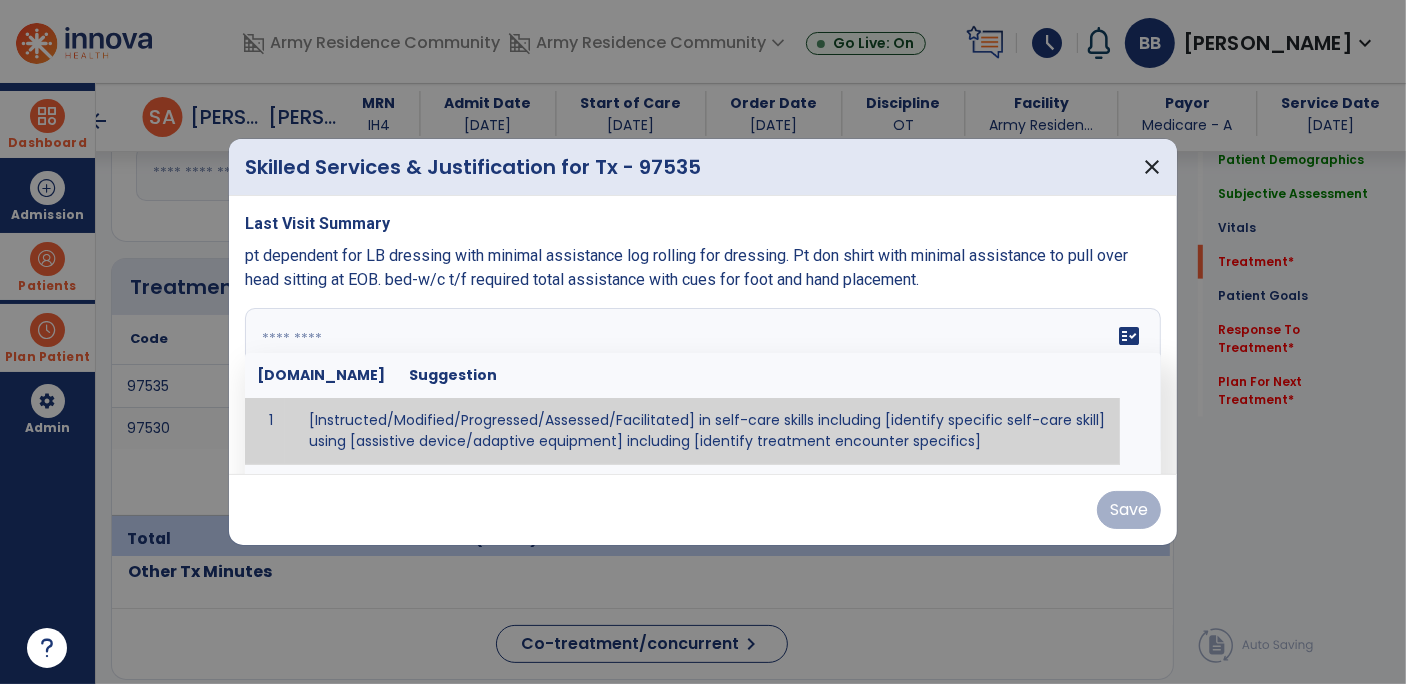 paste on "**********" 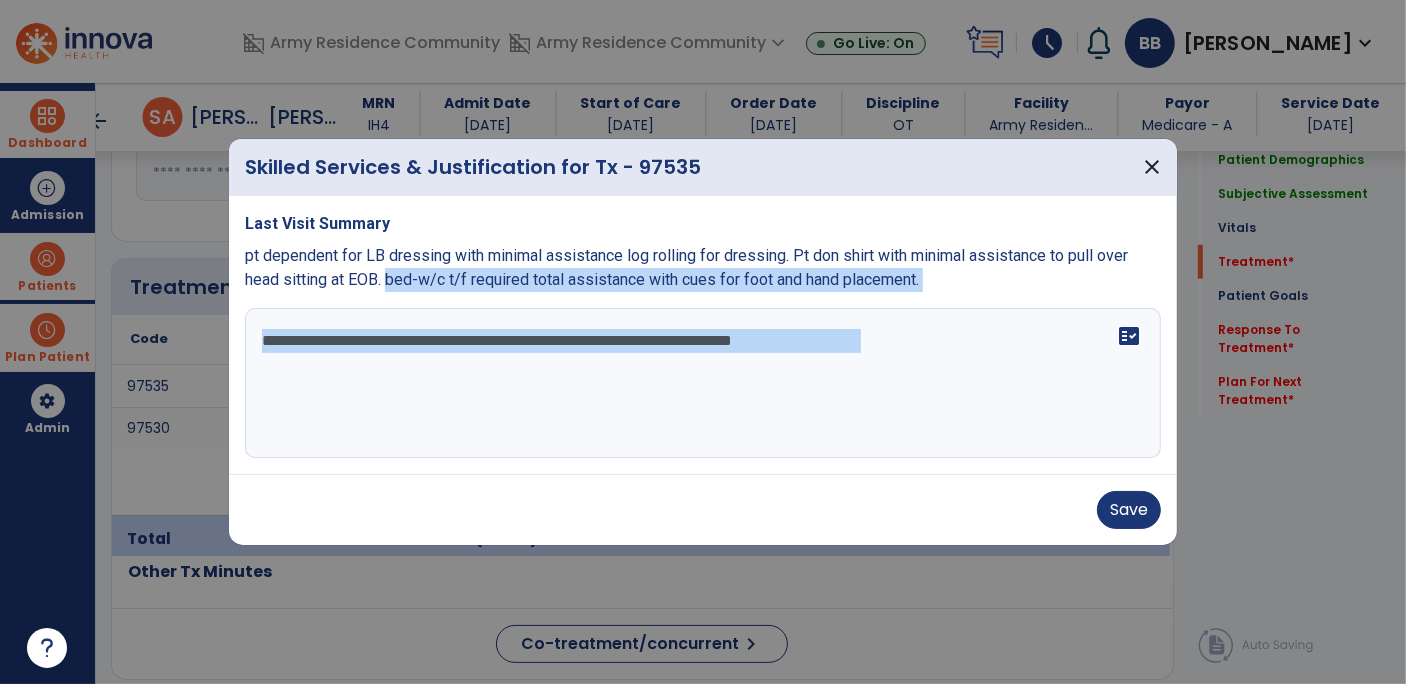 drag, startPoint x: 387, startPoint y: 282, endPoint x: 727, endPoint y: 298, distance: 340.37625 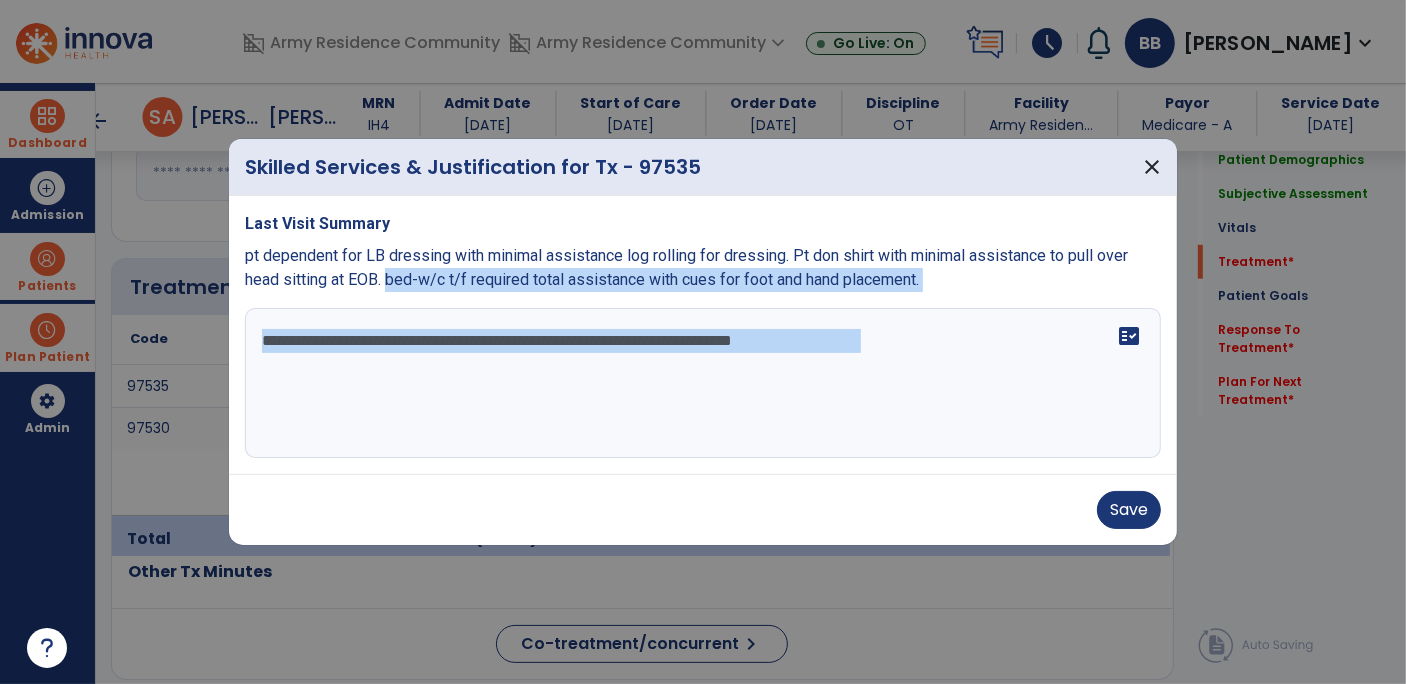 click on "**********" at bounding box center [703, 335] 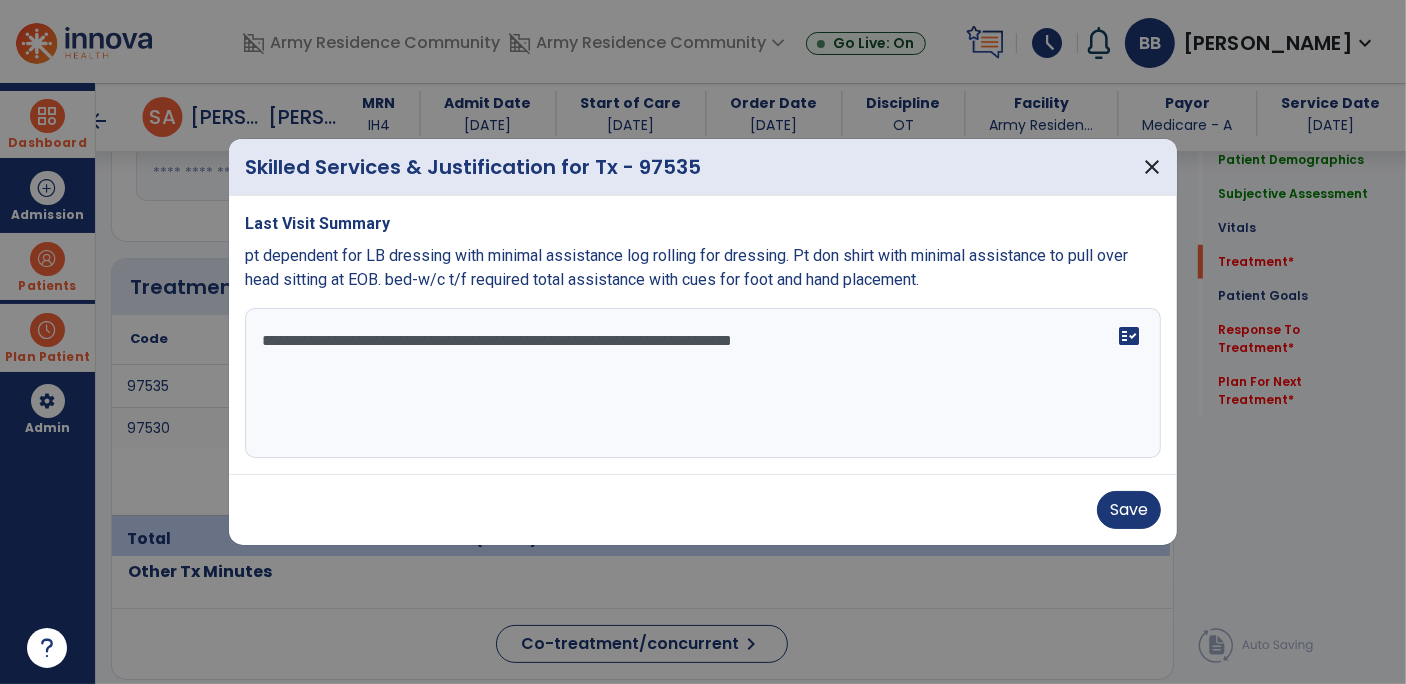 paste on "**********" 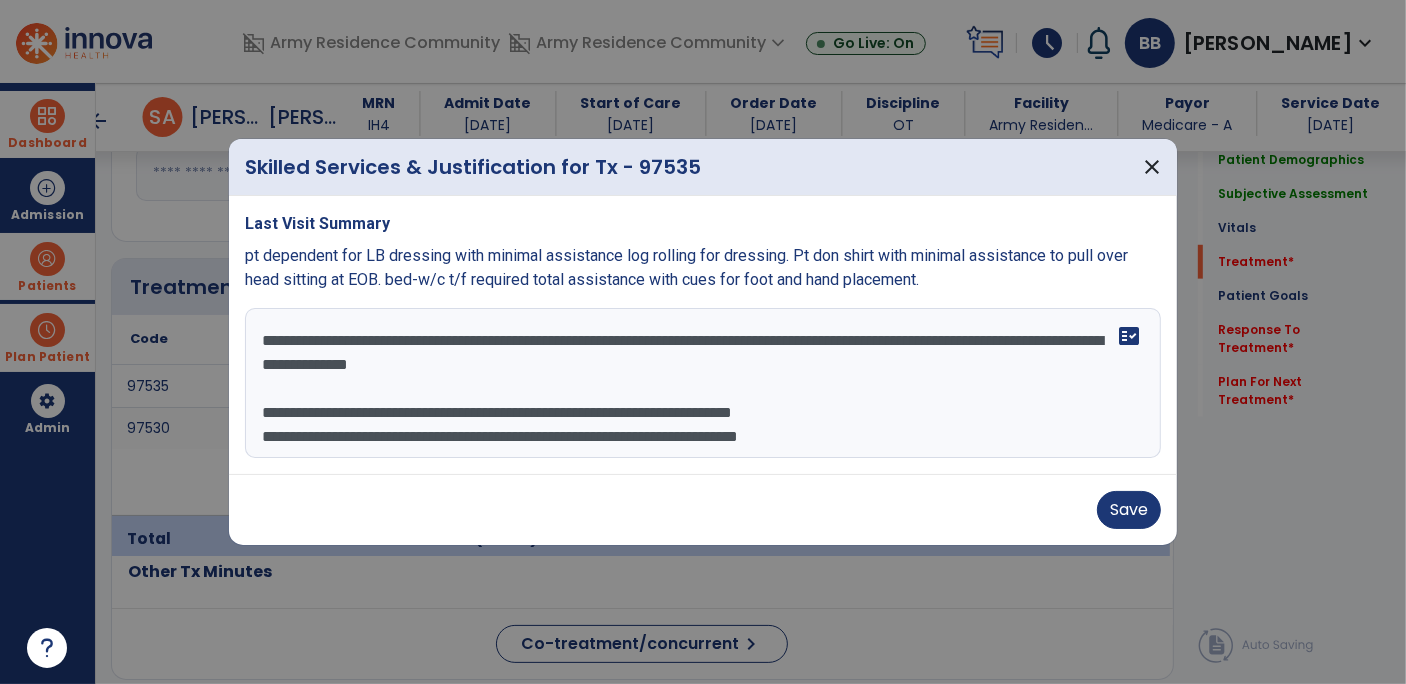 scroll, scrollTop: 15, scrollLeft: 0, axis: vertical 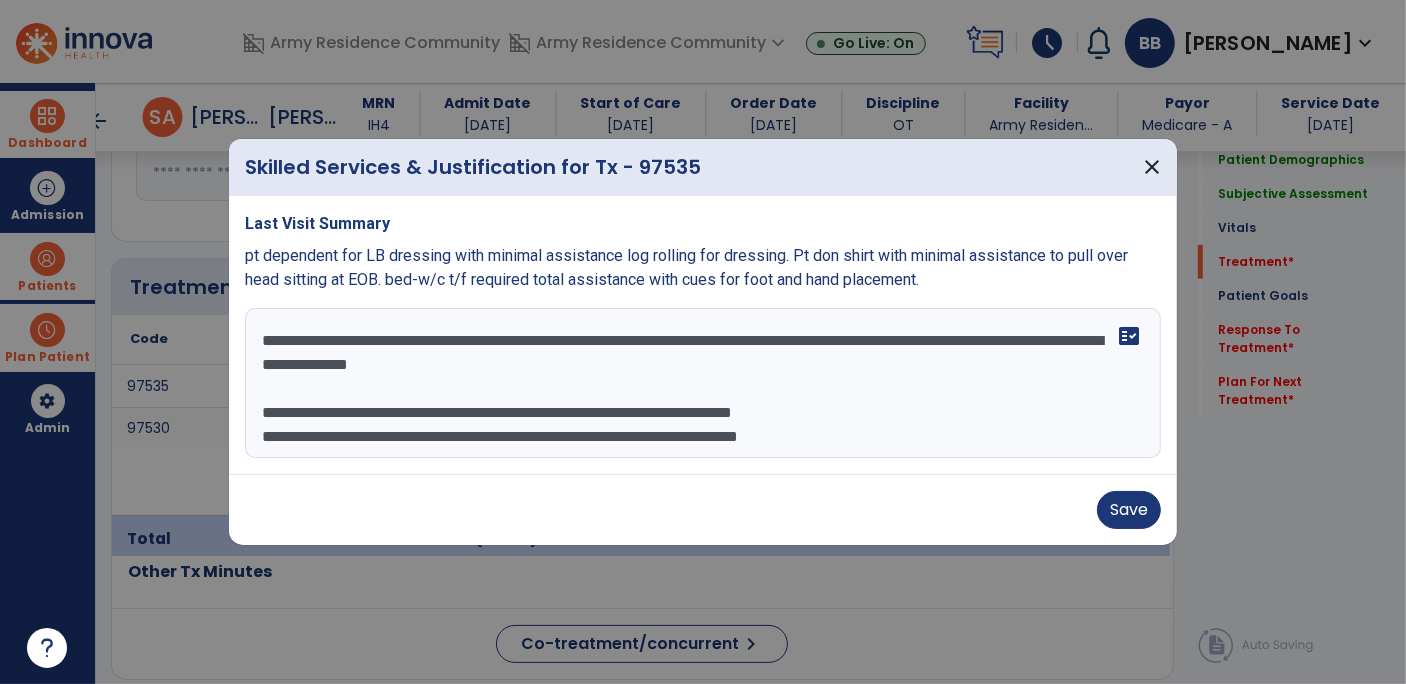 drag, startPoint x: 256, startPoint y: 391, endPoint x: 872, endPoint y: 443, distance: 618.1909 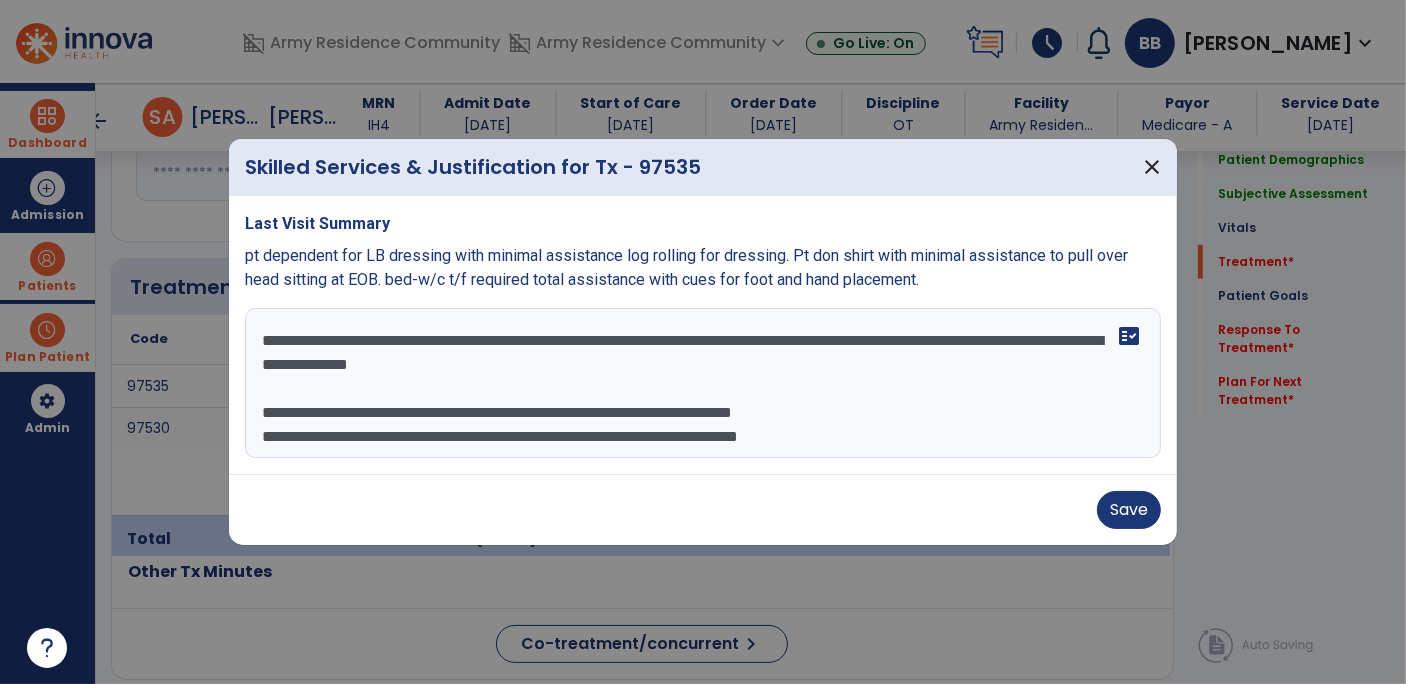 click on "**********" at bounding box center (703, 383) 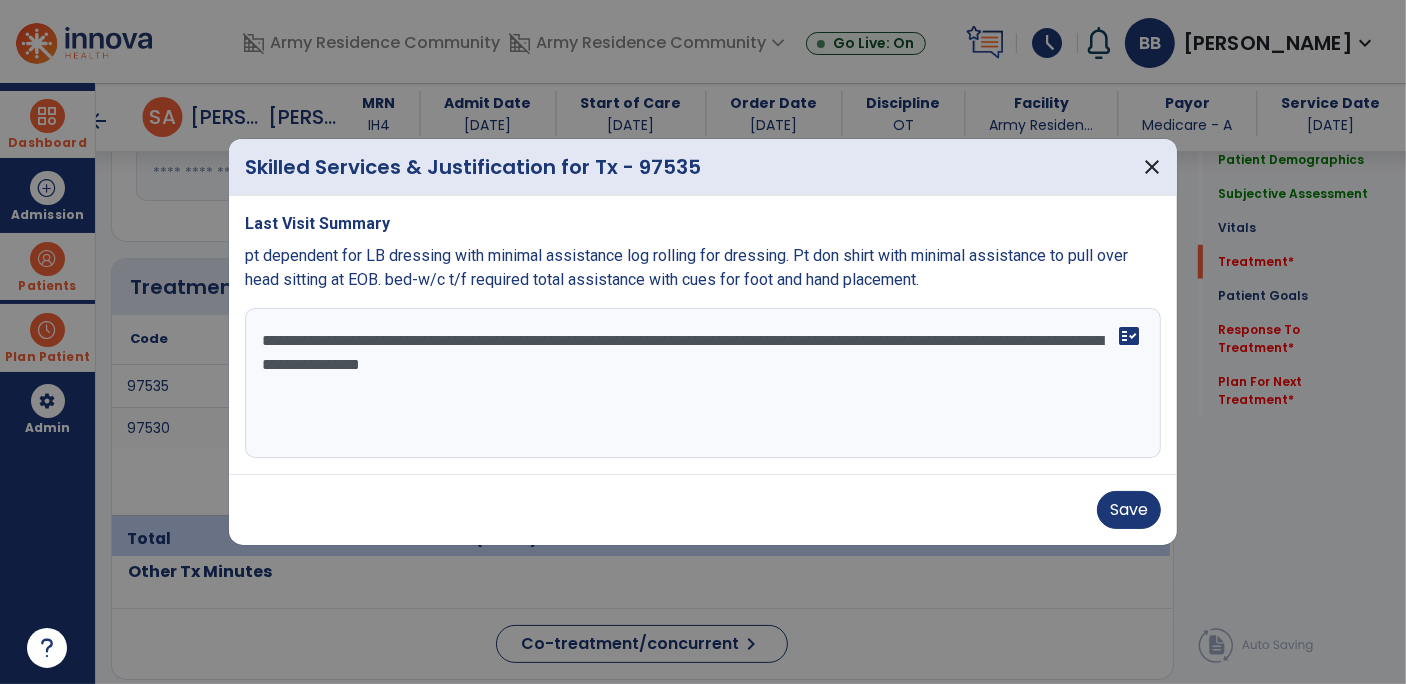 scroll, scrollTop: 0, scrollLeft: 0, axis: both 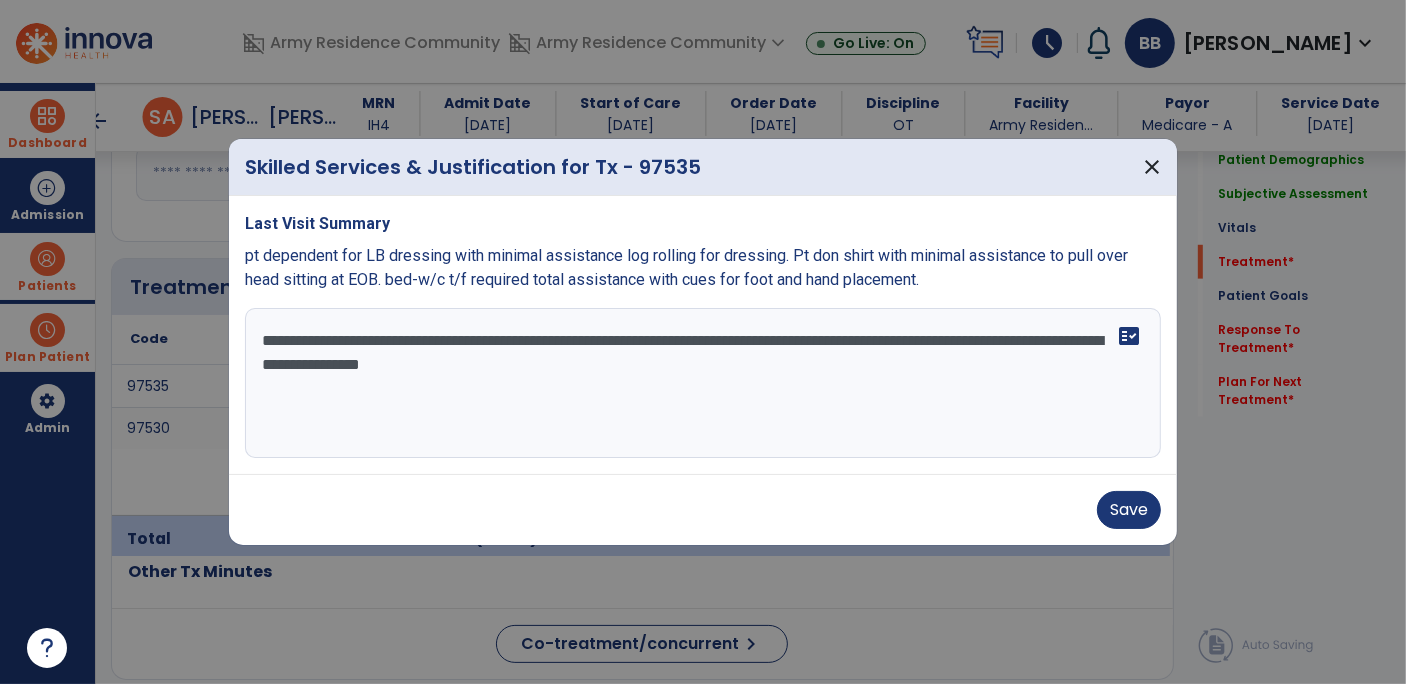 drag, startPoint x: 258, startPoint y: 345, endPoint x: 1145, endPoint y: 376, distance: 887.54156 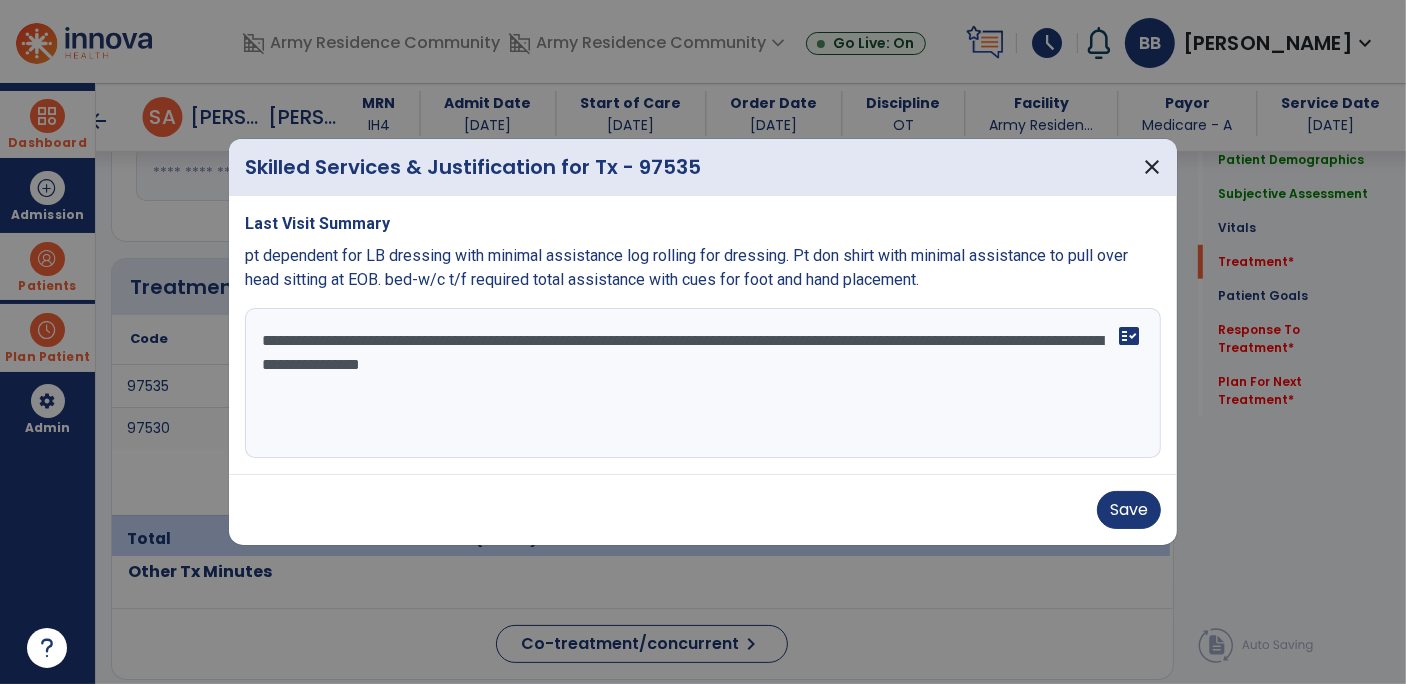 click on "**********" at bounding box center (703, 383) 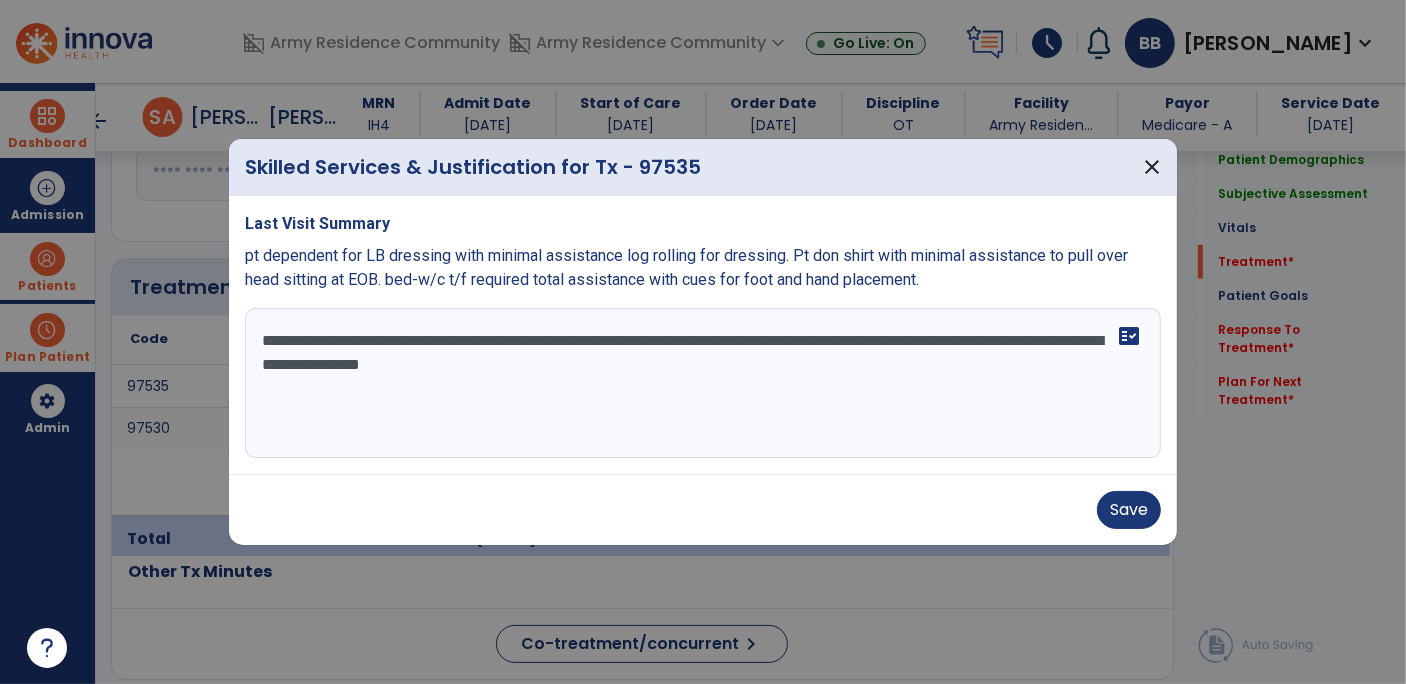 drag, startPoint x: 764, startPoint y: 387, endPoint x: 636, endPoint y: 396, distance: 128.31601 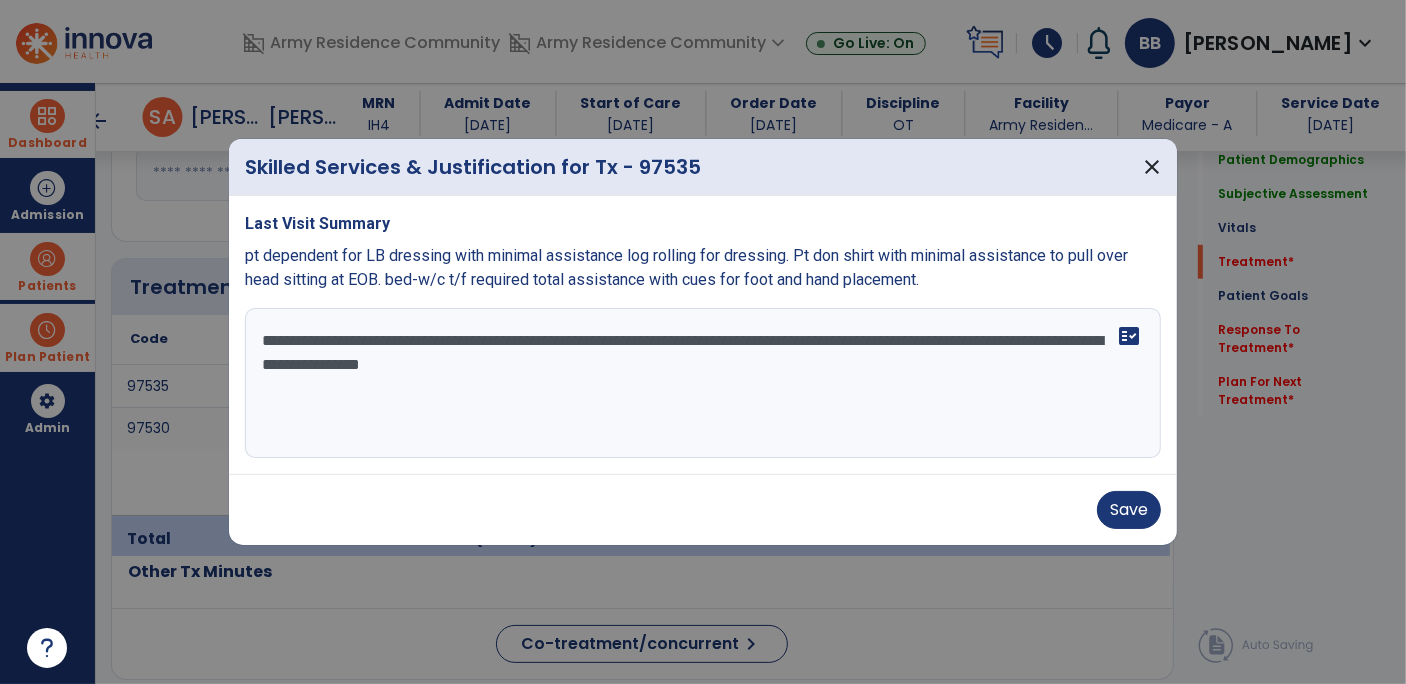 click on "**********" at bounding box center (703, 383) 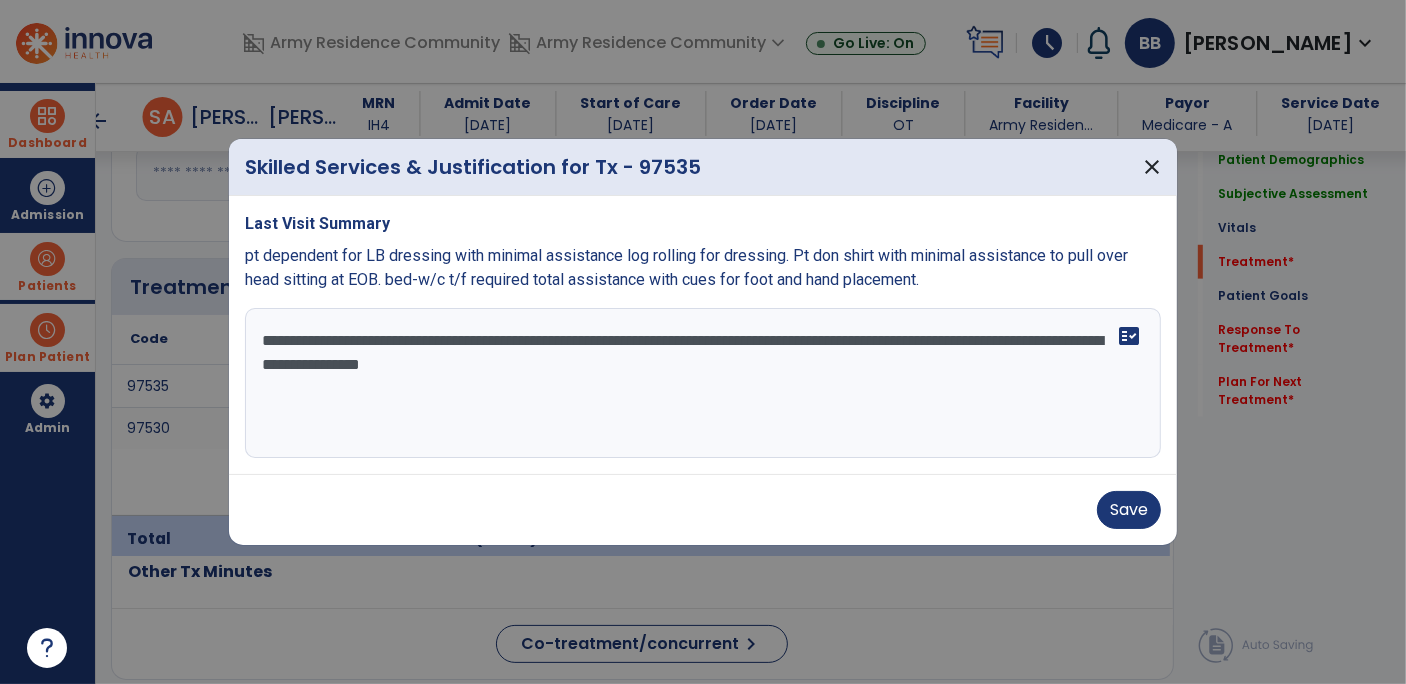 drag, startPoint x: 361, startPoint y: 374, endPoint x: 63, endPoint y: 337, distance: 300.2882 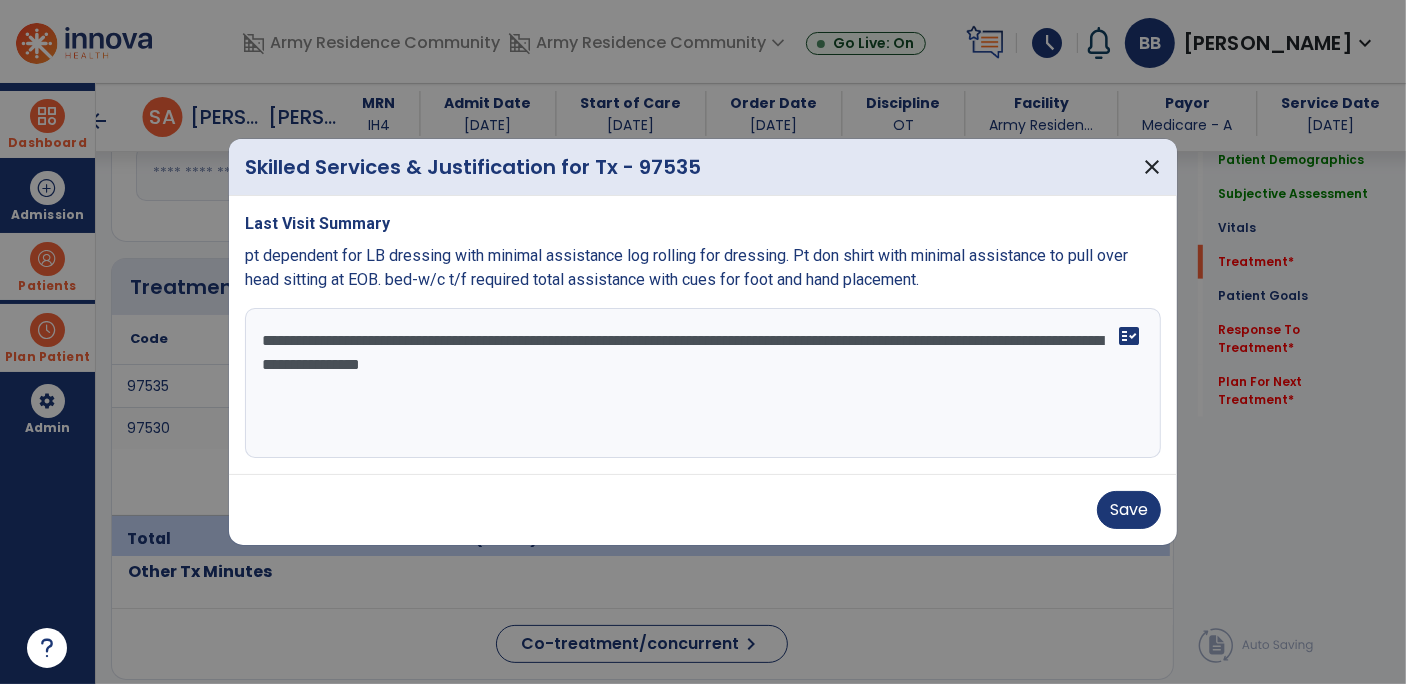 click on "**********" at bounding box center (703, 342) 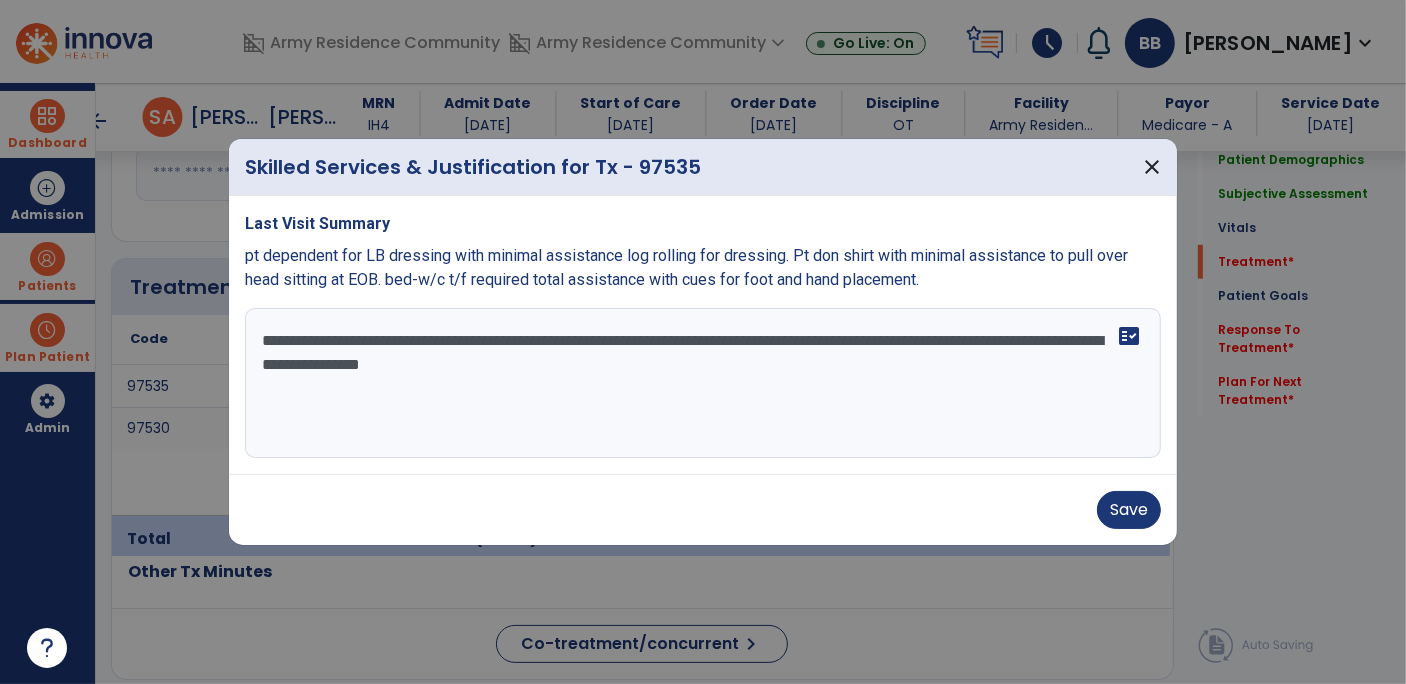 drag, startPoint x: 341, startPoint y: 361, endPoint x: 913, endPoint y: 350, distance: 572.1058 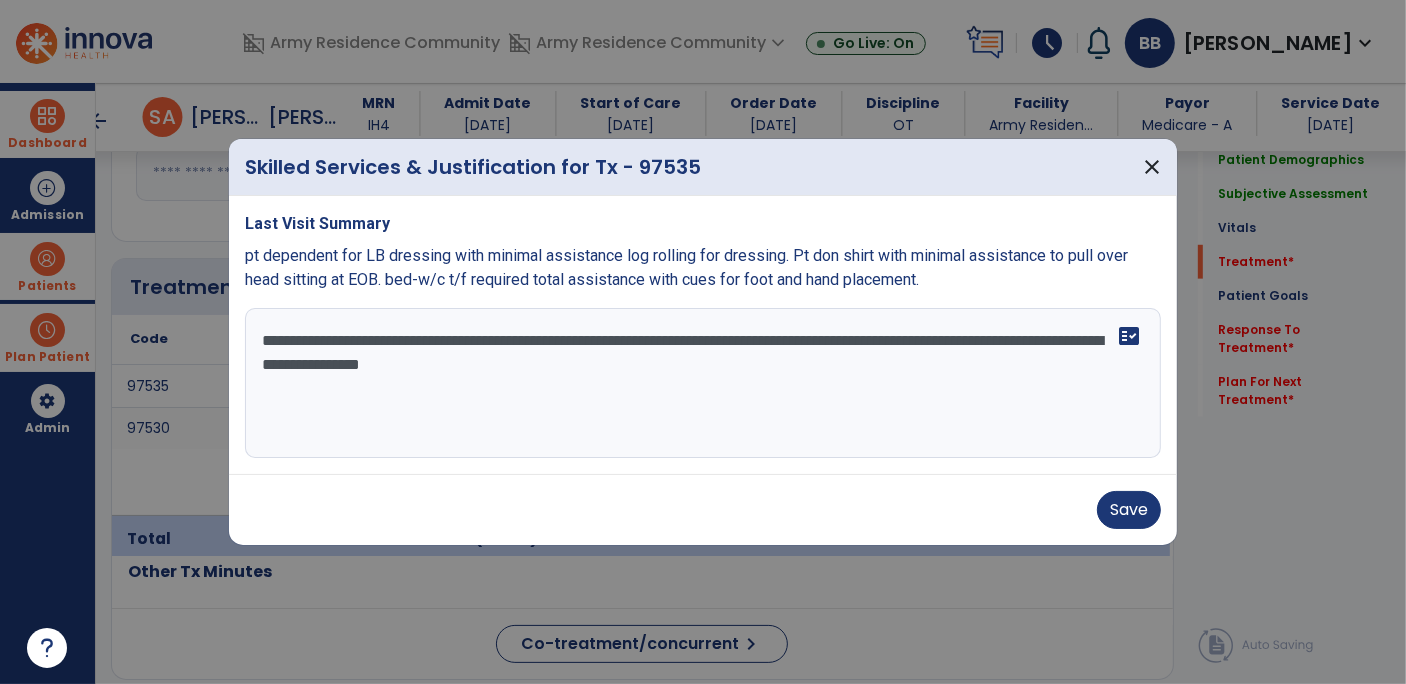 click on "**********" at bounding box center (703, 383) 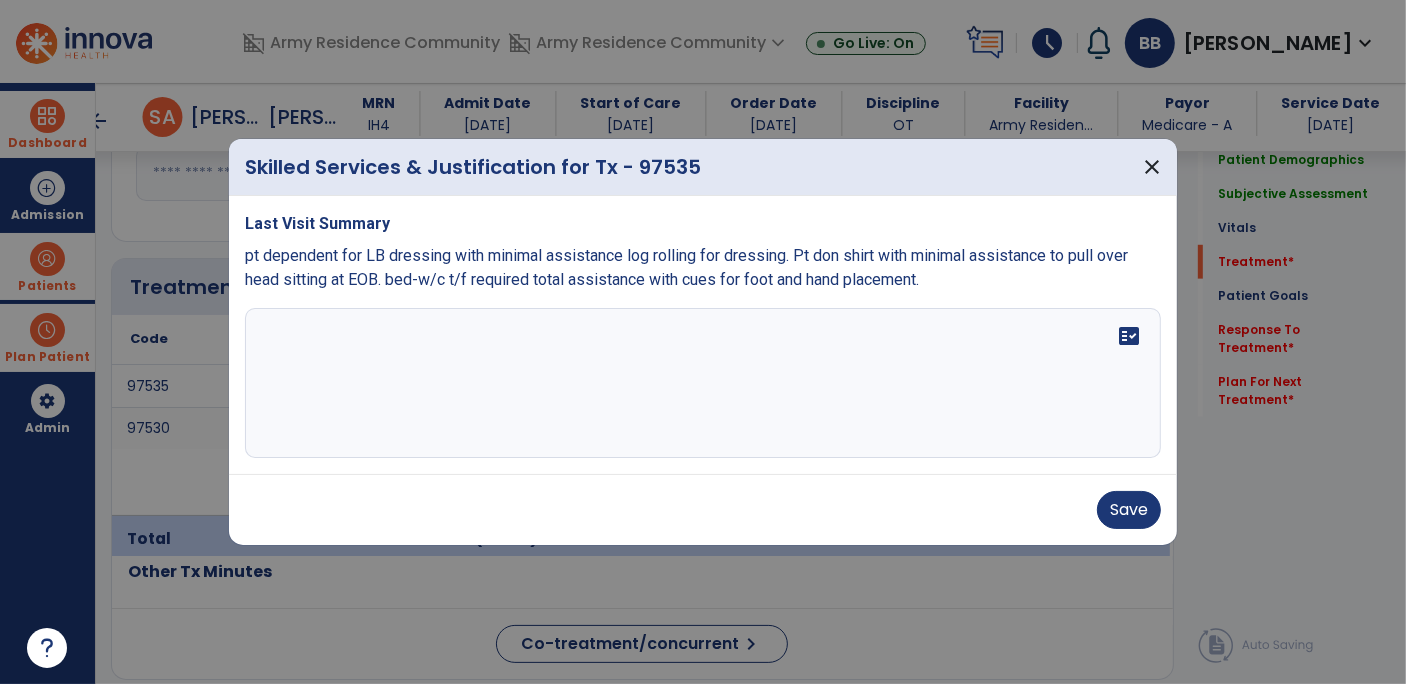 click at bounding box center [703, 383] 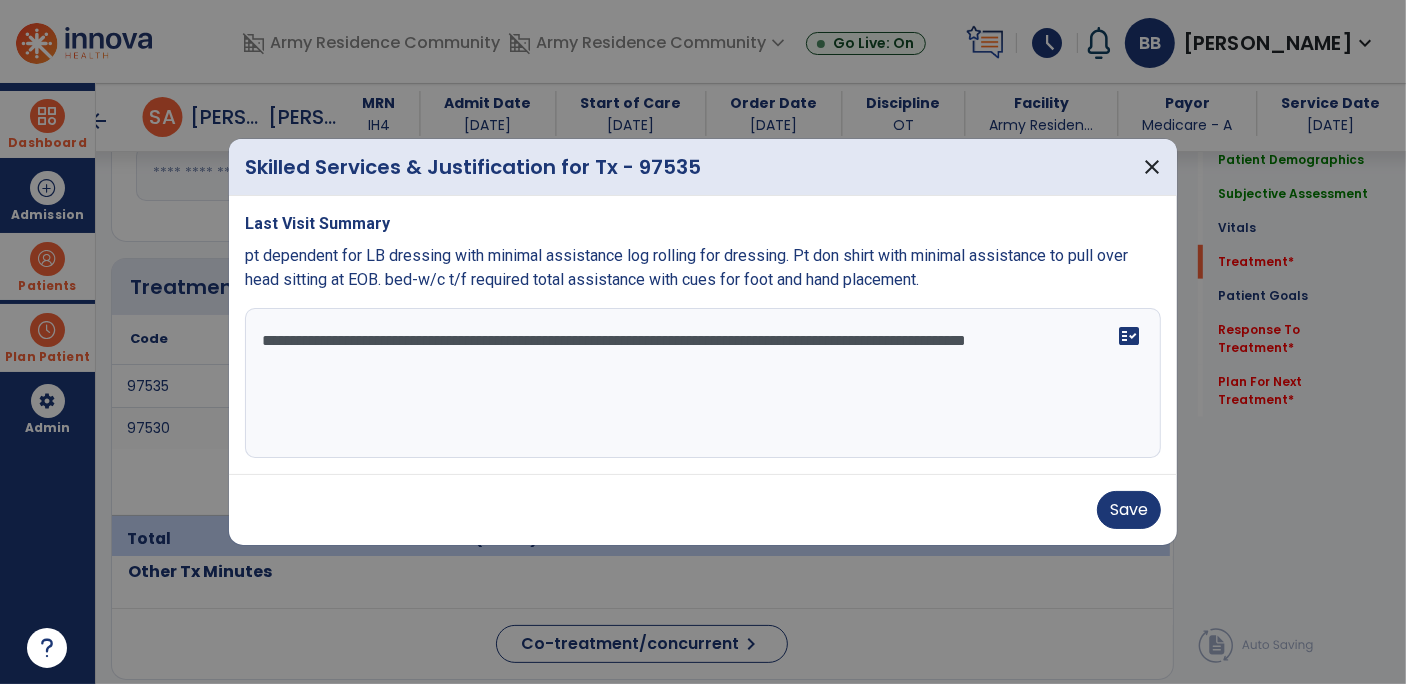 drag, startPoint x: 391, startPoint y: 343, endPoint x: 347, endPoint y: 332, distance: 45.35416 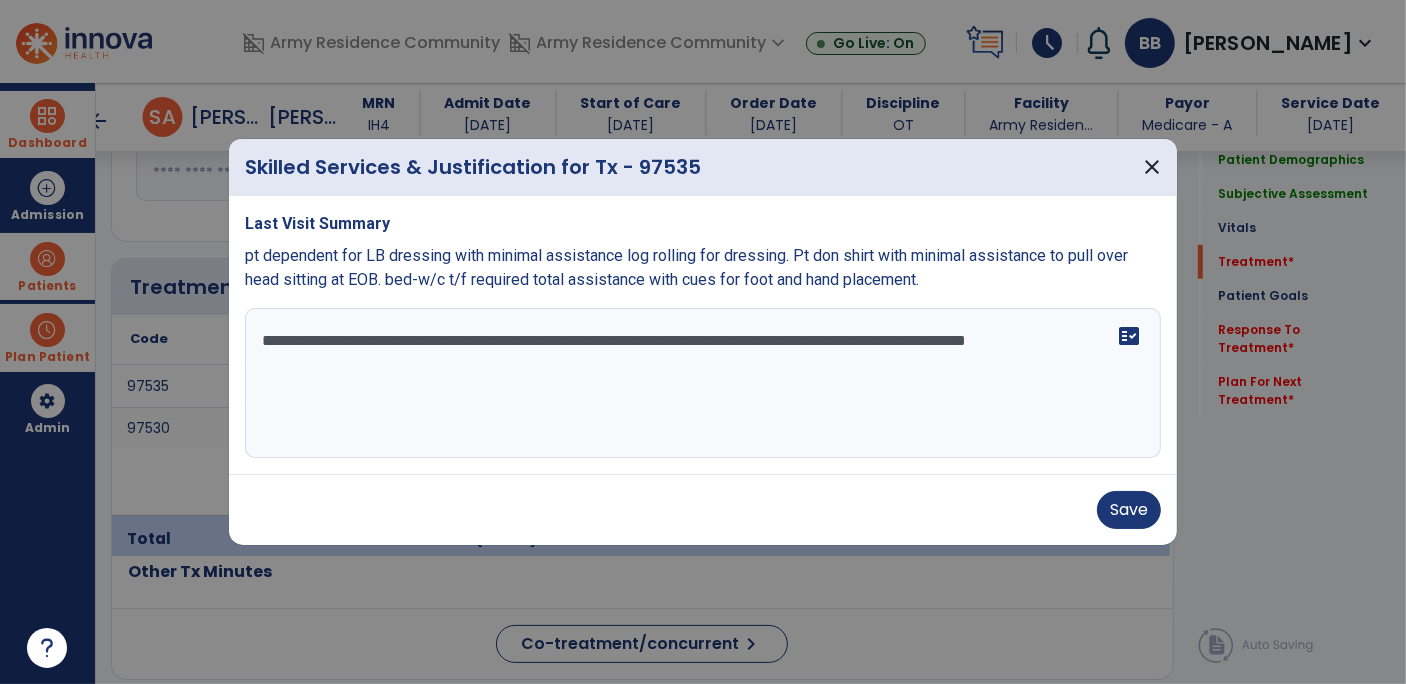click on "**********" at bounding box center [703, 383] 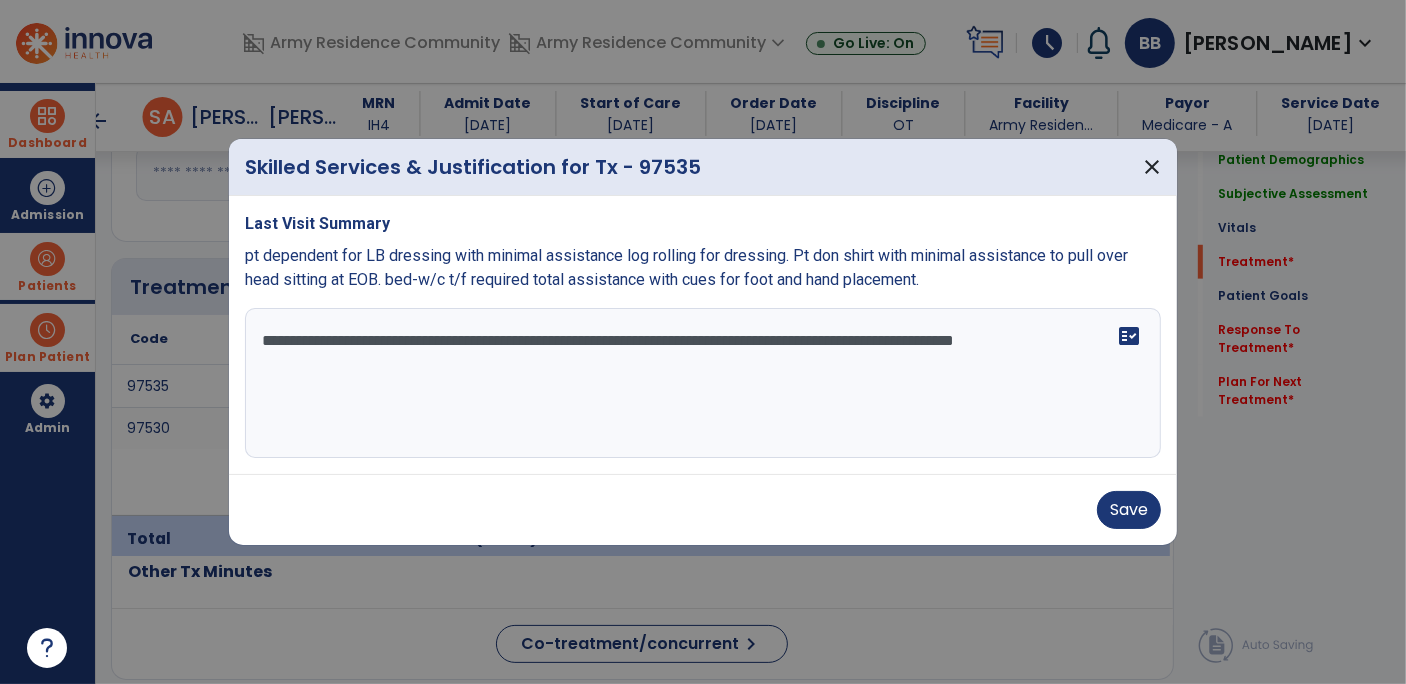 click on "**********" at bounding box center (703, 383) 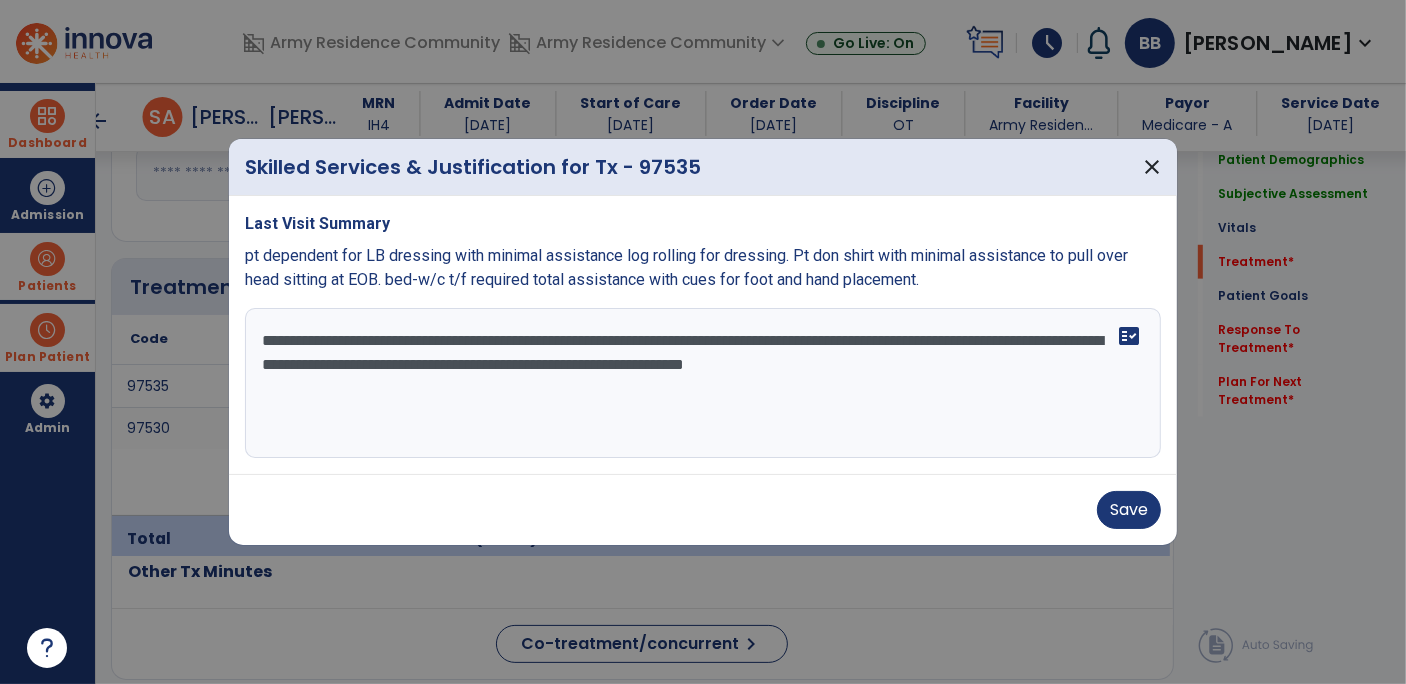 click on "**********" at bounding box center (703, 383) 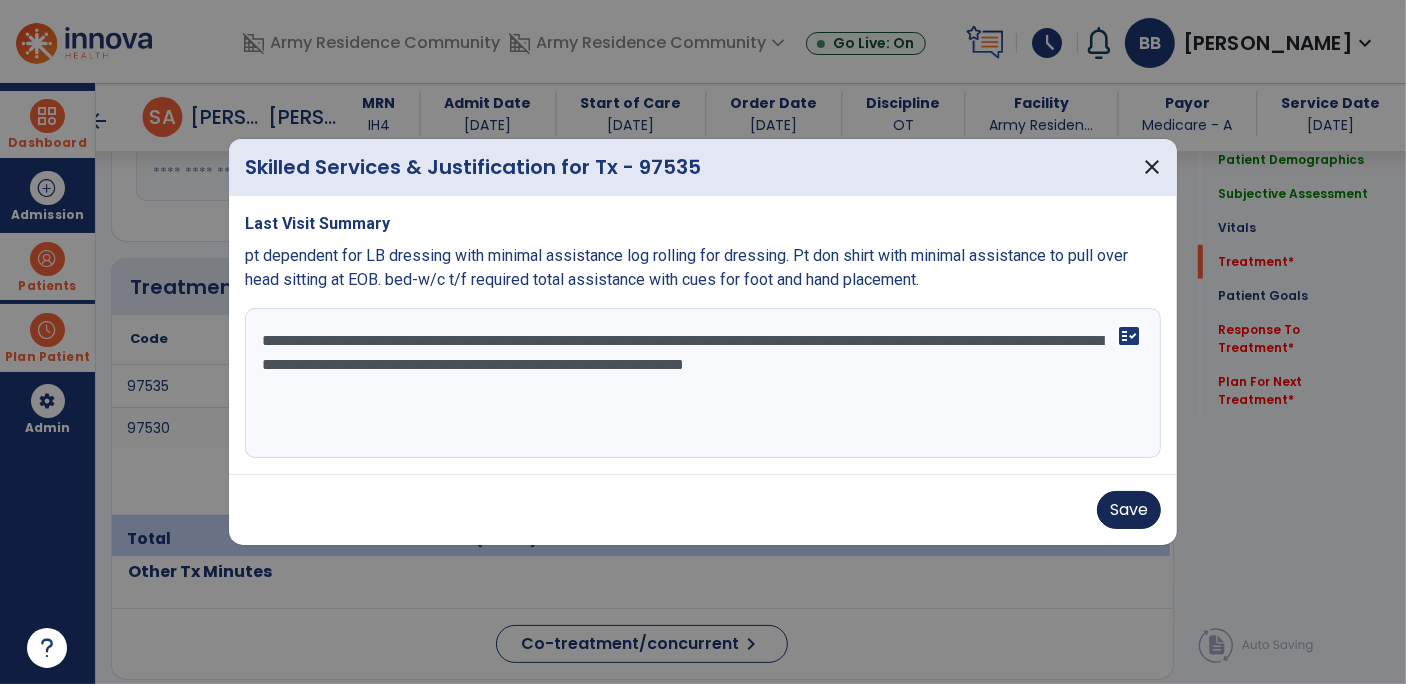 type on "**********" 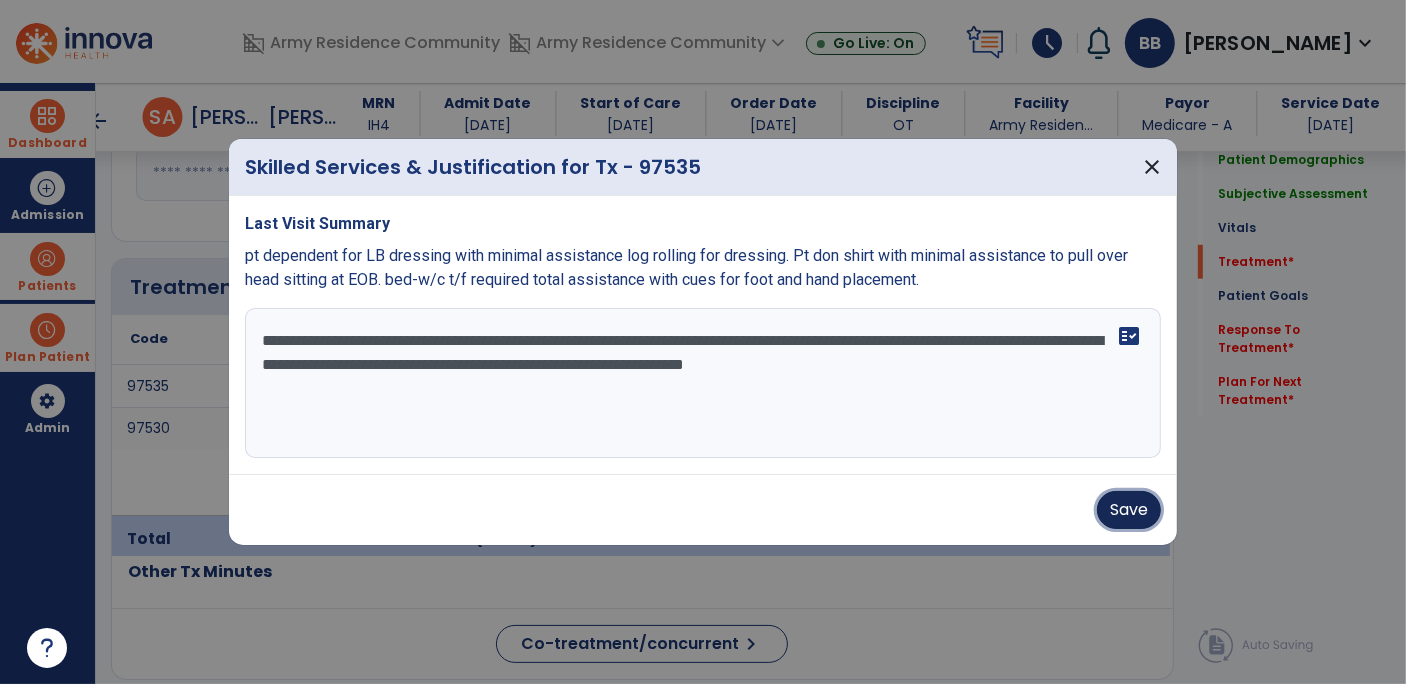 click on "Save" at bounding box center (1129, 510) 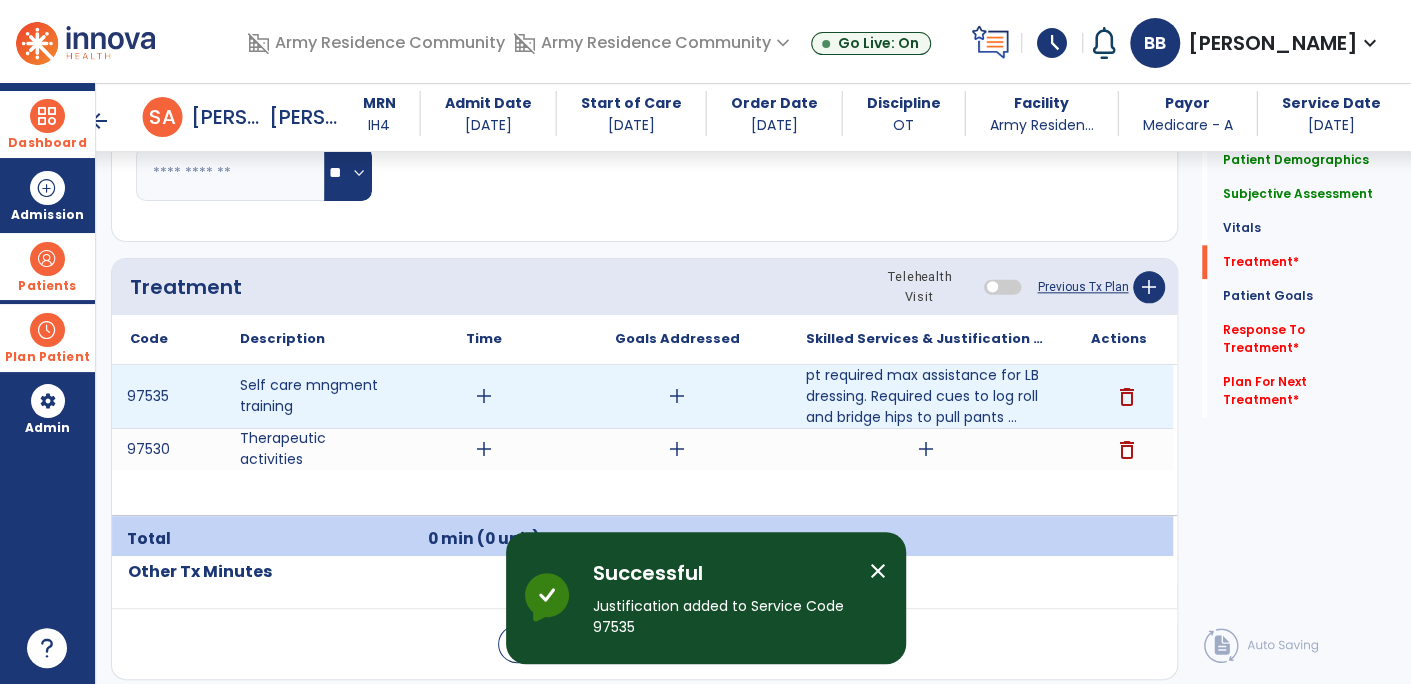 click on "add" at bounding box center (484, 396) 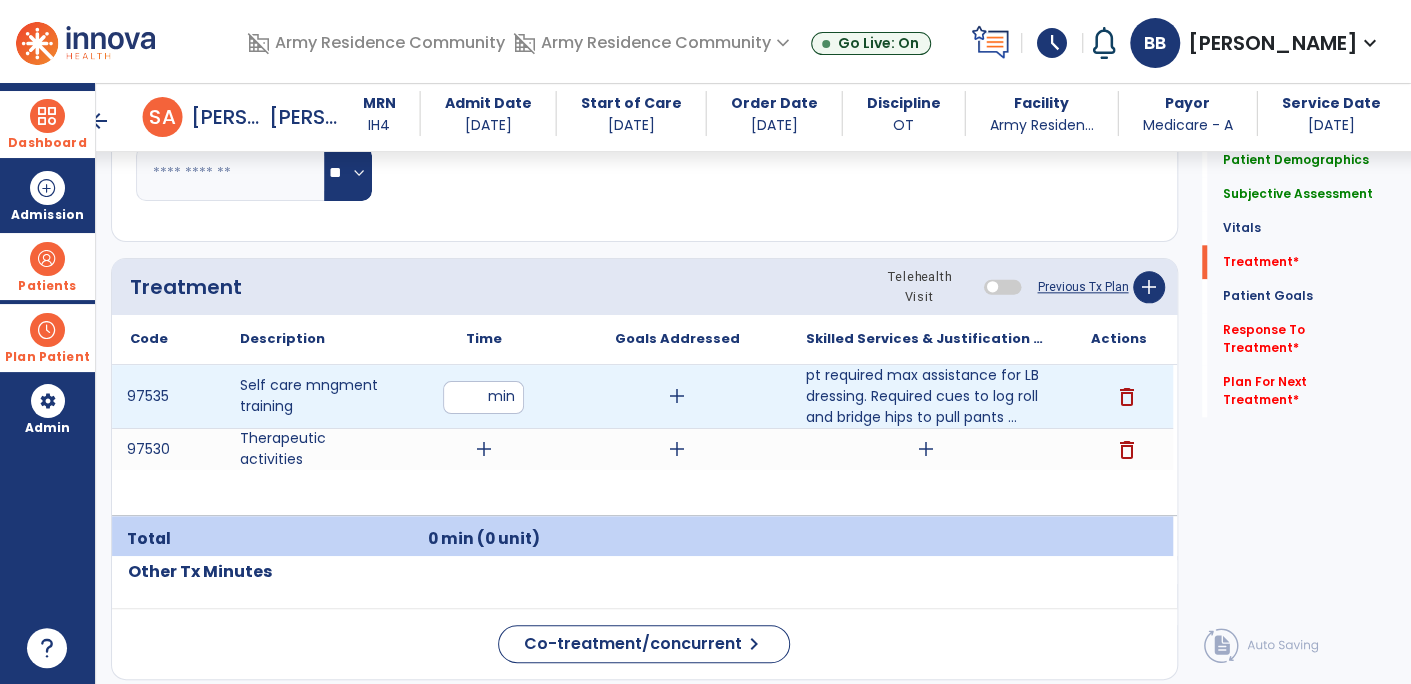 type on "**" 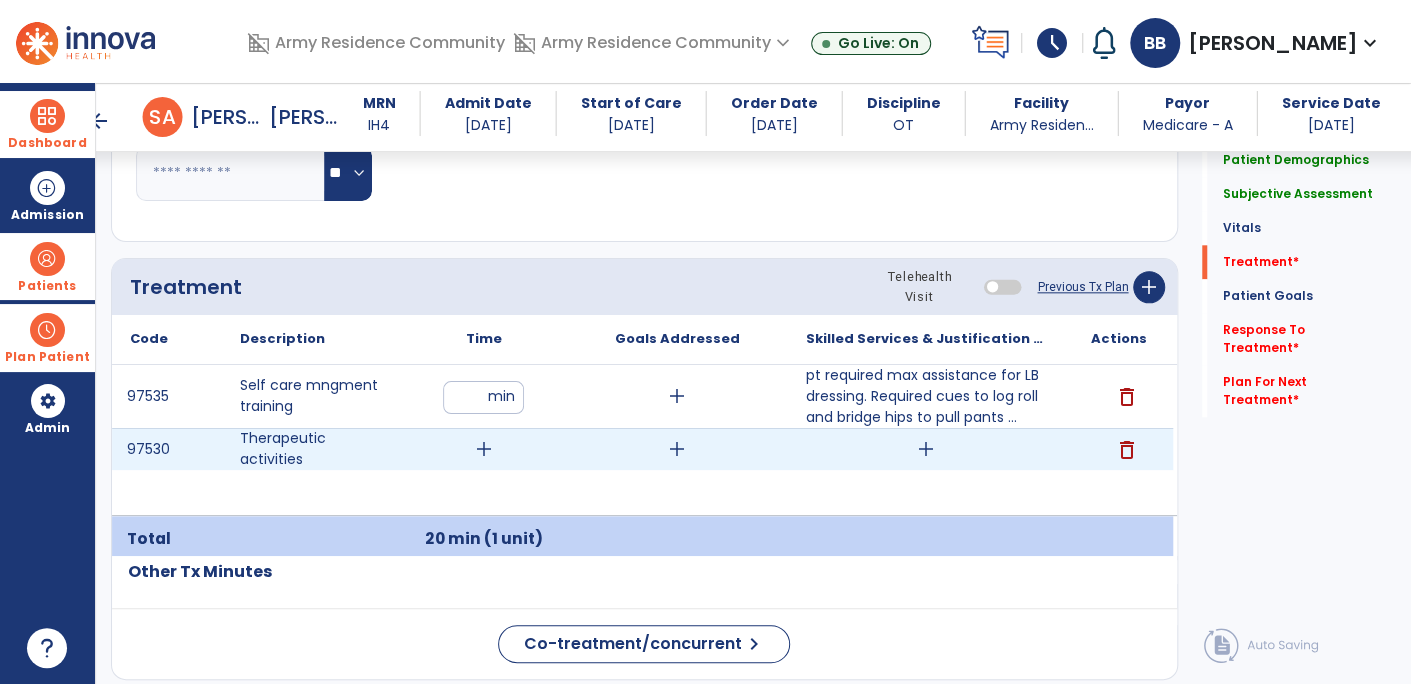 click on "add" at bounding box center (484, 449) 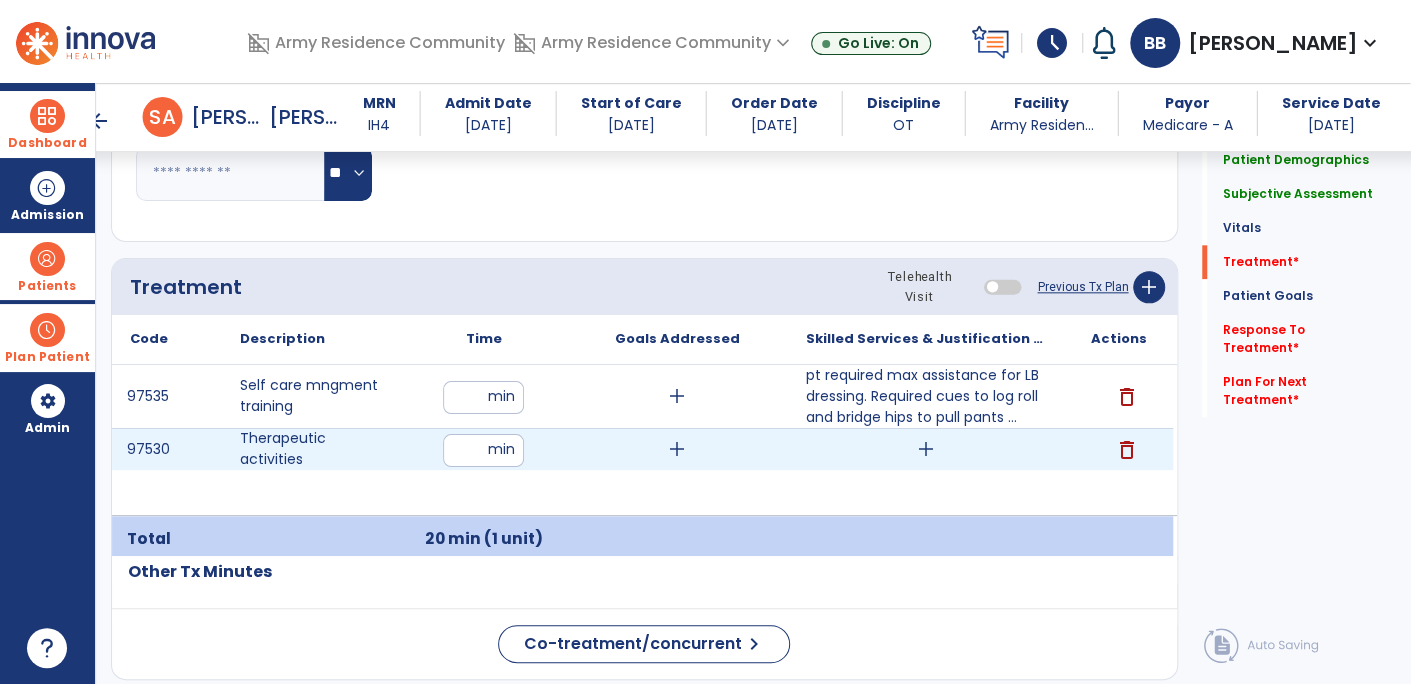 type on "**" 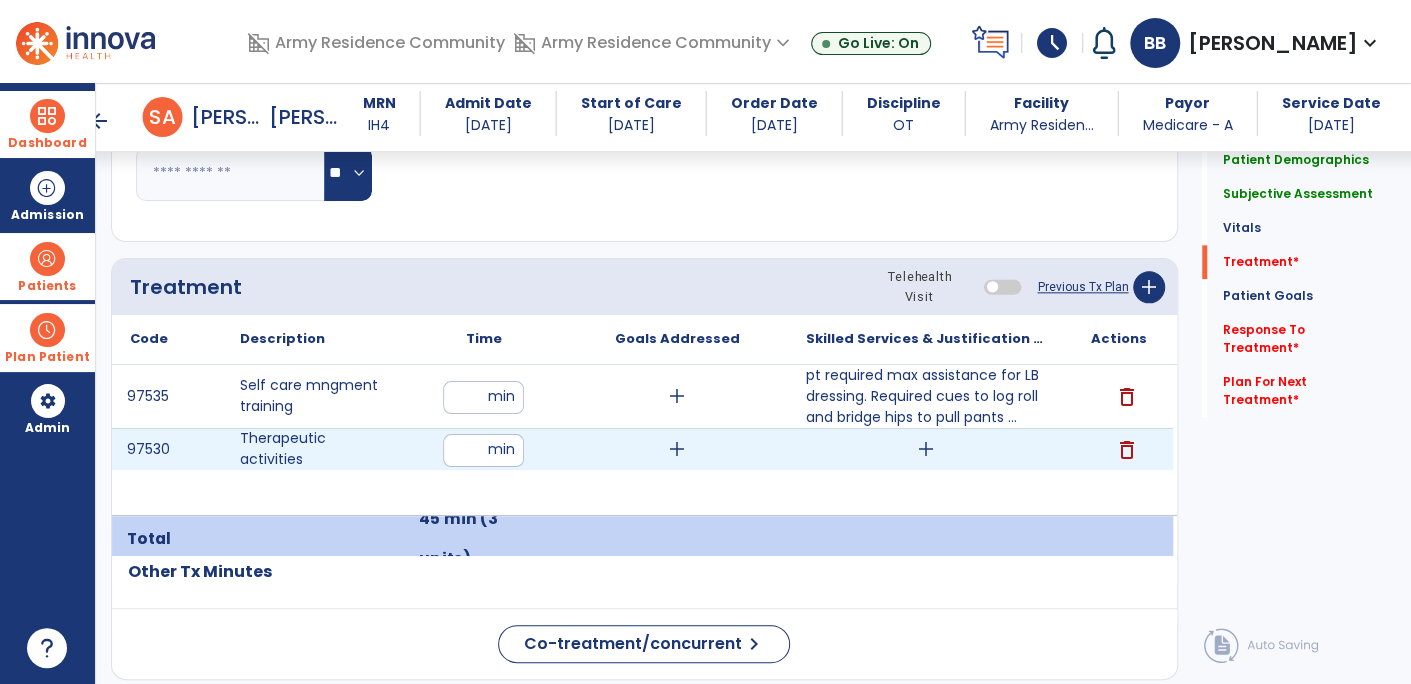 click on "add" at bounding box center (925, 449) 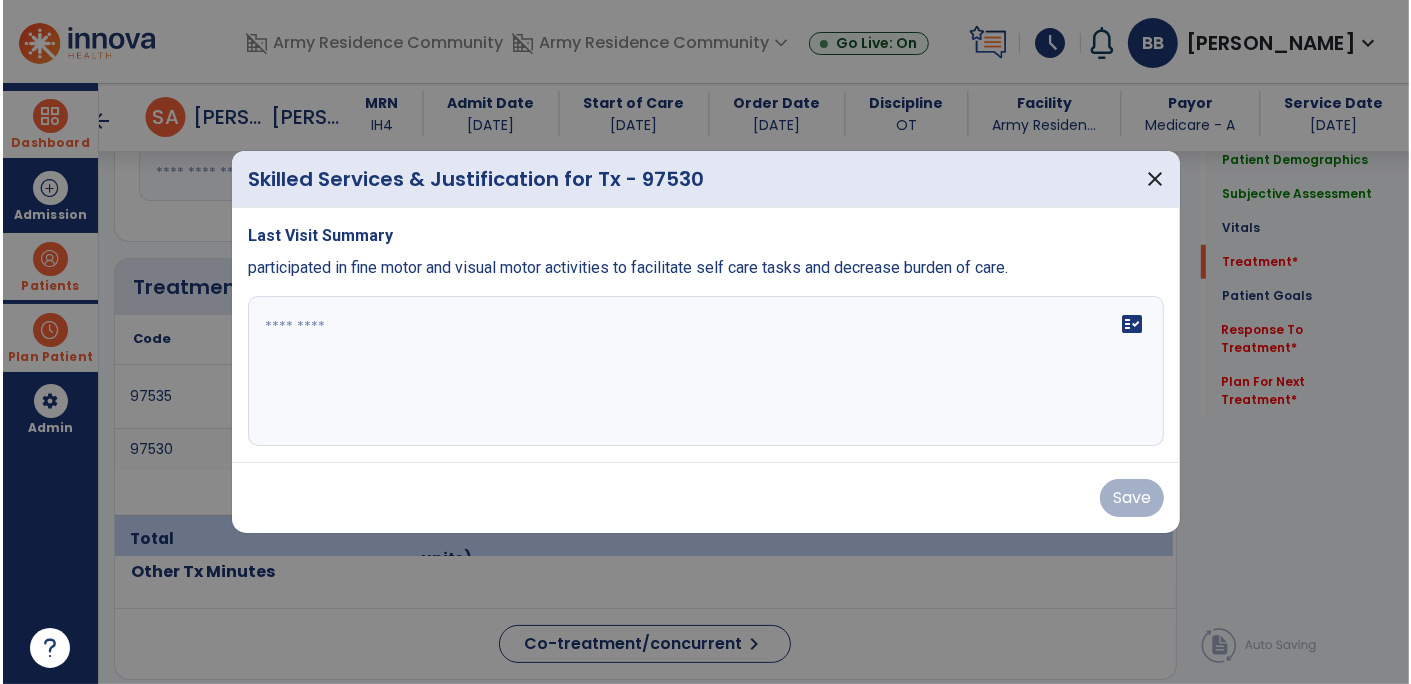 scroll, scrollTop: 1101, scrollLeft: 0, axis: vertical 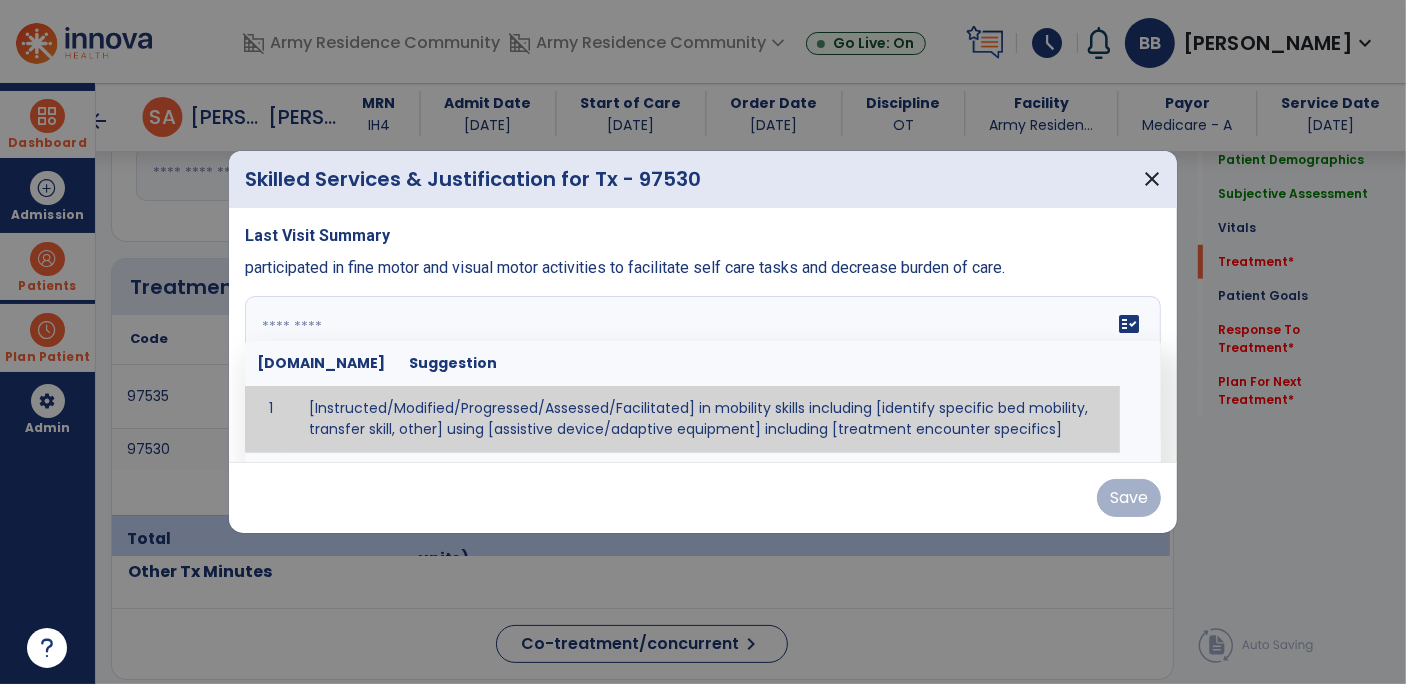 click on "fact_check  [DOMAIN_NAME] Suggestion 1 [Instructed/Modified/Progressed/Assessed/Facilitated] in mobility skills including [identify specific bed mobility, transfer skill, other] using [assistive device/adaptive equipment] including [treatment encounter specifics]" at bounding box center [703, 371] 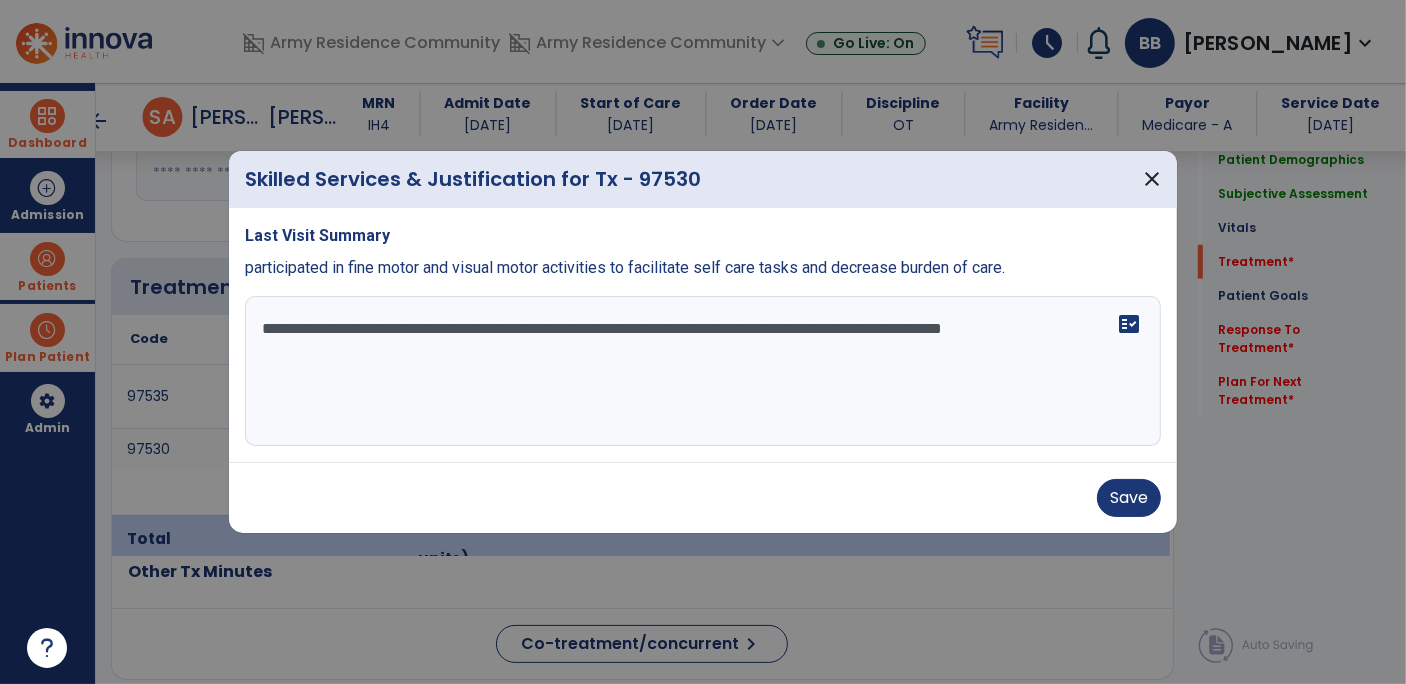 type on "**********" 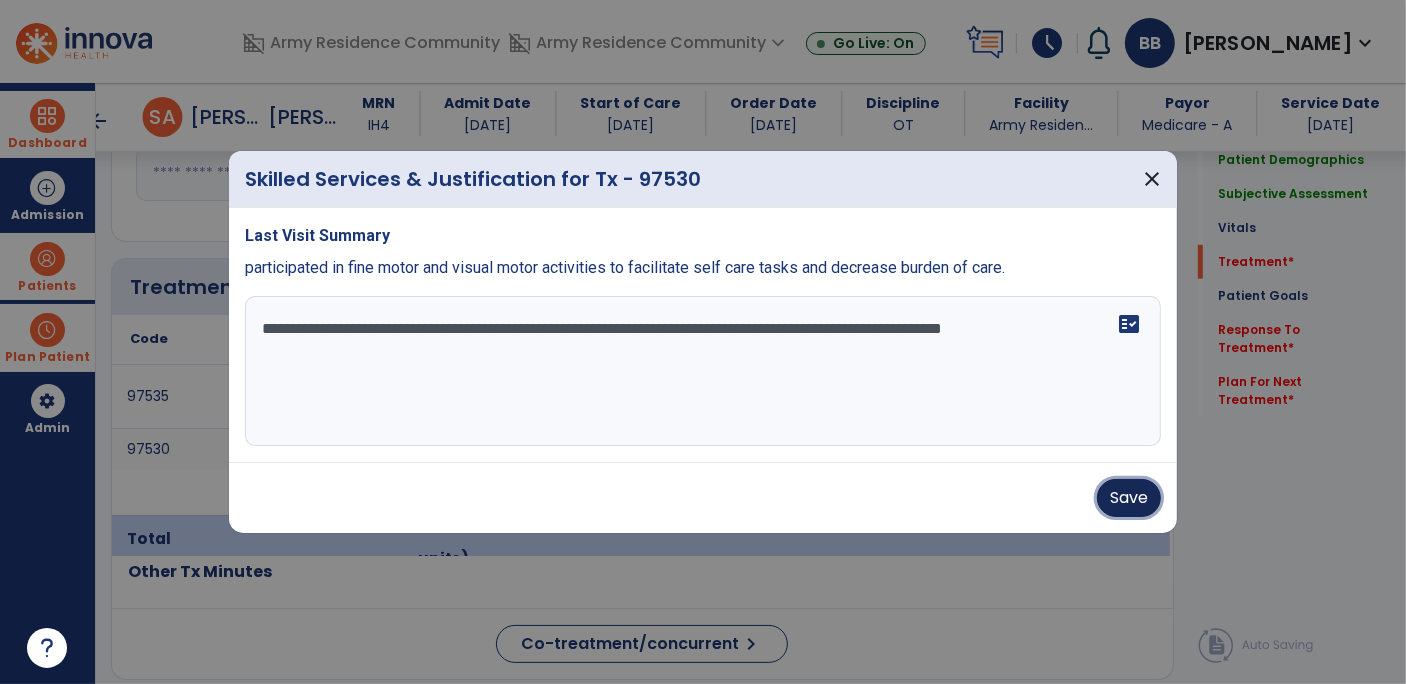 click on "Save" at bounding box center (1129, 498) 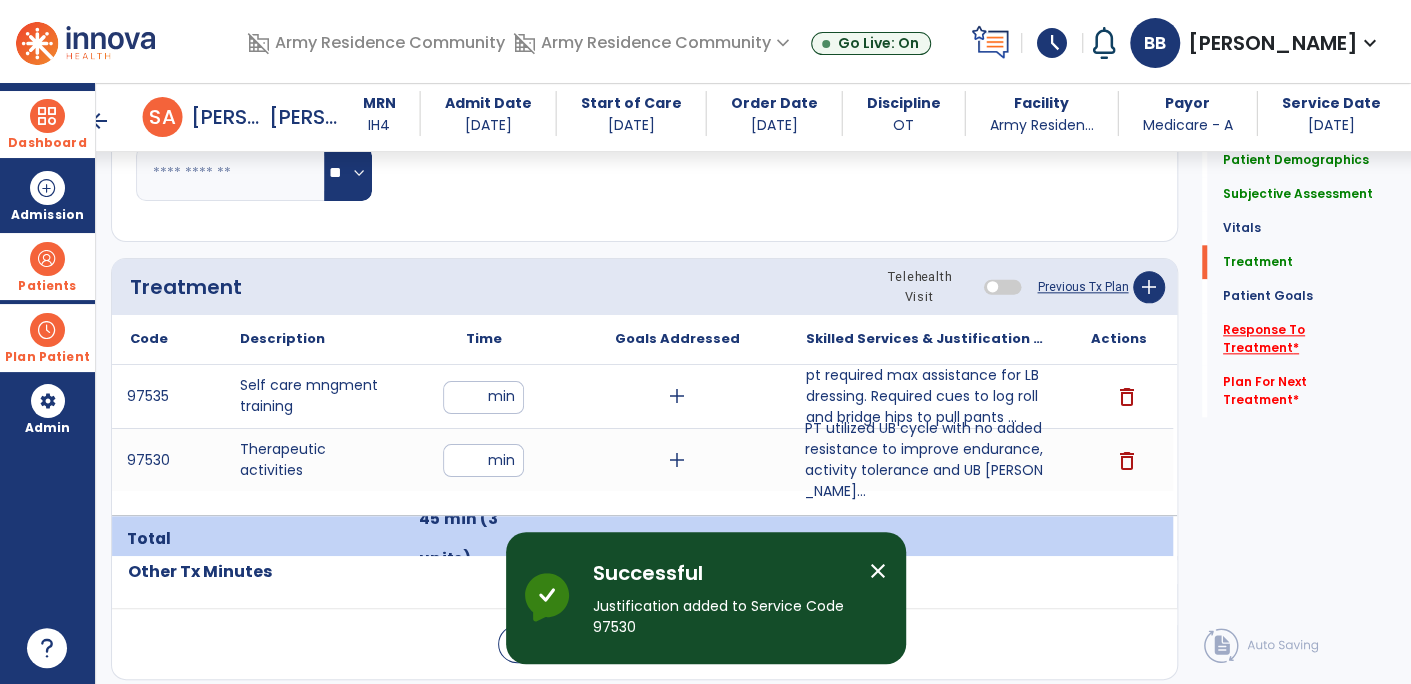 click on "Response To Treatment   *" 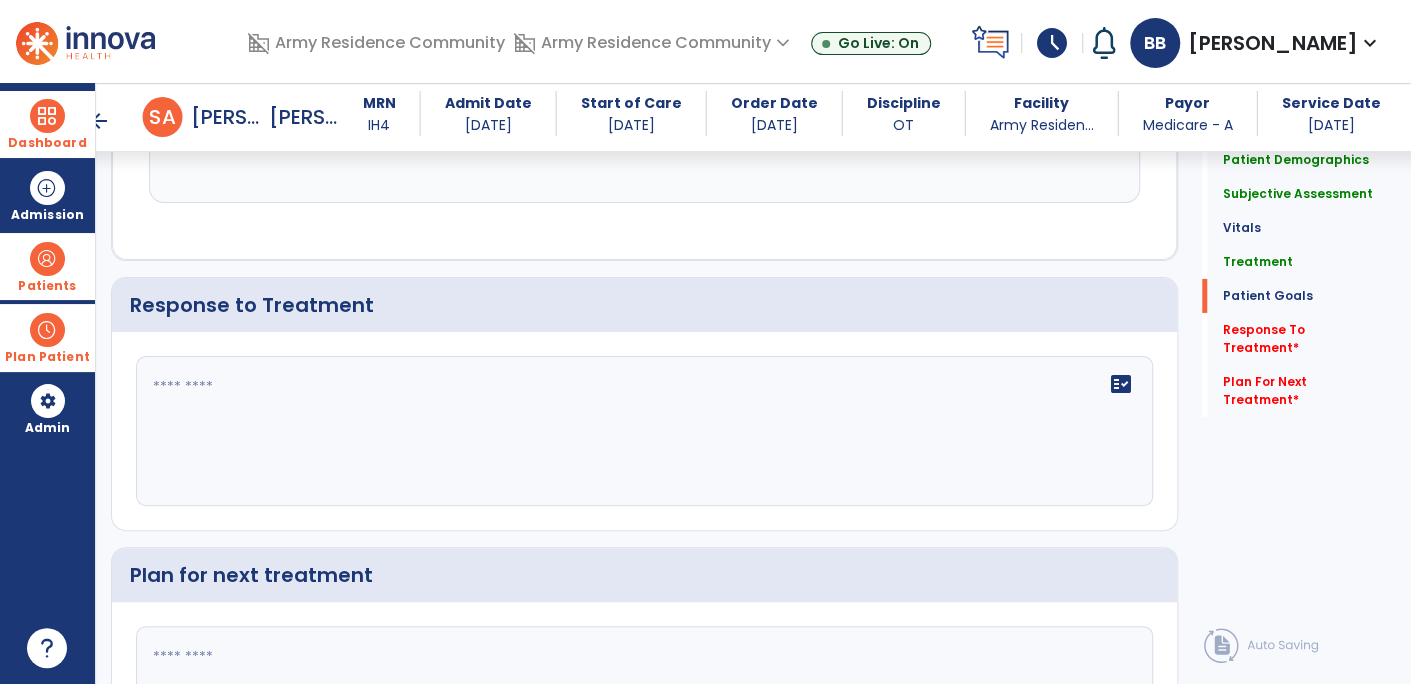 scroll, scrollTop: 3520, scrollLeft: 0, axis: vertical 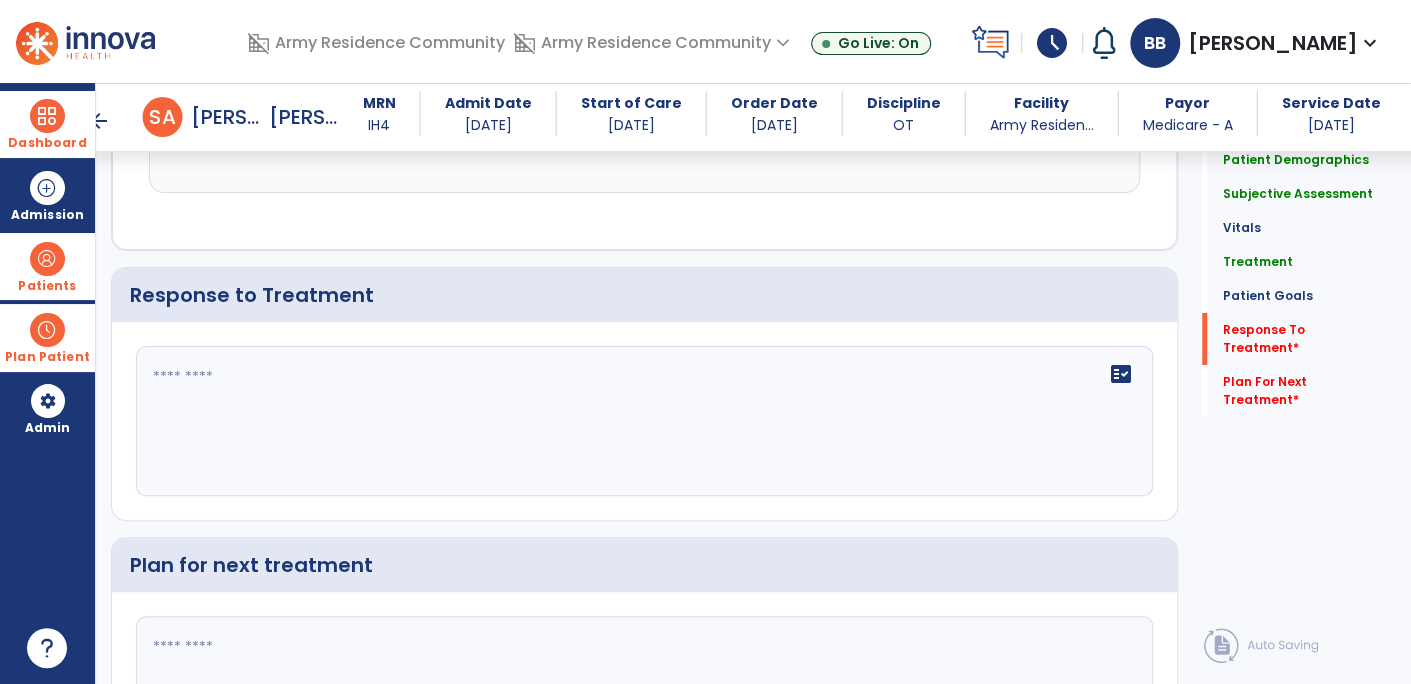 click 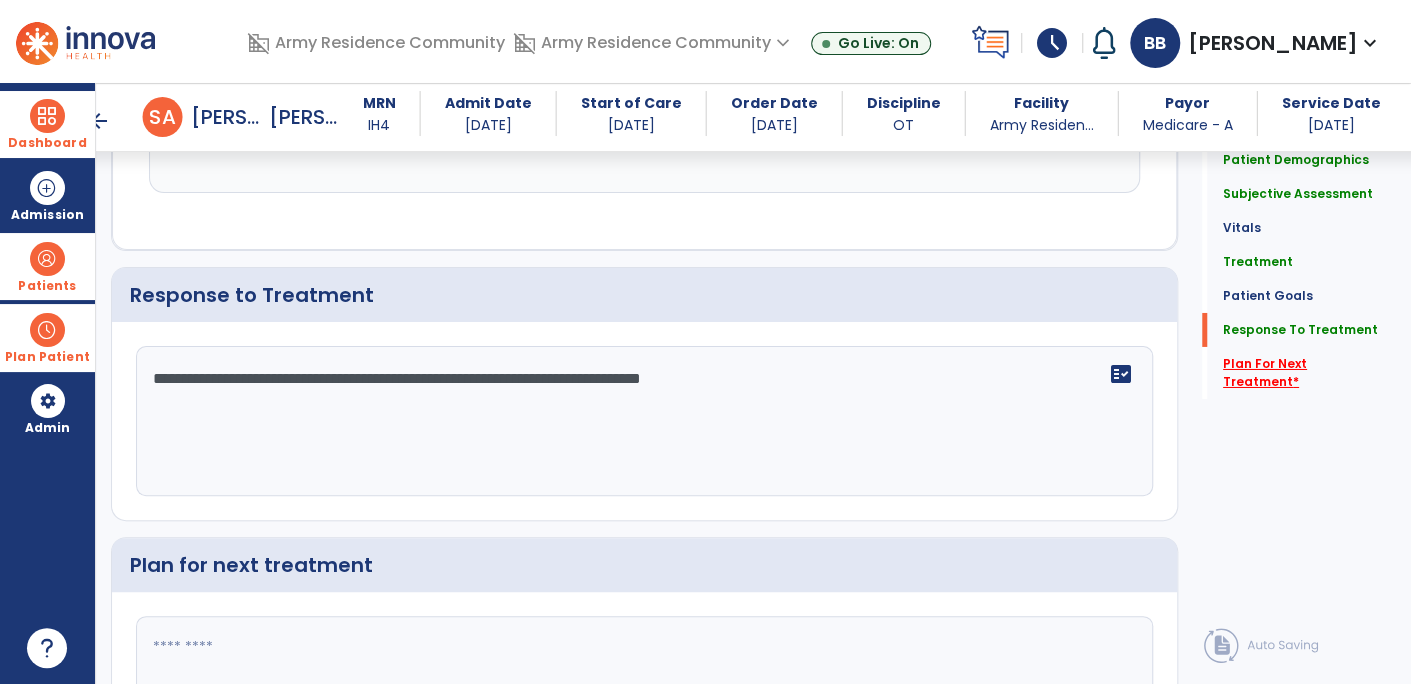 type on "**********" 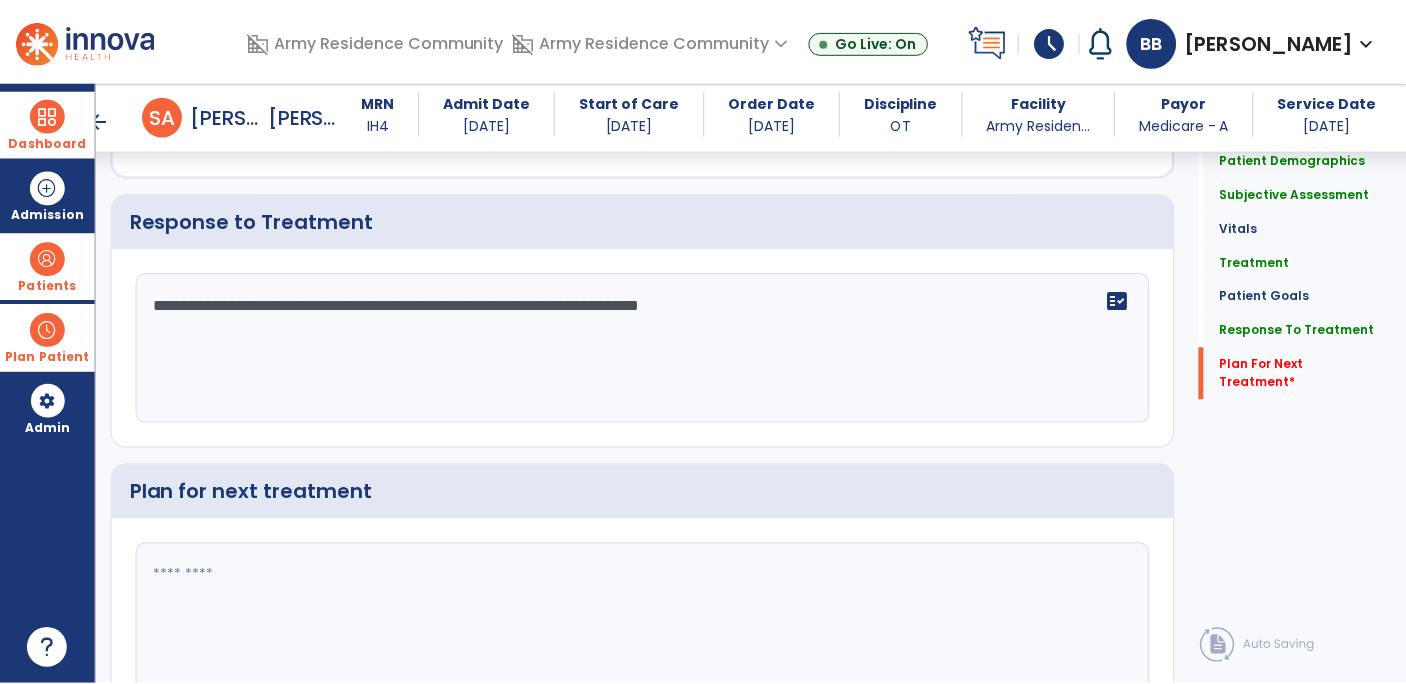 scroll, scrollTop: 3680, scrollLeft: 0, axis: vertical 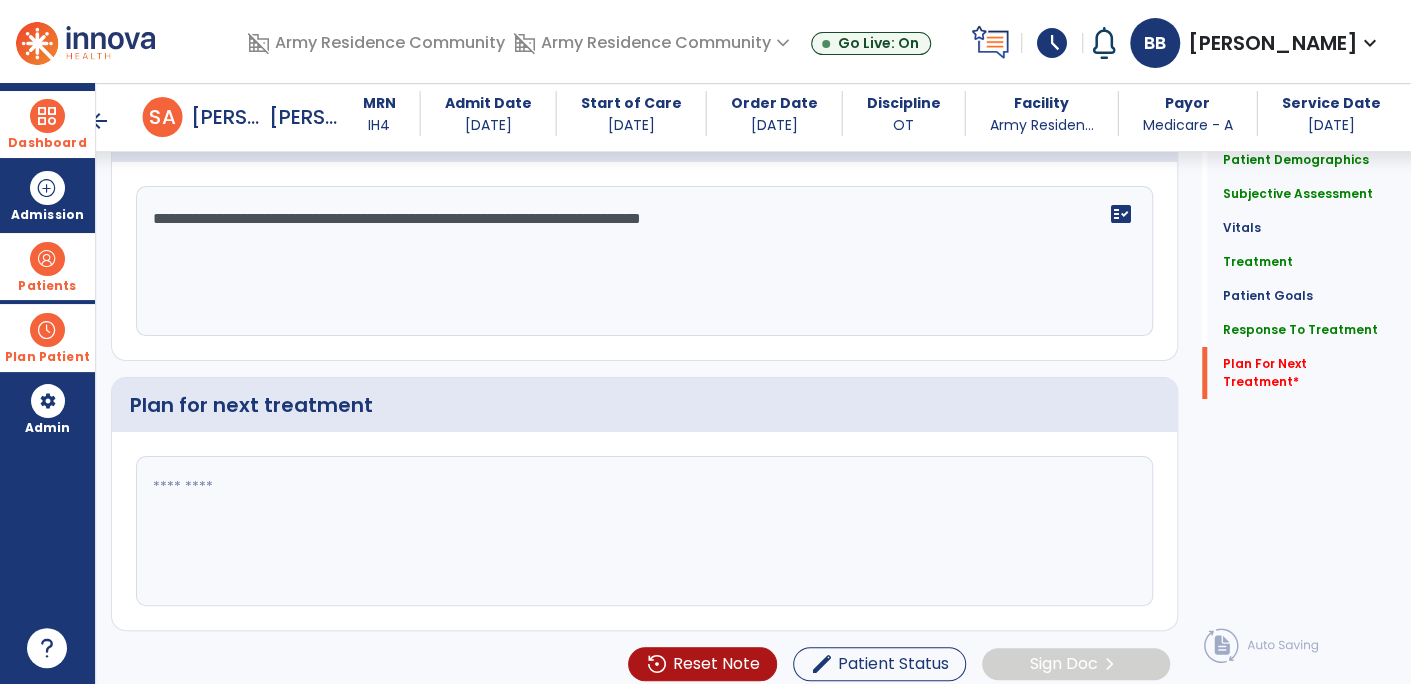 click 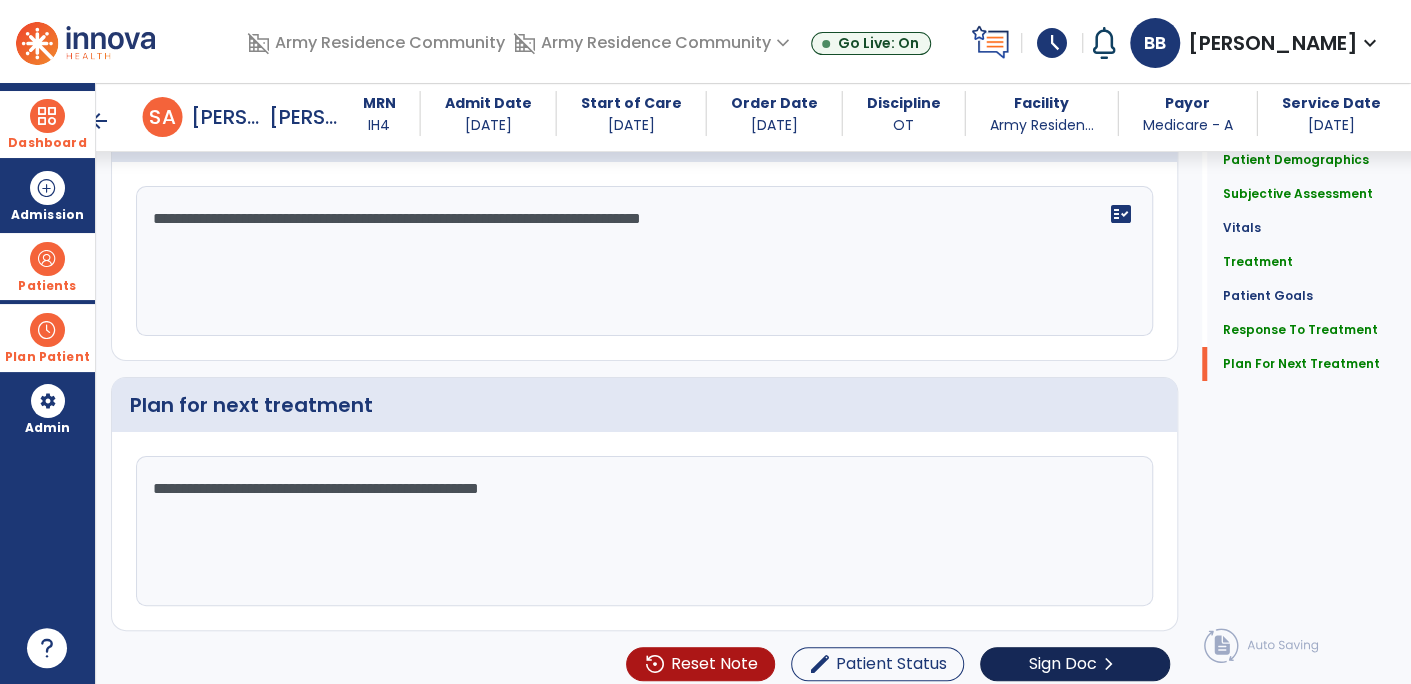 type on "**********" 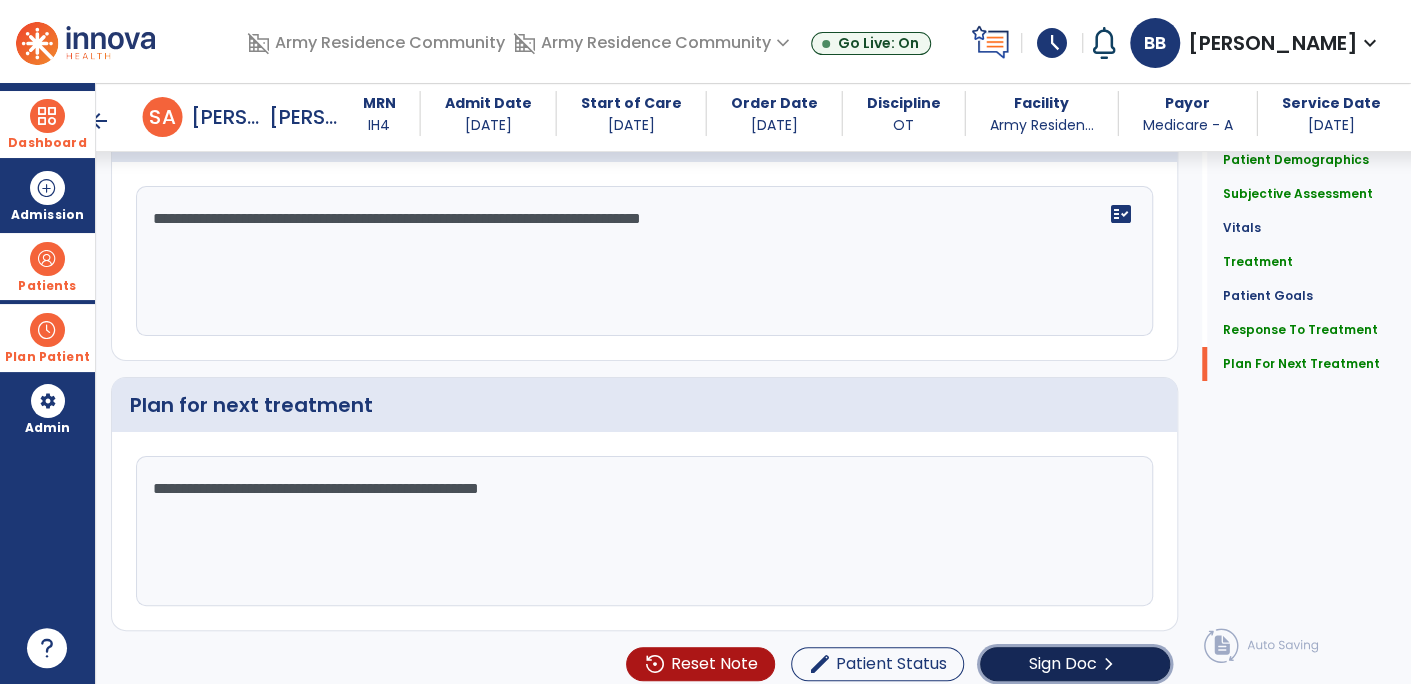 click on "chevron_right" 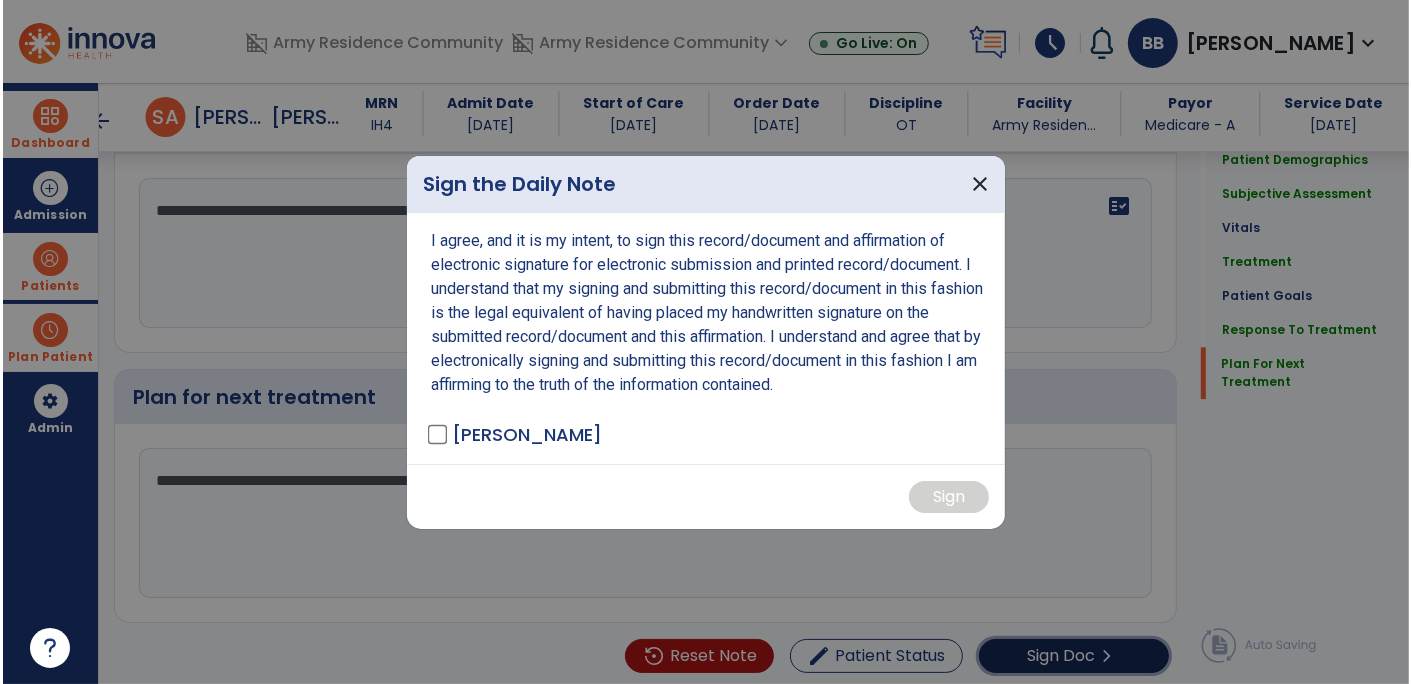 scroll, scrollTop: 3680, scrollLeft: 0, axis: vertical 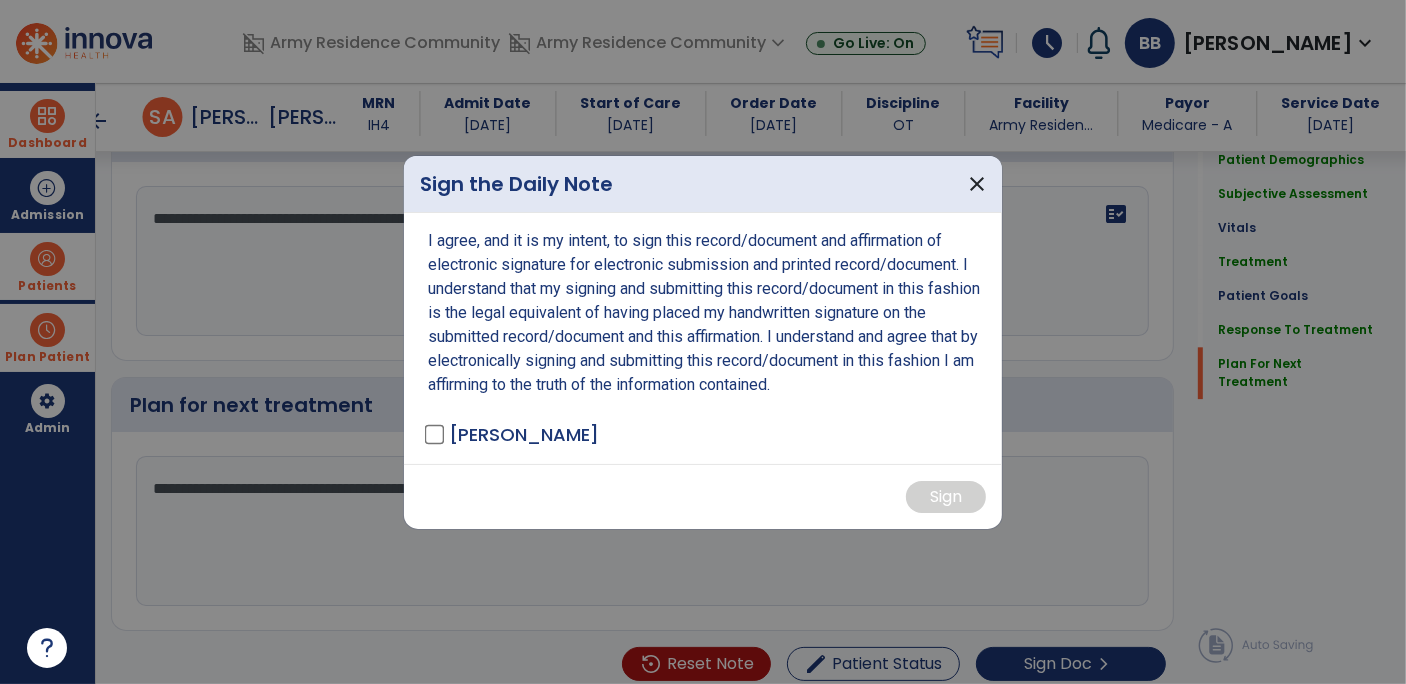 click on "I agree, and it is my intent, to sign this record/document and affirmation of electronic signature for electronic submission and printed record/document. I understand that my signing and submitting this record/document in this fashion is the legal equivalent of having placed my handwritten signature on the submitted record/document and this affirmation. I understand and agree that by electronically signing and submitting this record/document in this fashion I am affirming to the truth of the information contained.  [PERSON_NAME]" at bounding box center [703, 338] 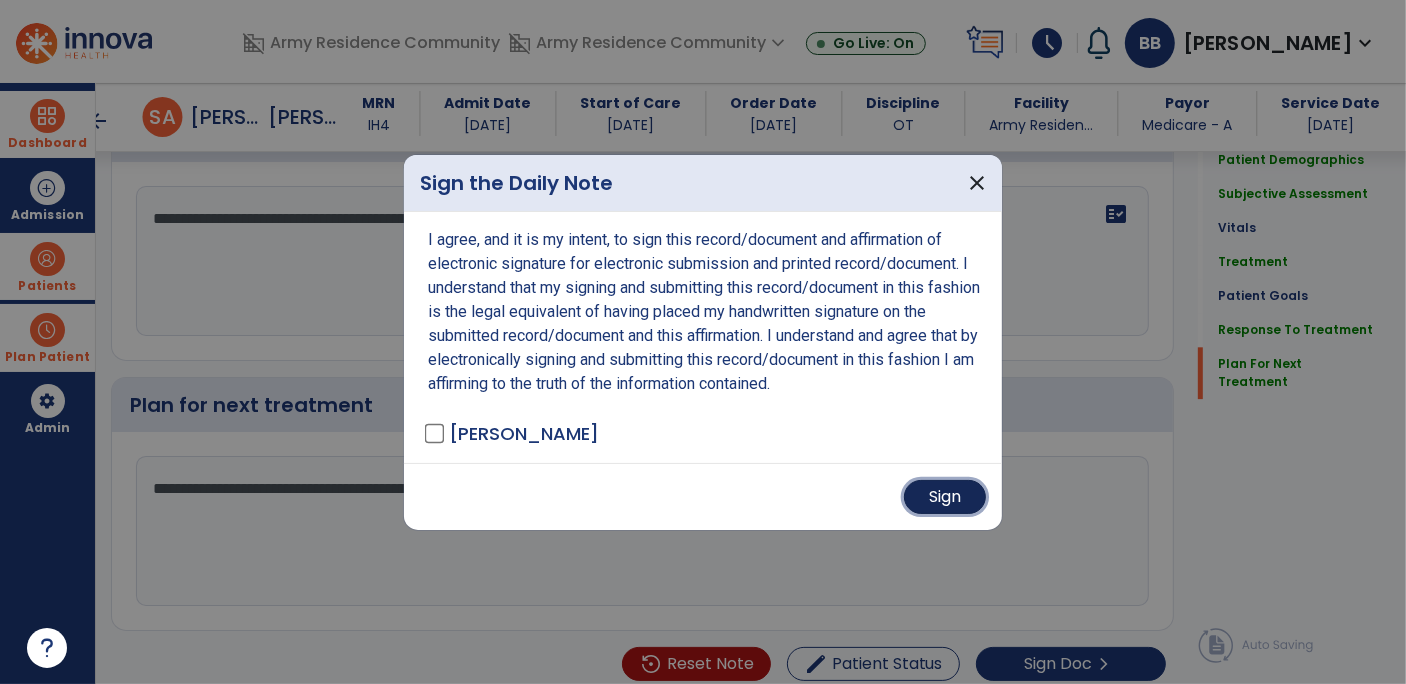 click on "Sign" at bounding box center [945, 497] 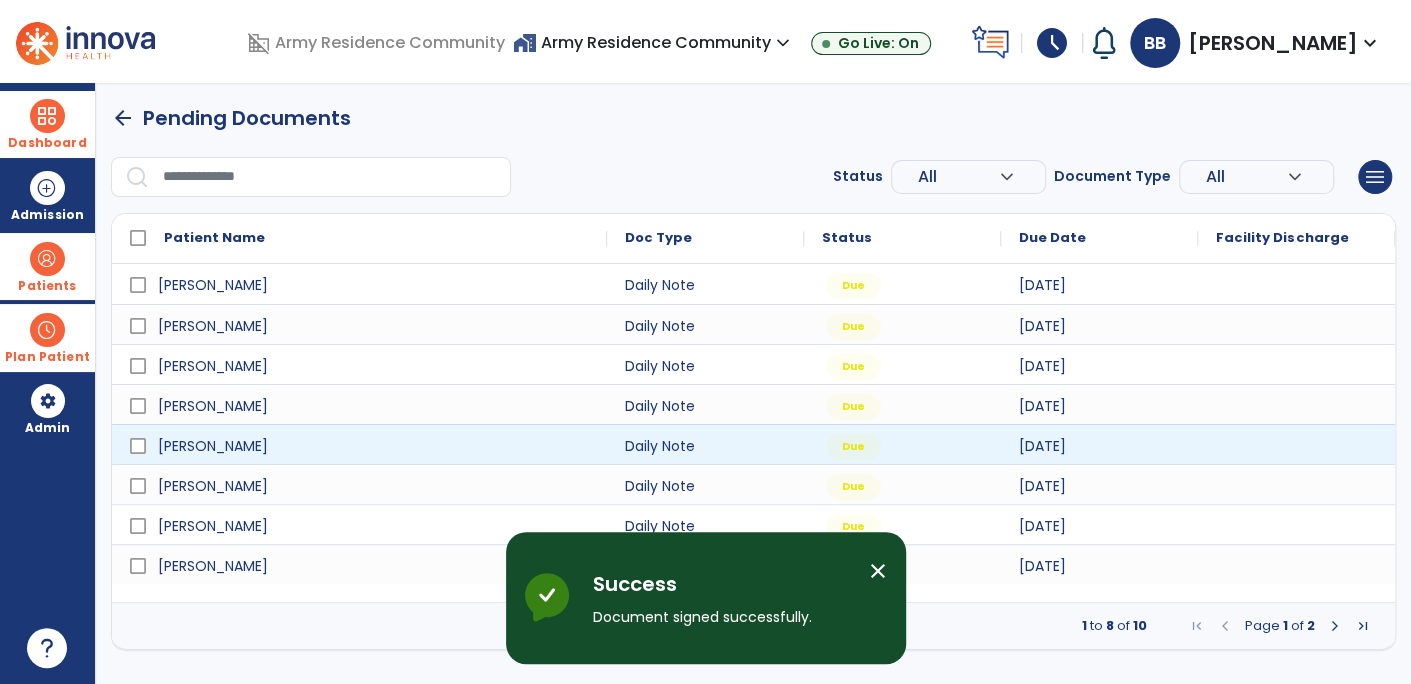 scroll, scrollTop: 0, scrollLeft: 0, axis: both 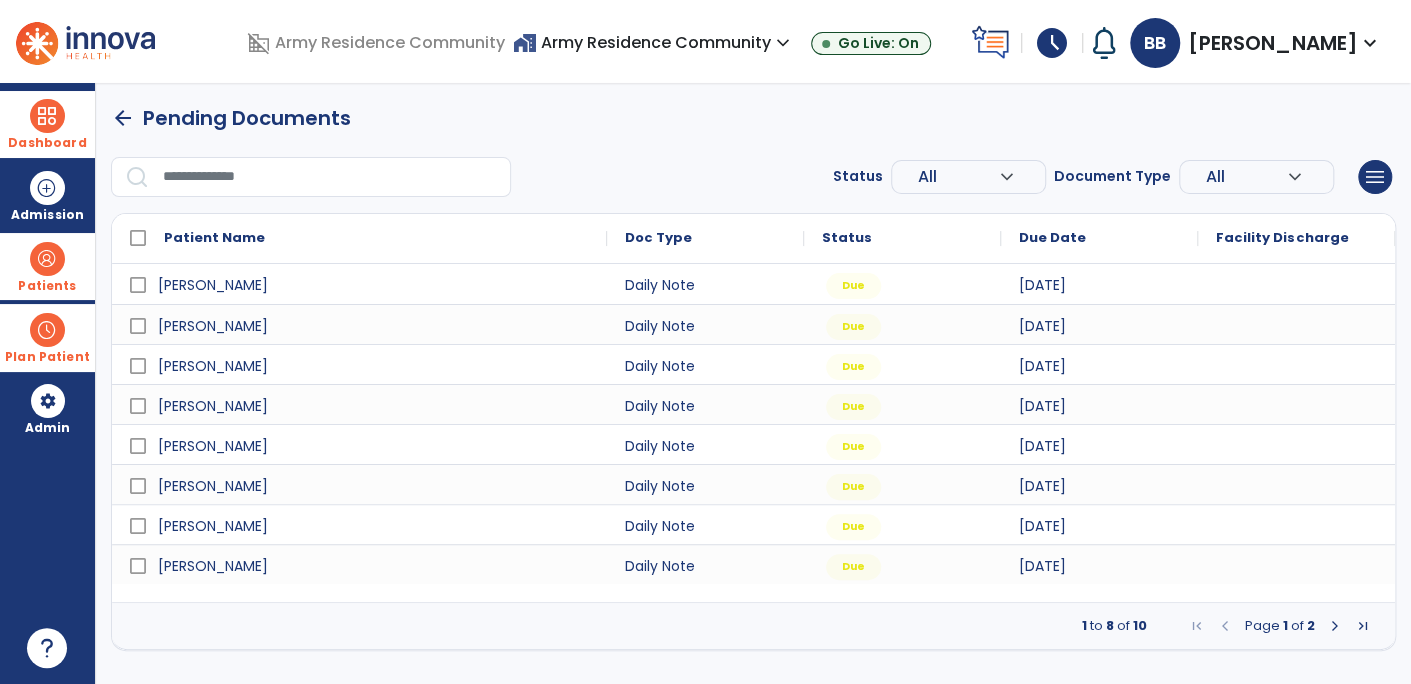 click at bounding box center (1335, 626) 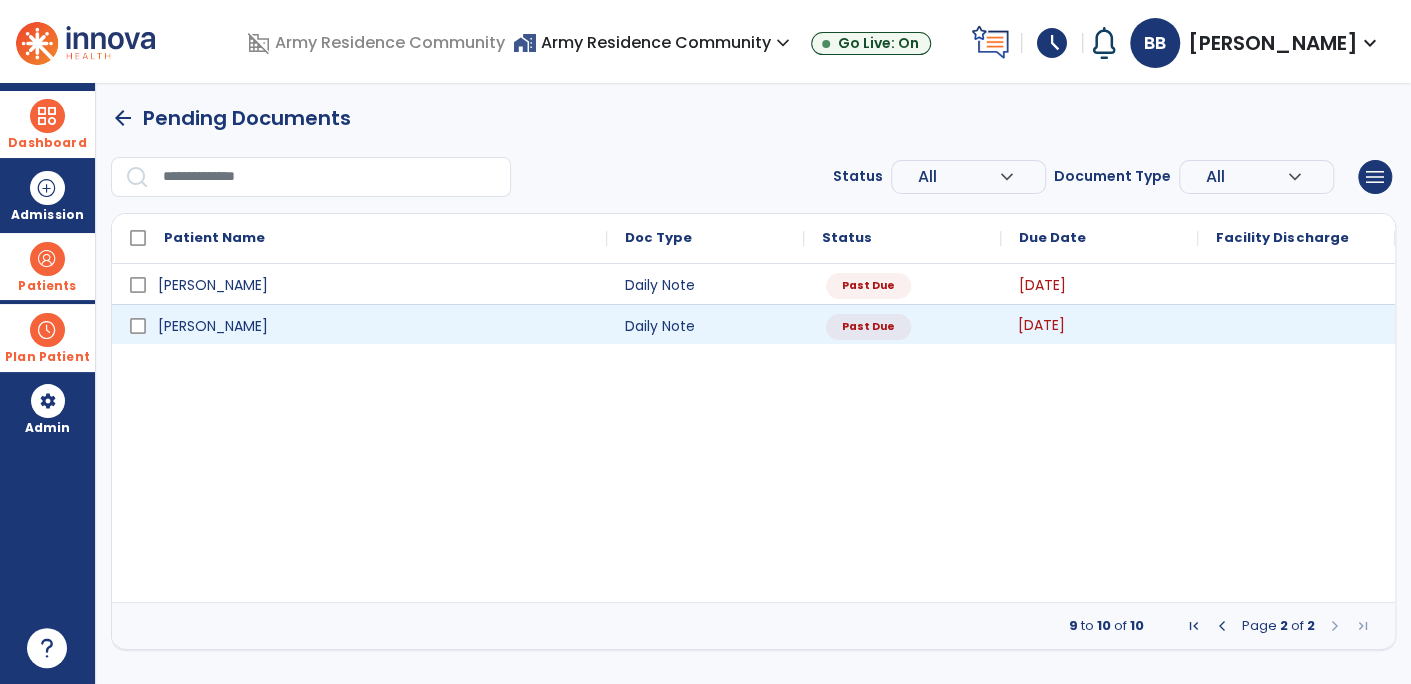click on "[DATE]" at bounding box center [1041, 325] 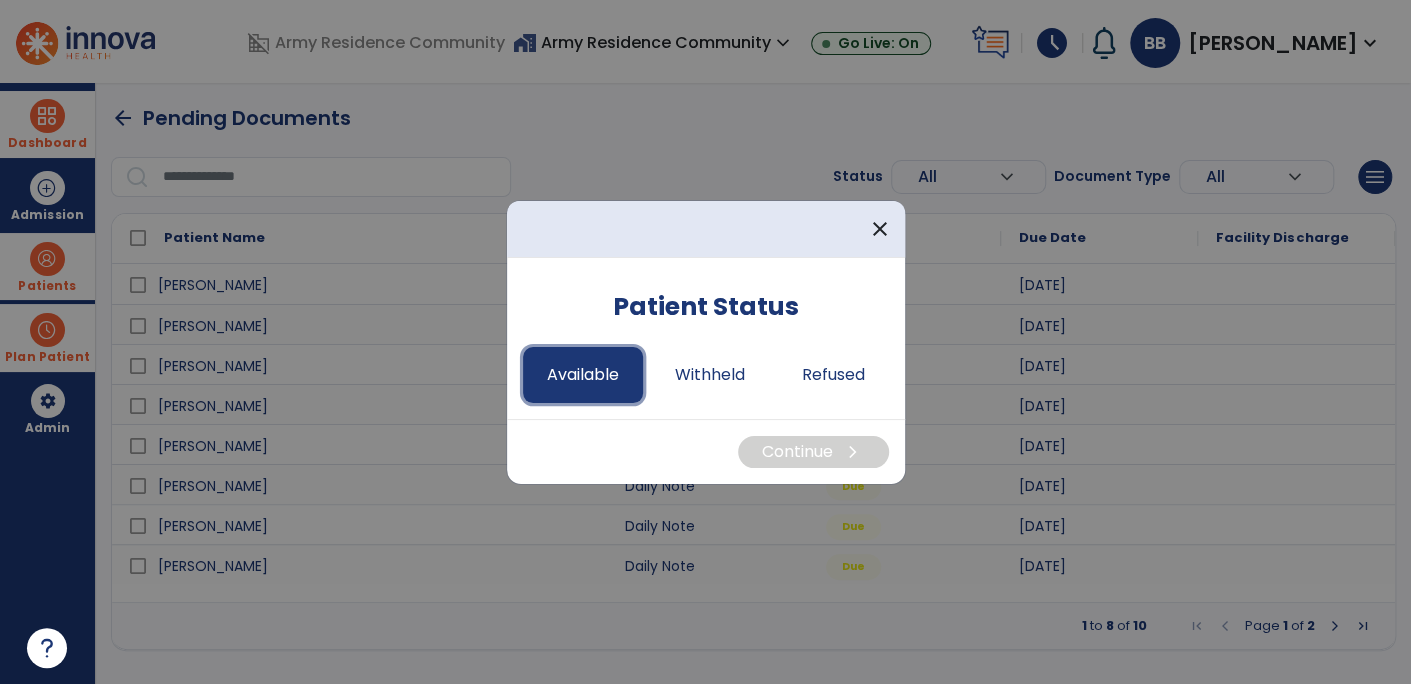 click on "Available" at bounding box center (583, 375) 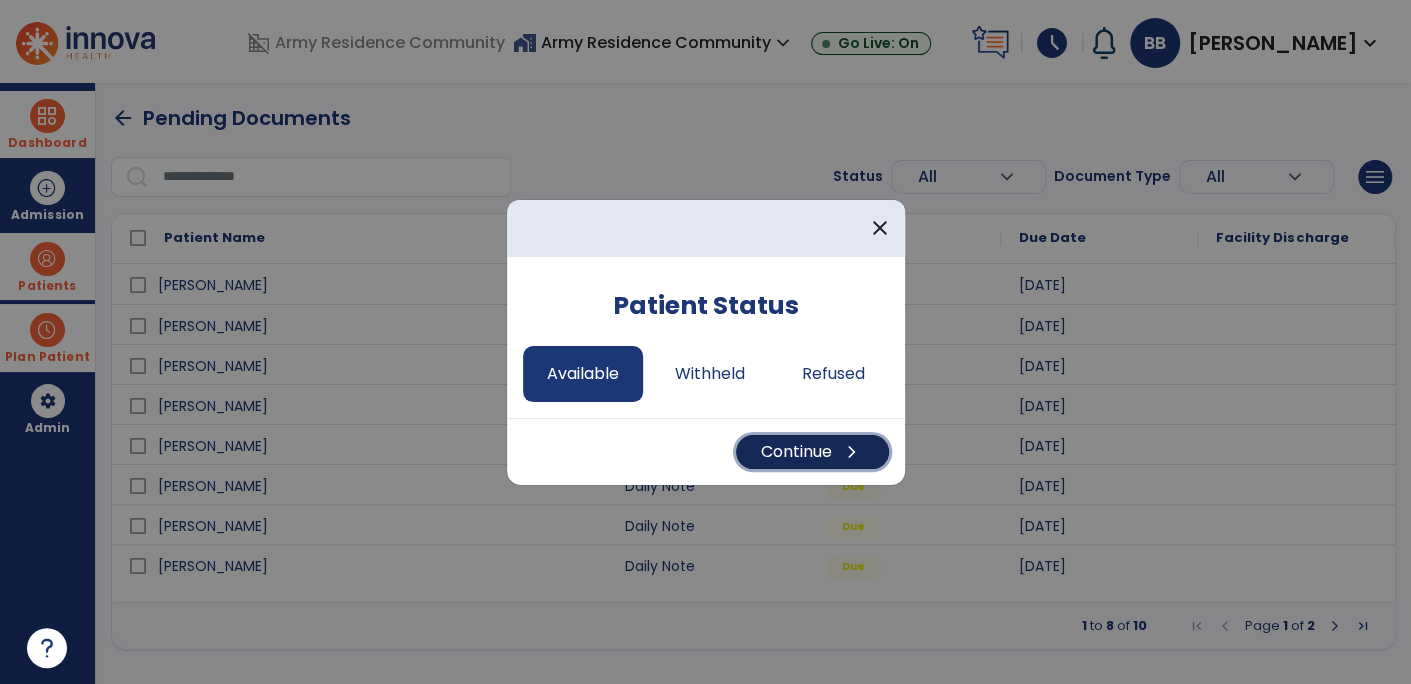 click on "Continue   chevron_right" at bounding box center (812, 452) 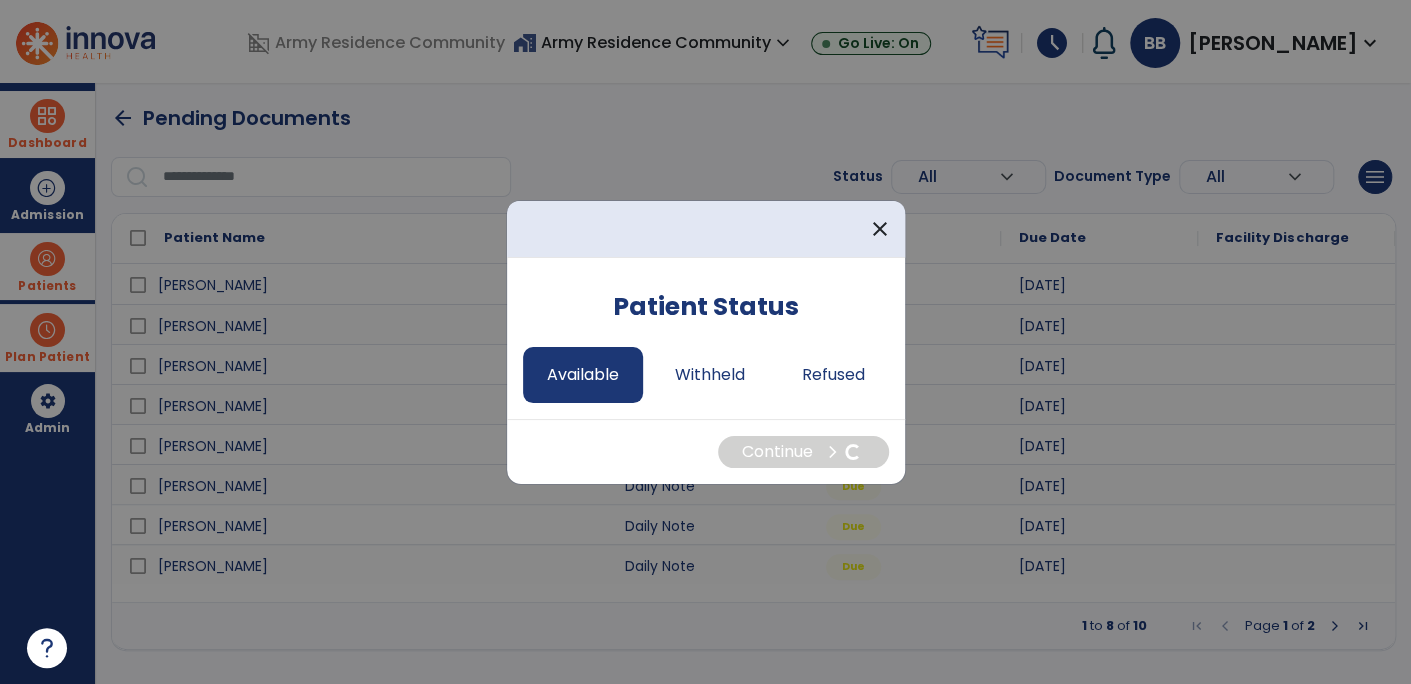 select on "*" 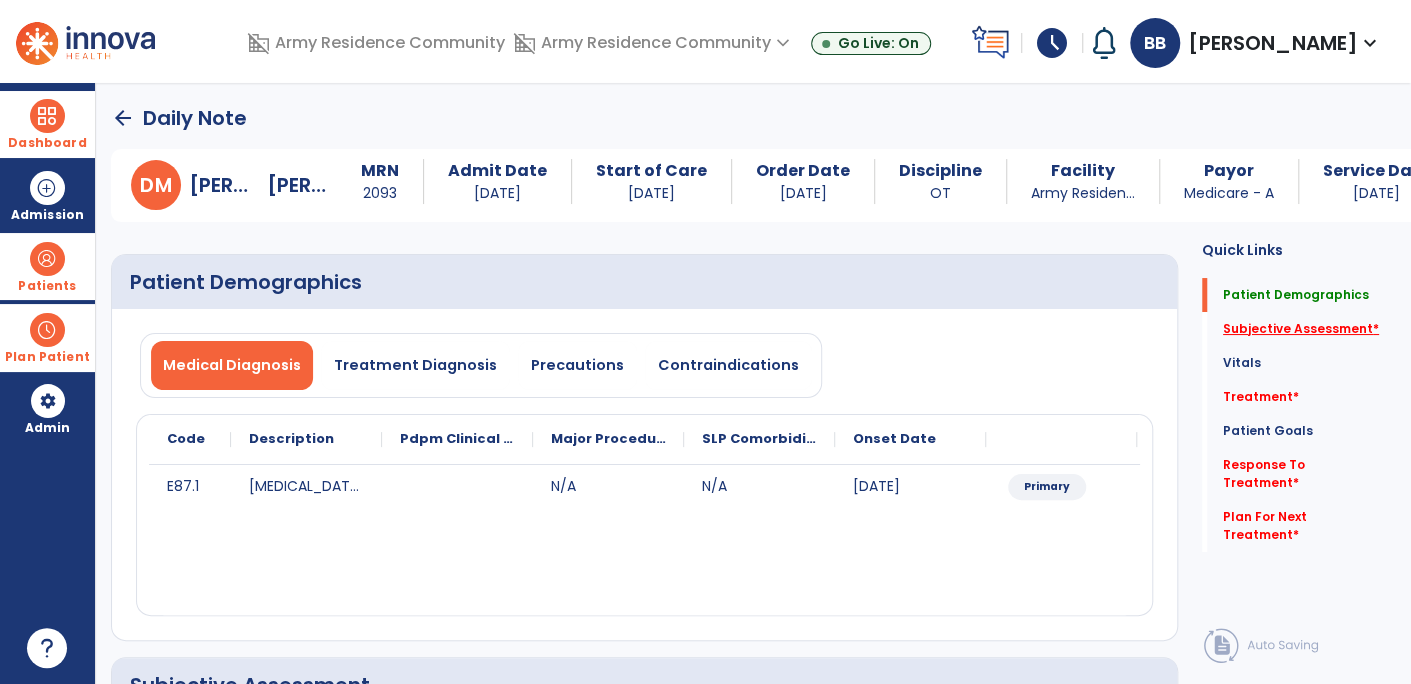 click on "Subjective Assessment   *" 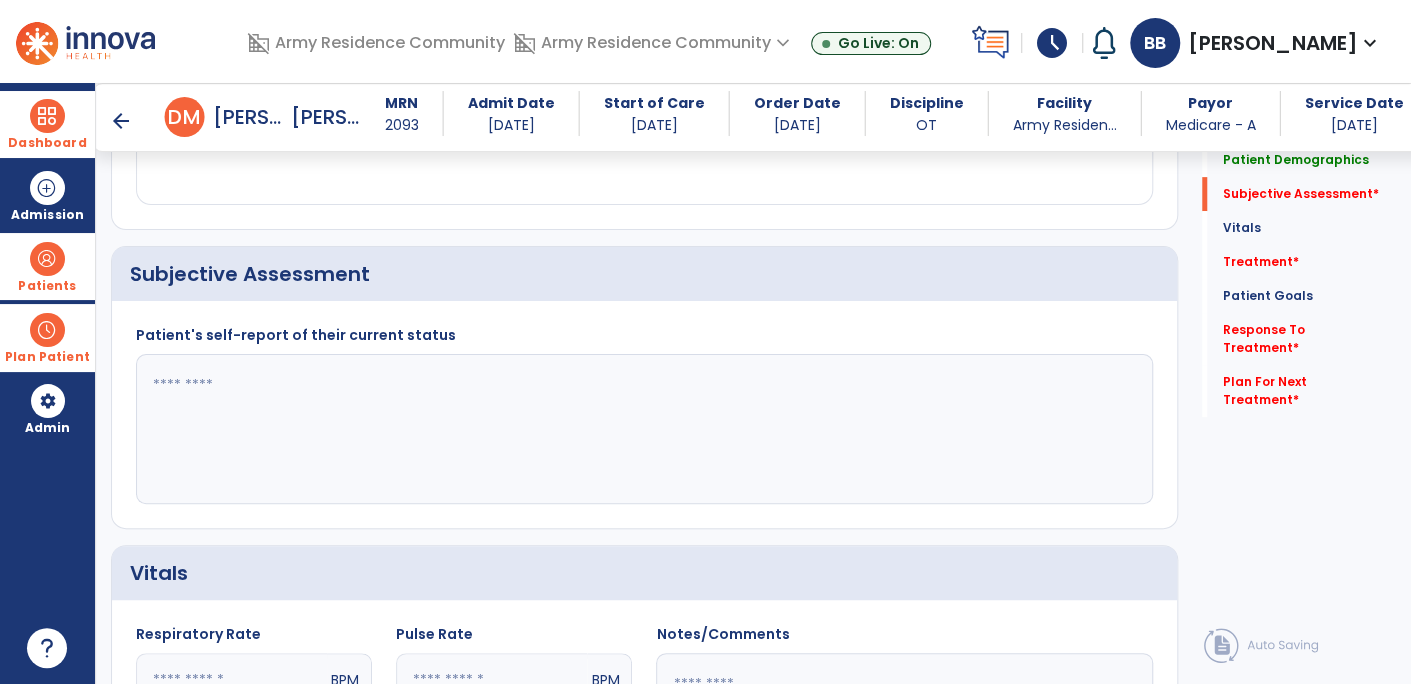 scroll, scrollTop: 413, scrollLeft: 0, axis: vertical 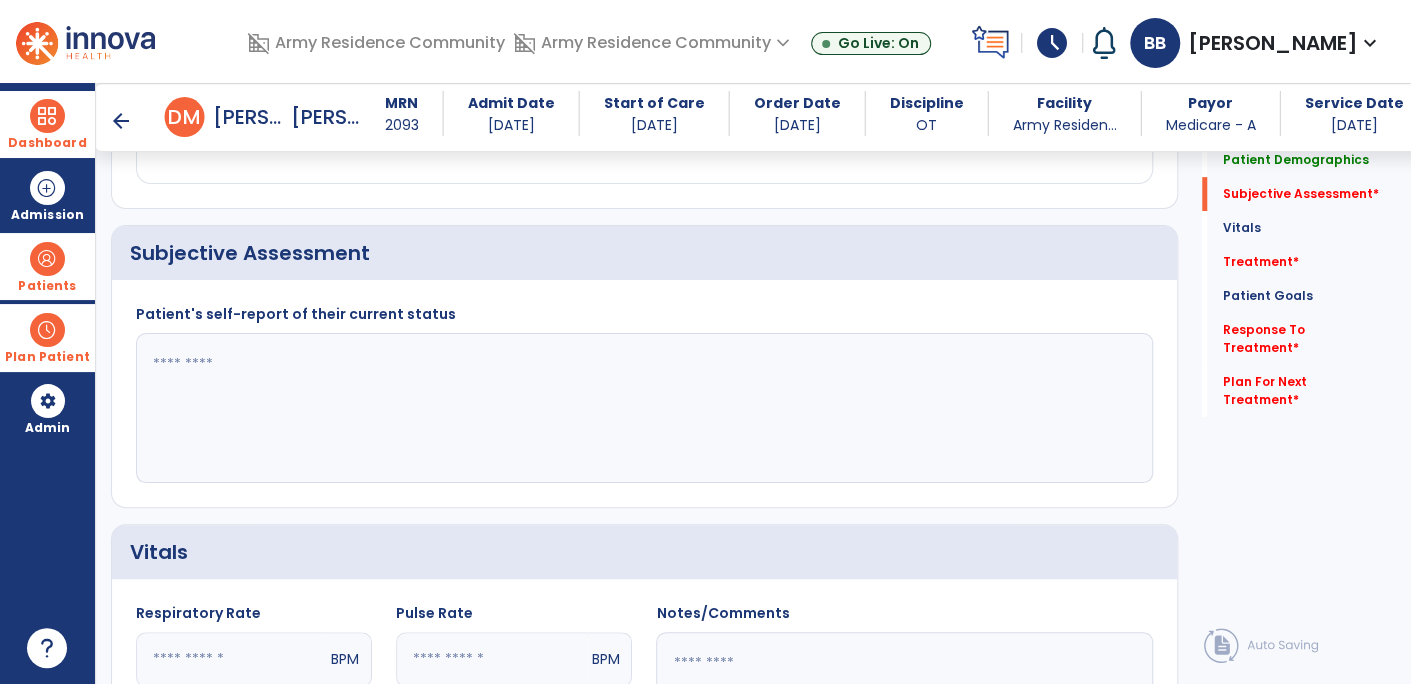 click 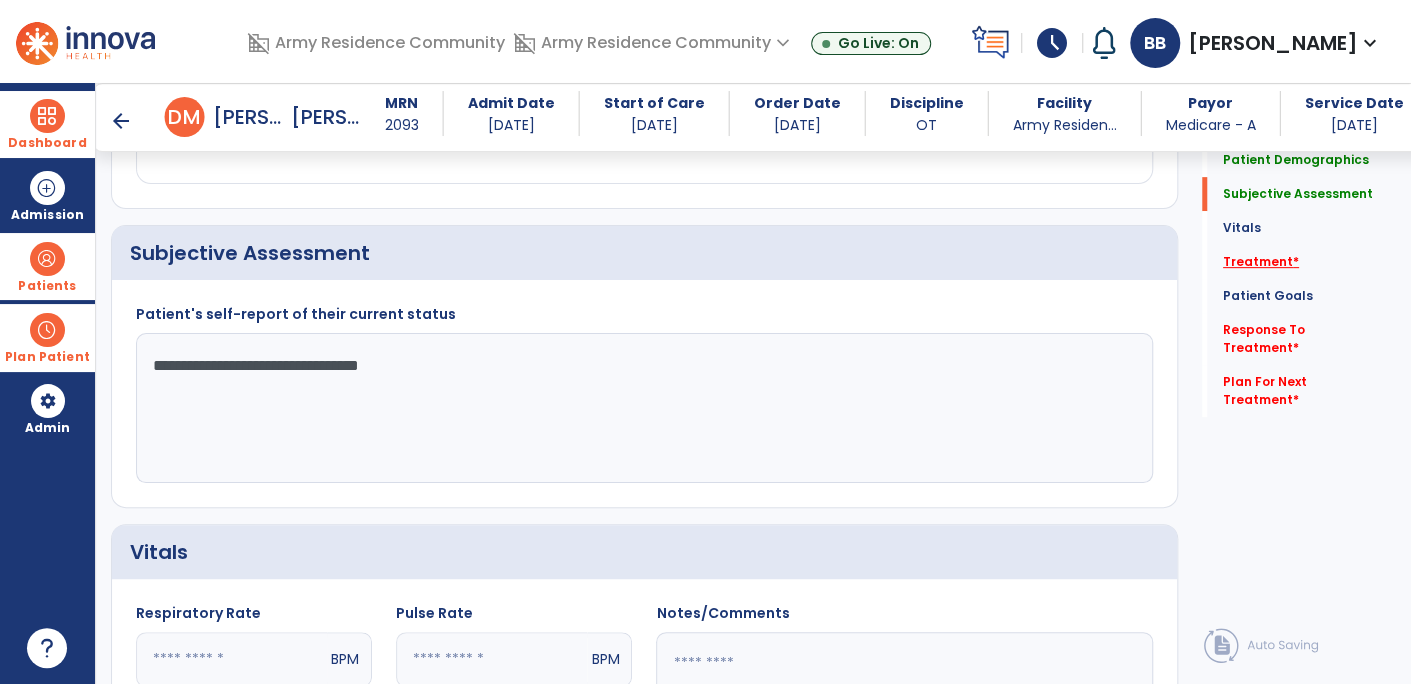 type on "**********" 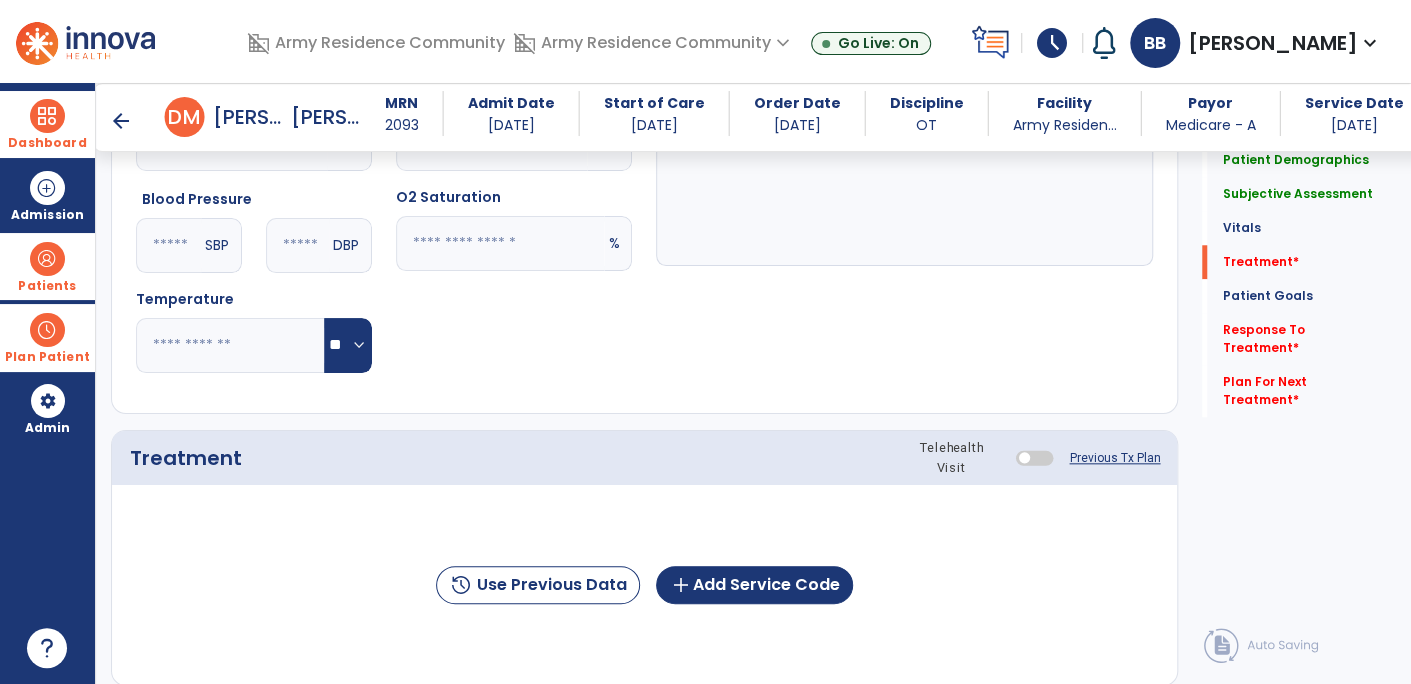 scroll, scrollTop: 1101, scrollLeft: 0, axis: vertical 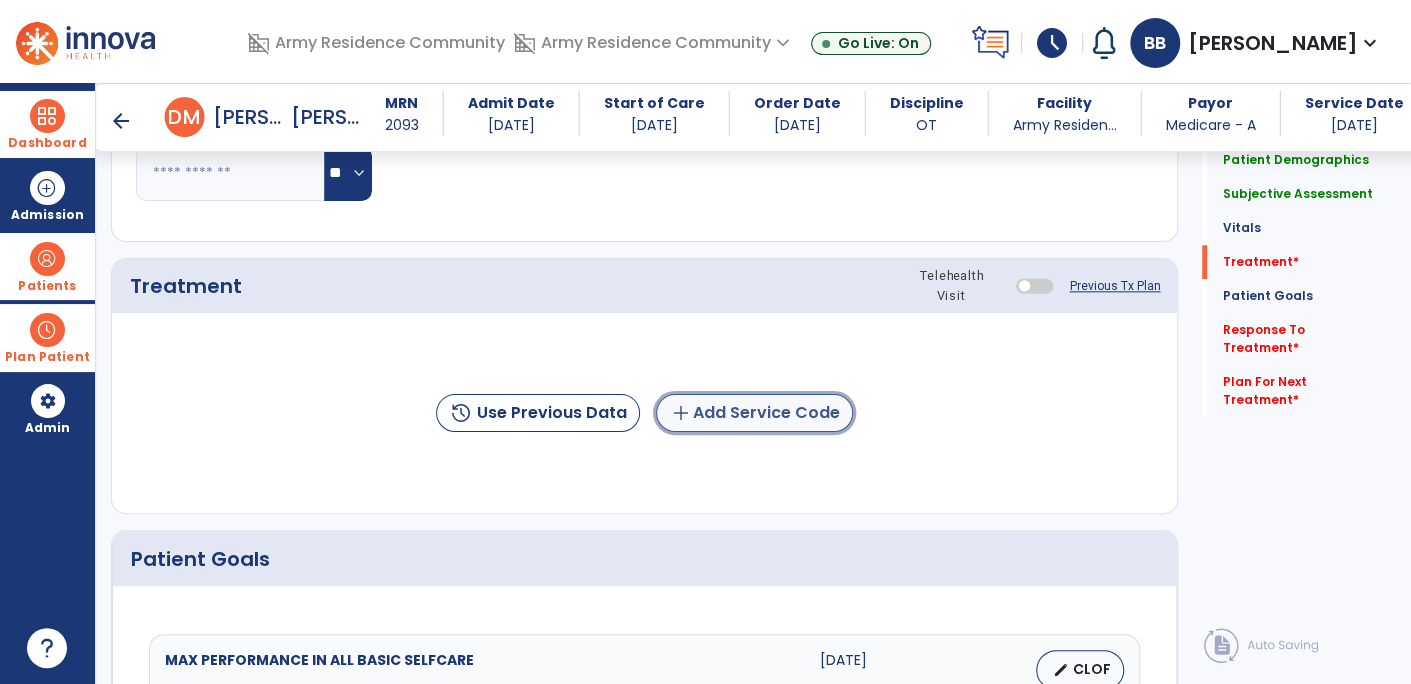 click on "add  Add Service Code" 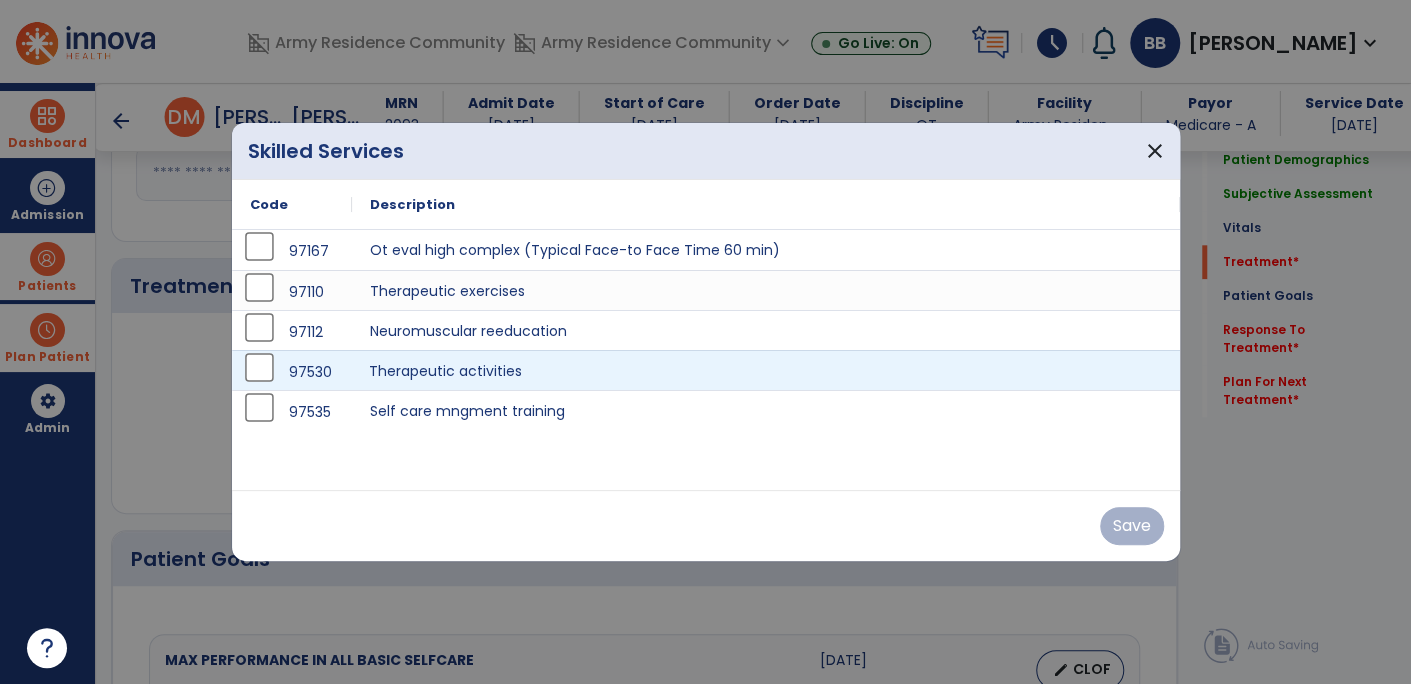 click on "Therapeutic activities" at bounding box center [766, 370] 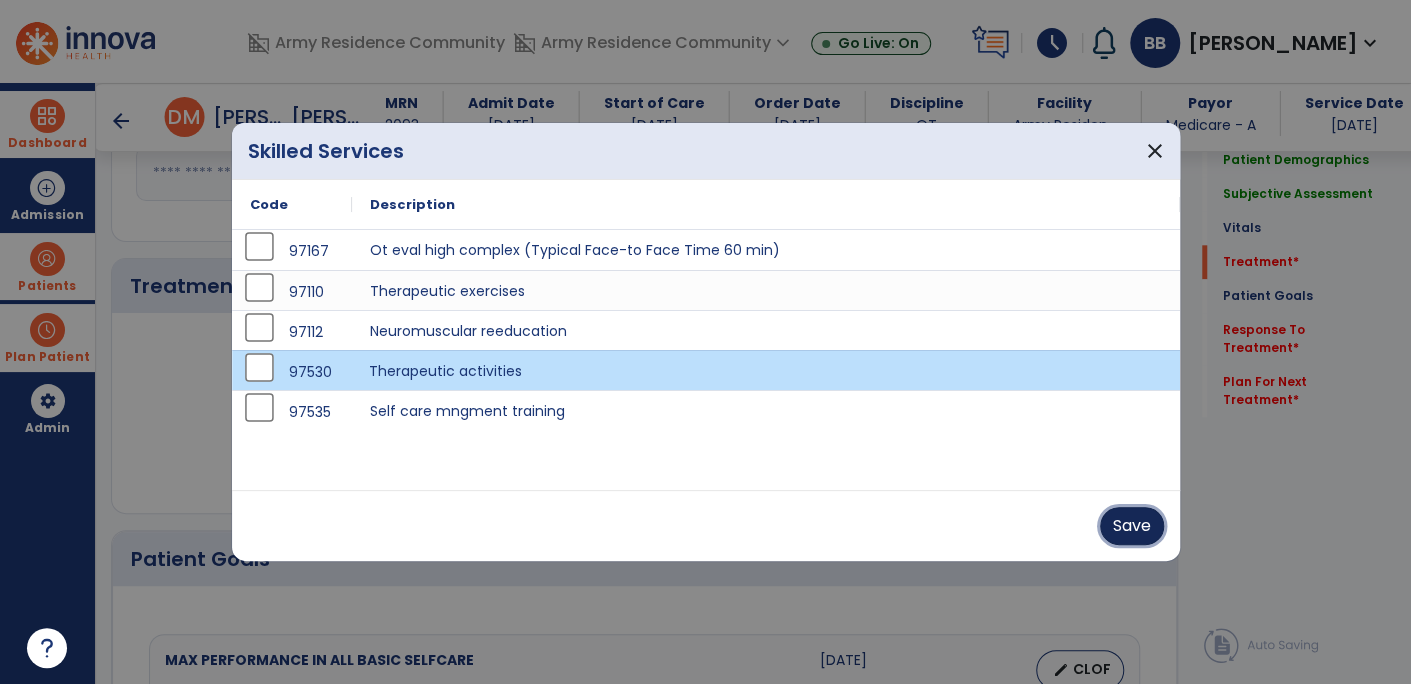 click on "Save" at bounding box center [1132, 526] 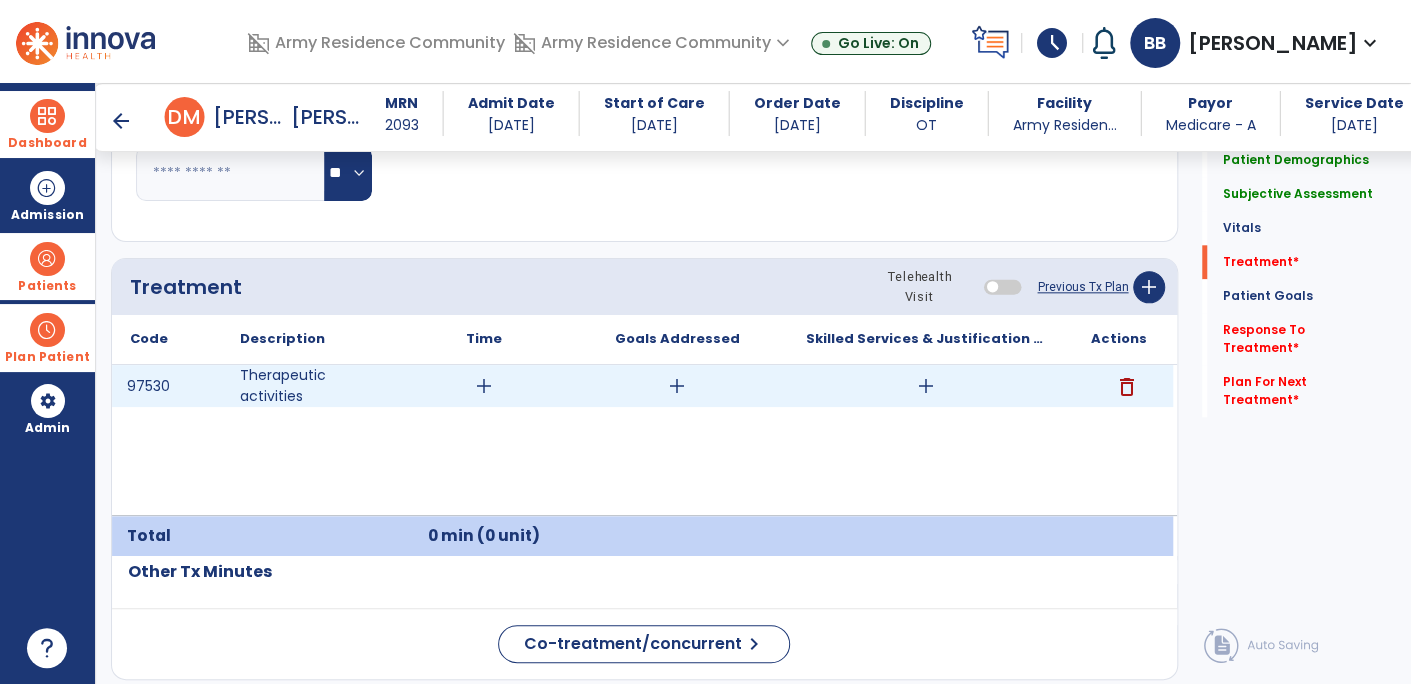 click on "add" at bounding box center [925, 386] 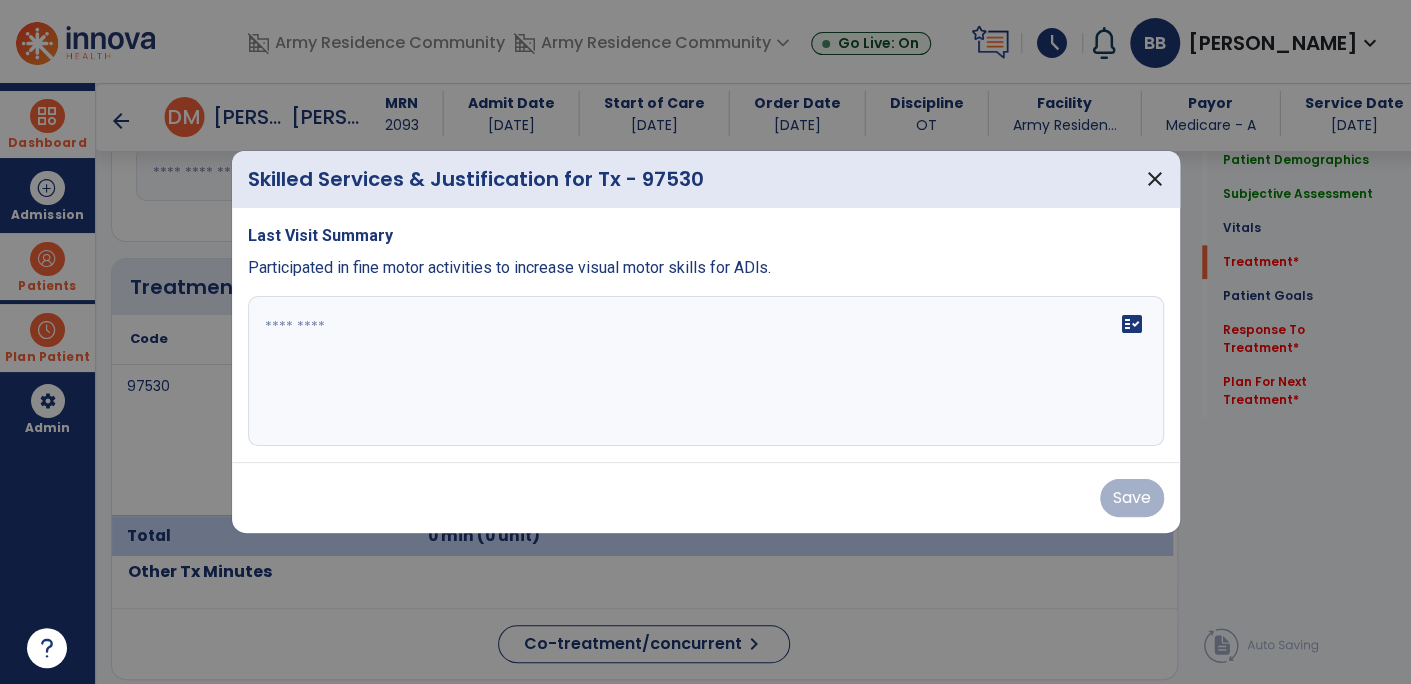 drag, startPoint x: 245, startPoint y: 269, endPoint x: 888, endPoint y: 257, distance: 643.11194 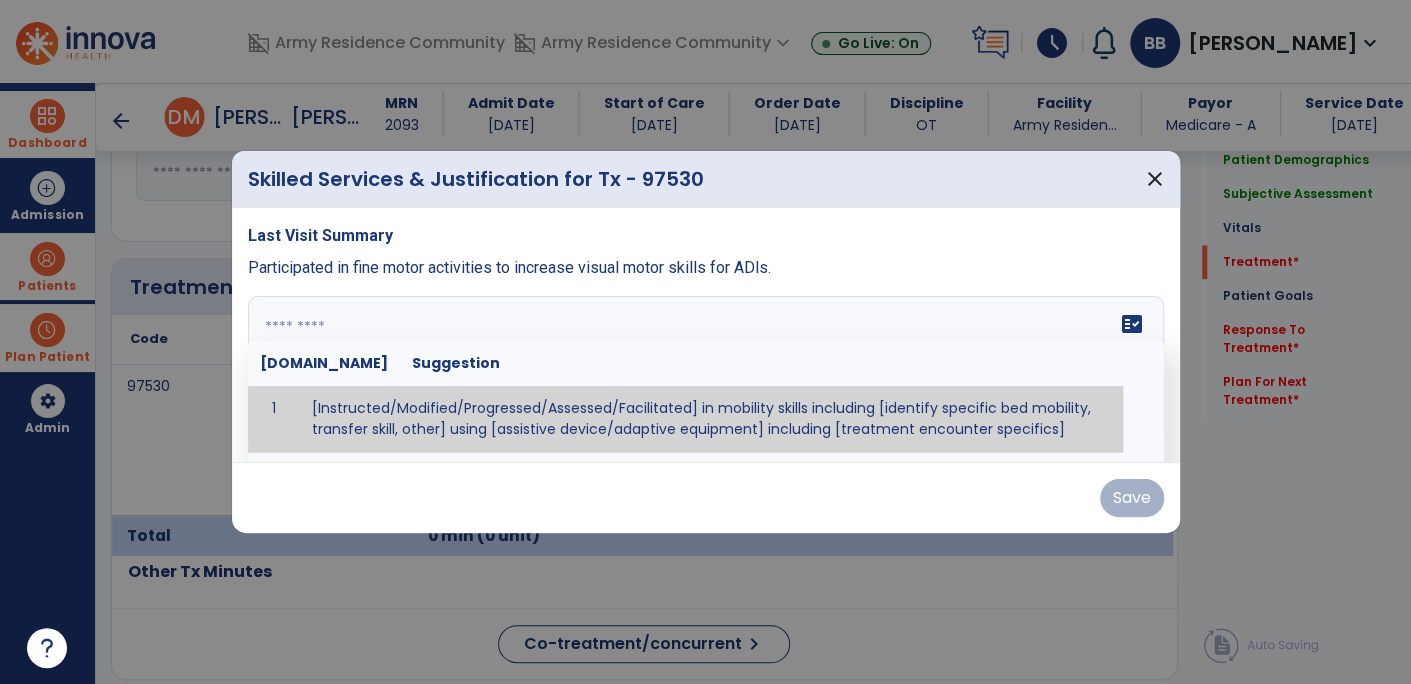 paste on "**********" 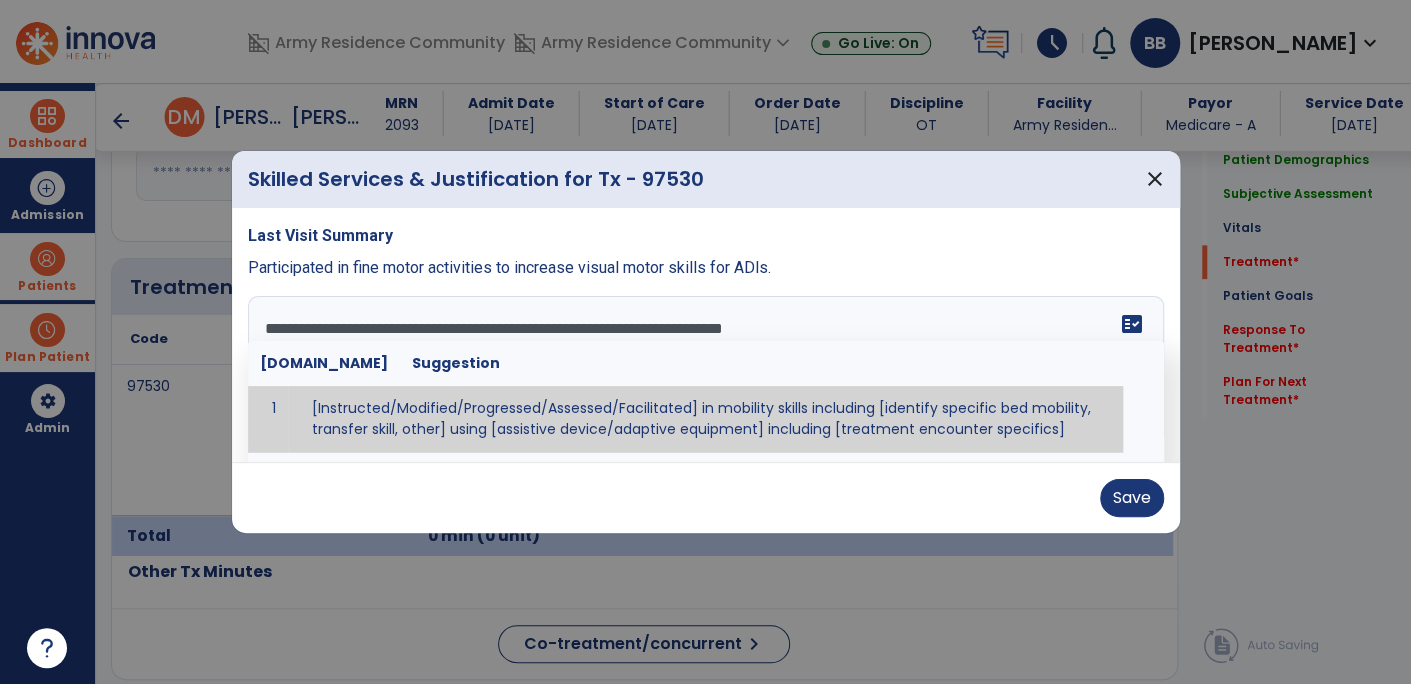 click on "**********" at bounding box center (704, 371) 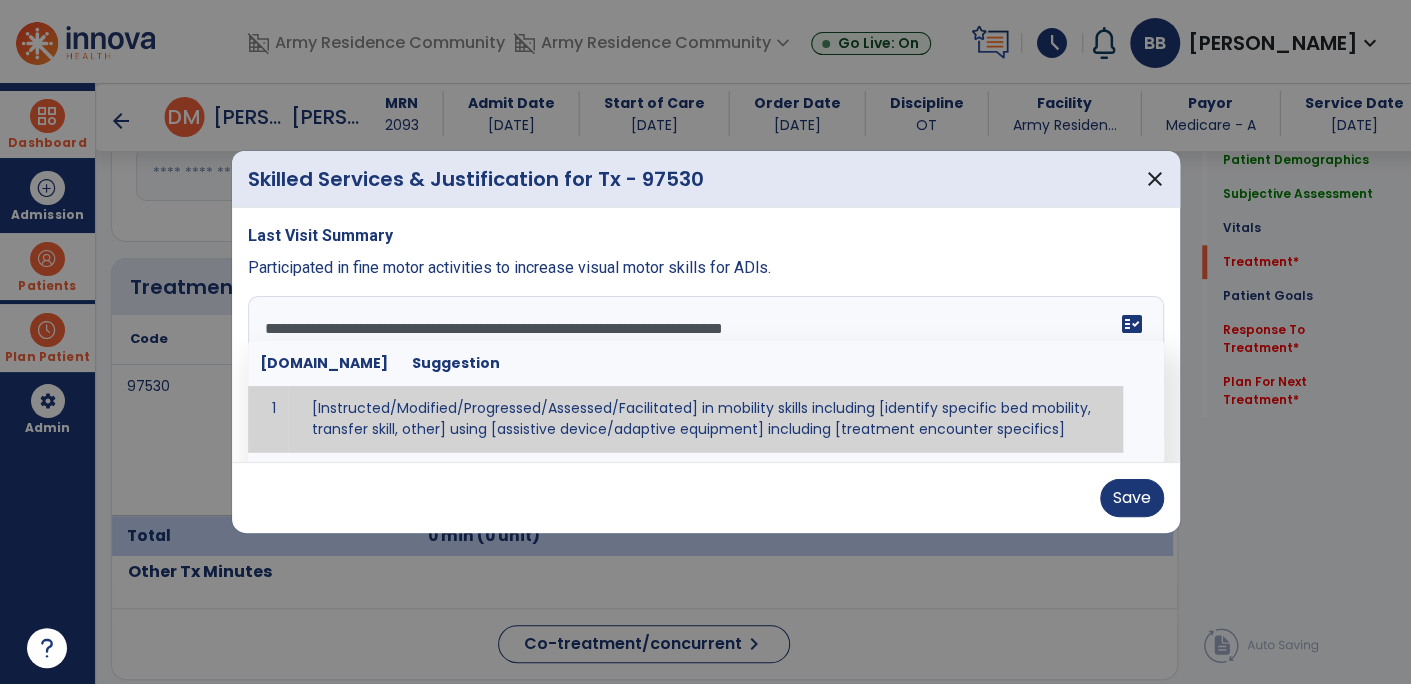 drag, startPoint x: 472, startPoint y: 327, endPoint x: 434, endPoint y: 327, distance: 38 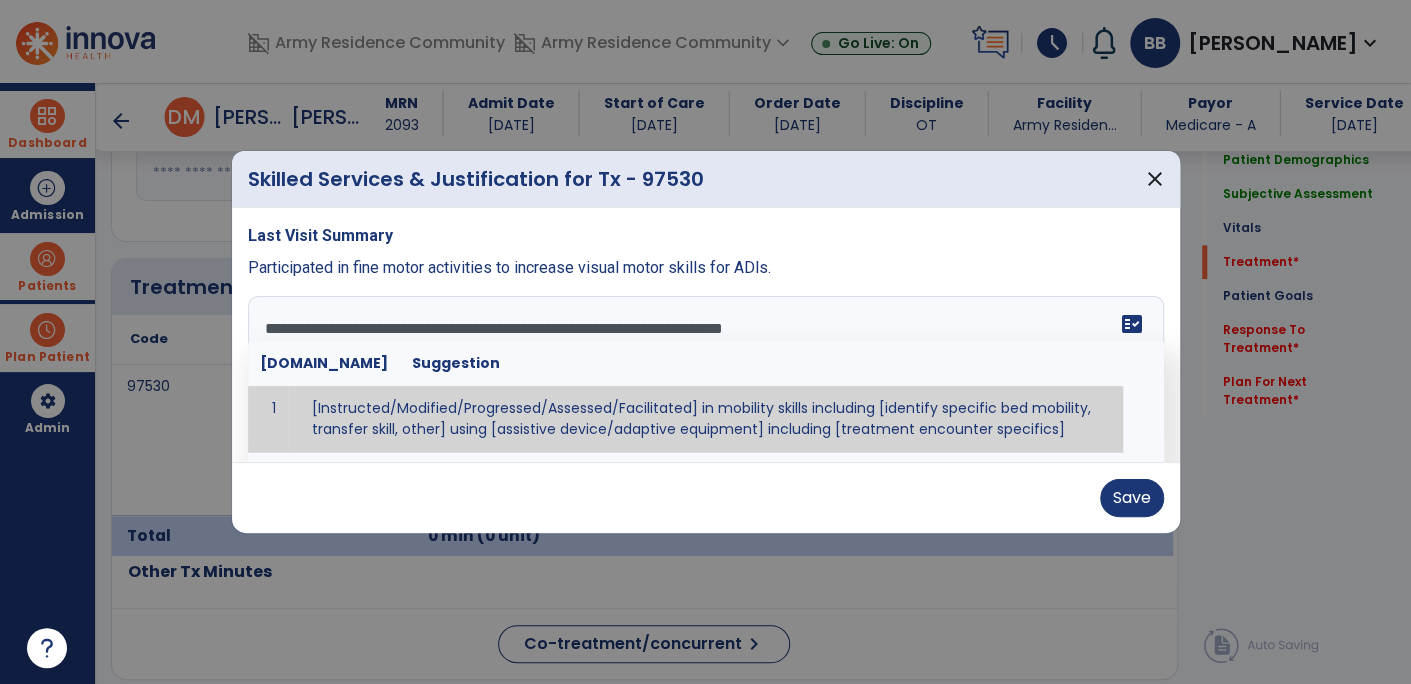 click on "**********" at bounding box center (704, 371) 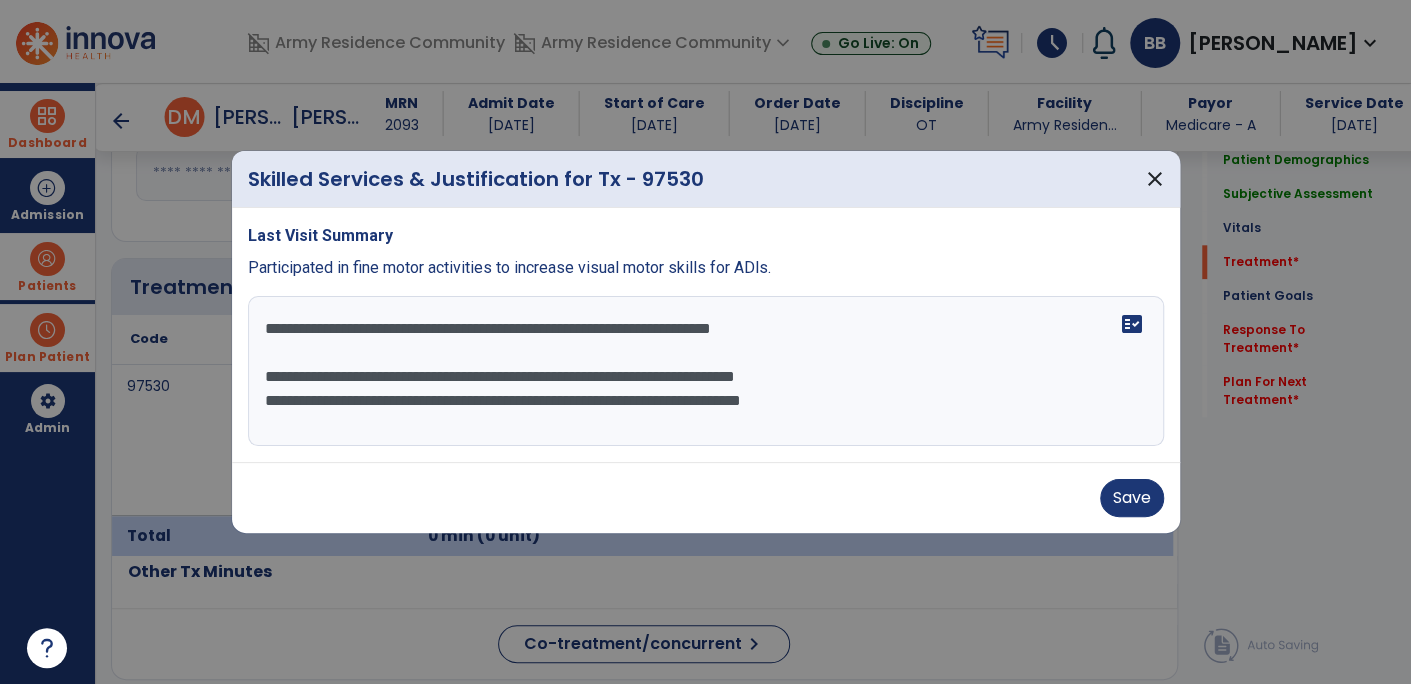 click on "**********" at bounding box center [706, 371] 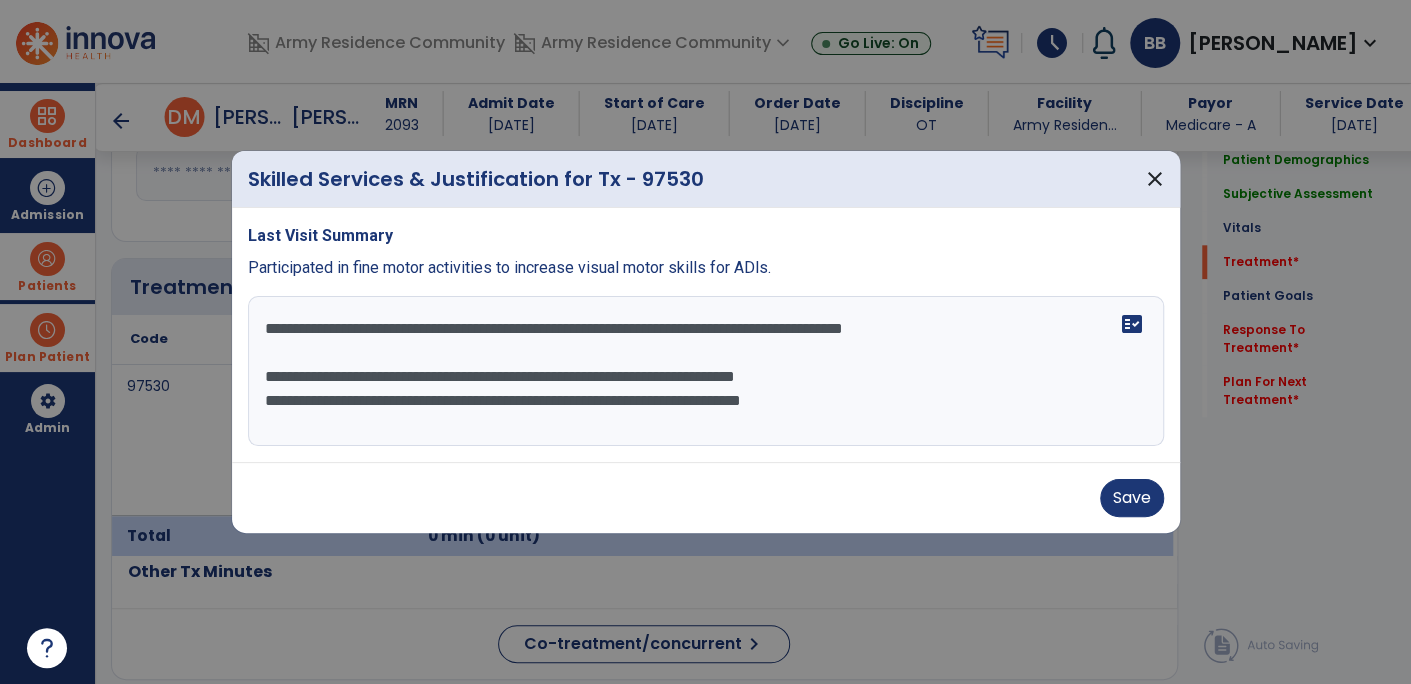 drag, startPoint x: 258, startPoint y: 386, endPoint x: 893, endPoint y: 403, distance: 635.22754 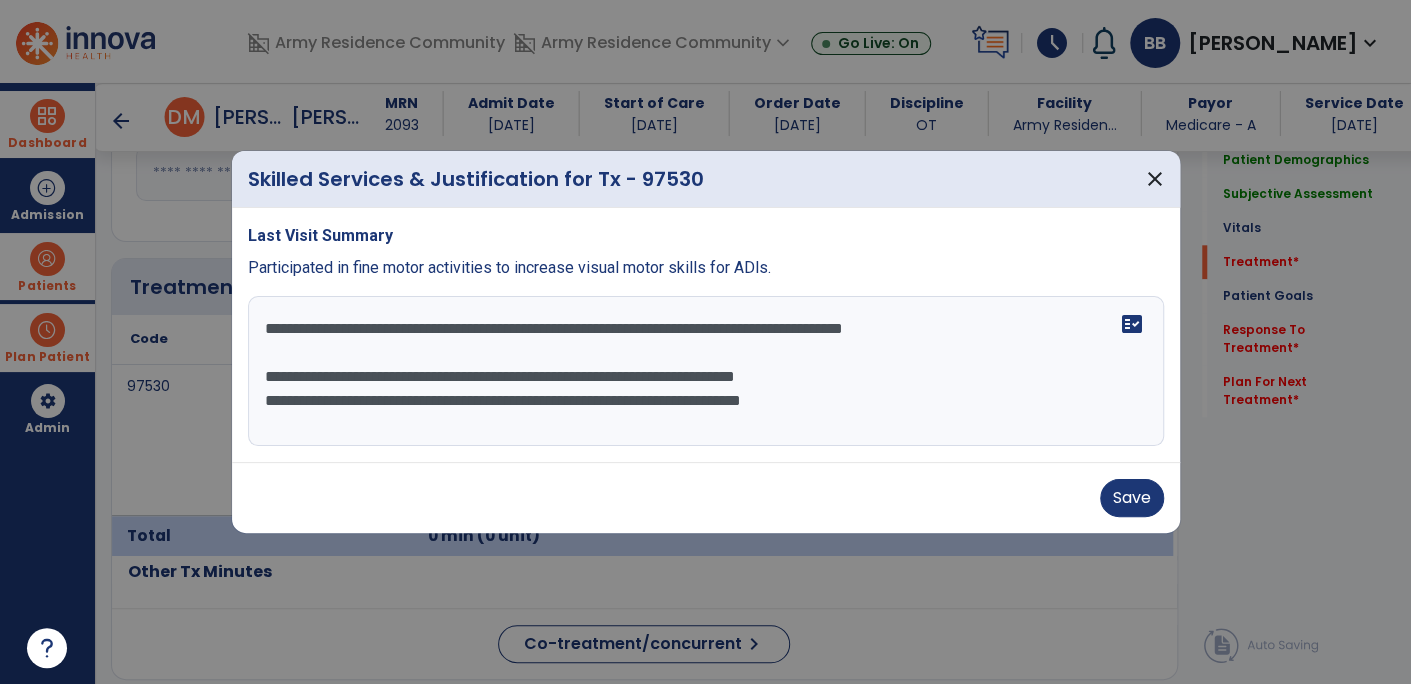 click on "**********" at bounding box center [706, 371] 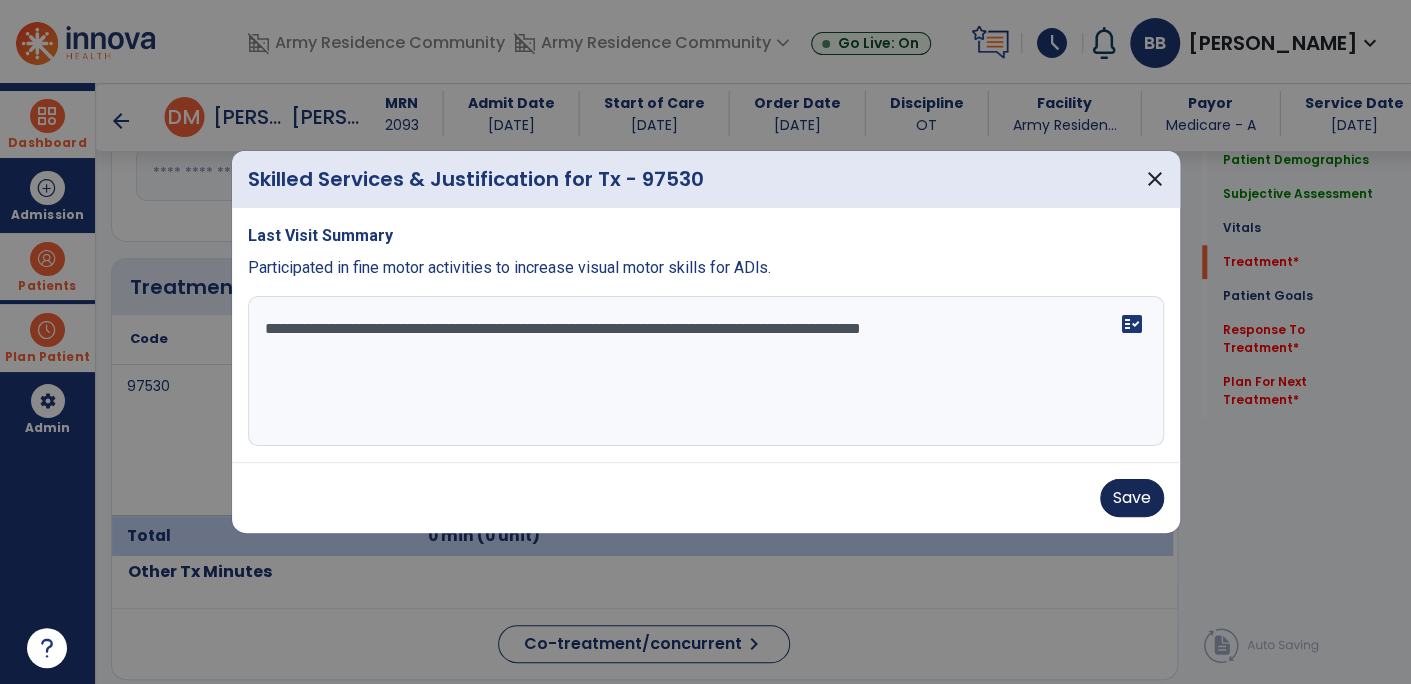 type on "**********" 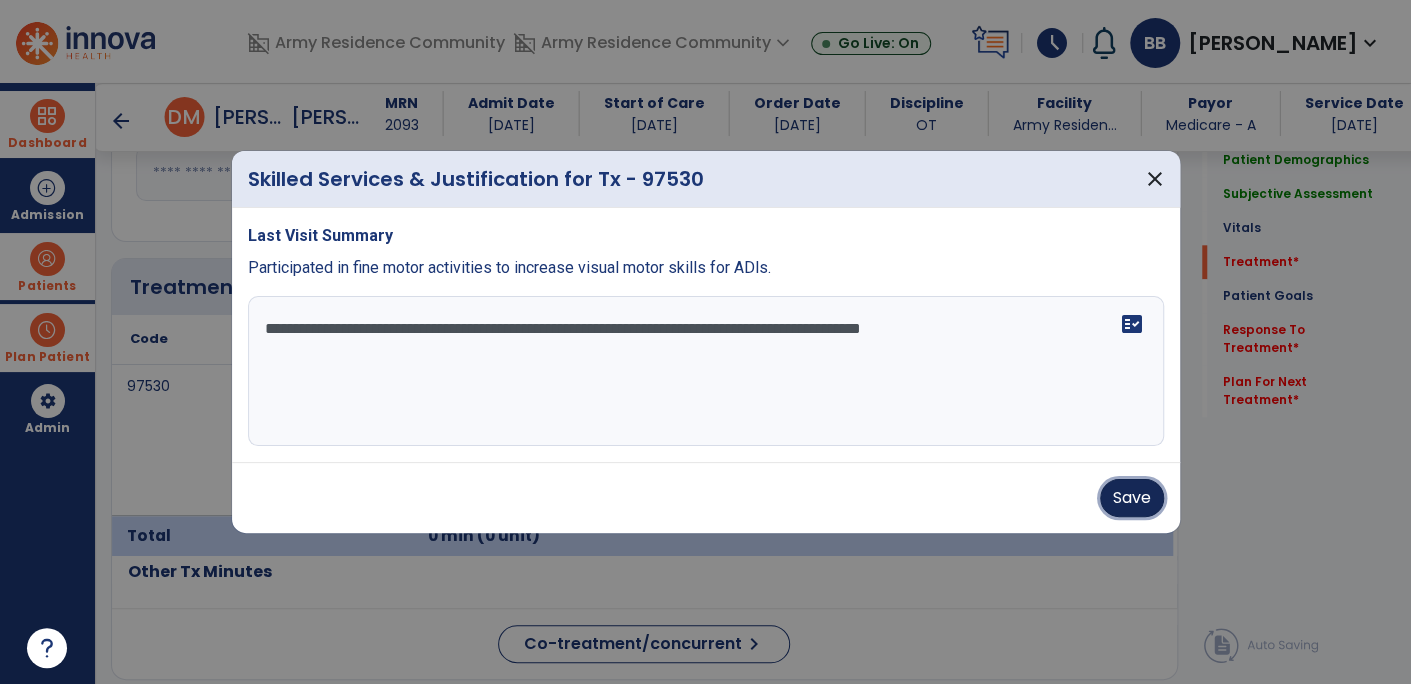 click on "Save" at bounding box center (1132, 498) 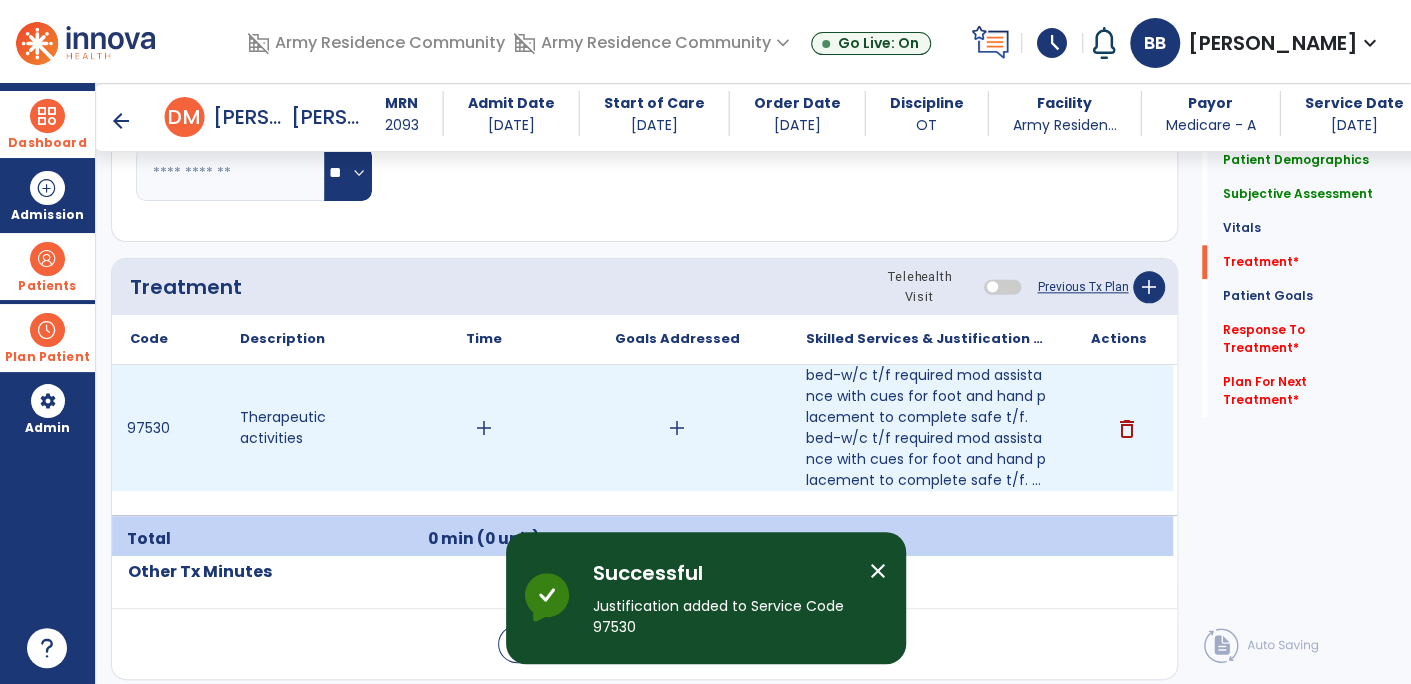 click on "add" at bounding box center [484, 428] 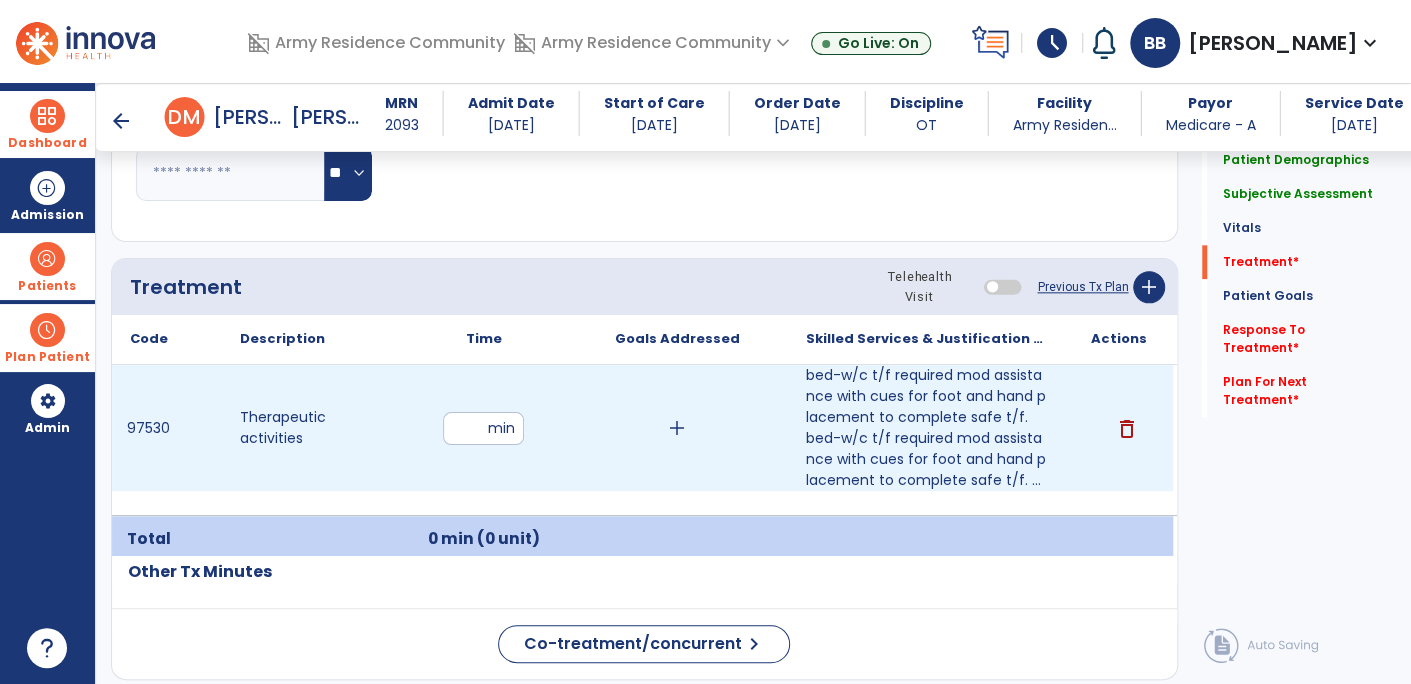 type on "**" 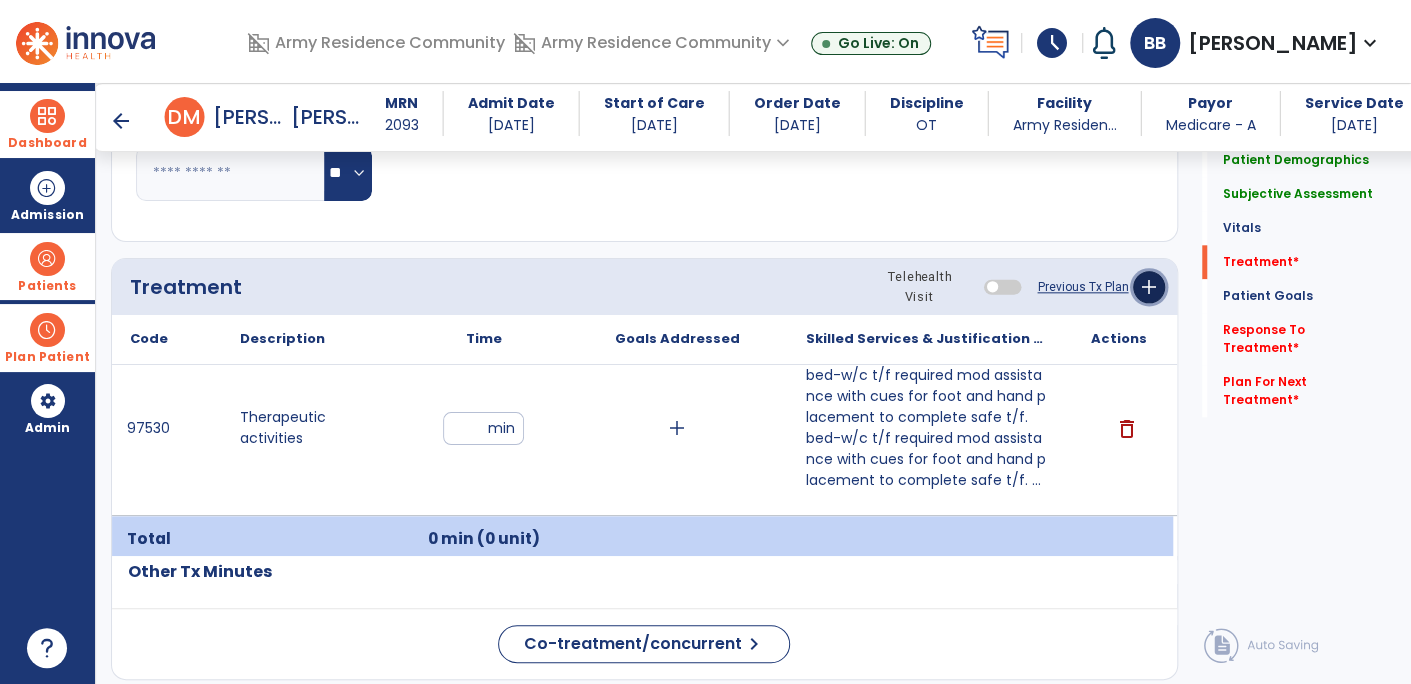 click on "add" 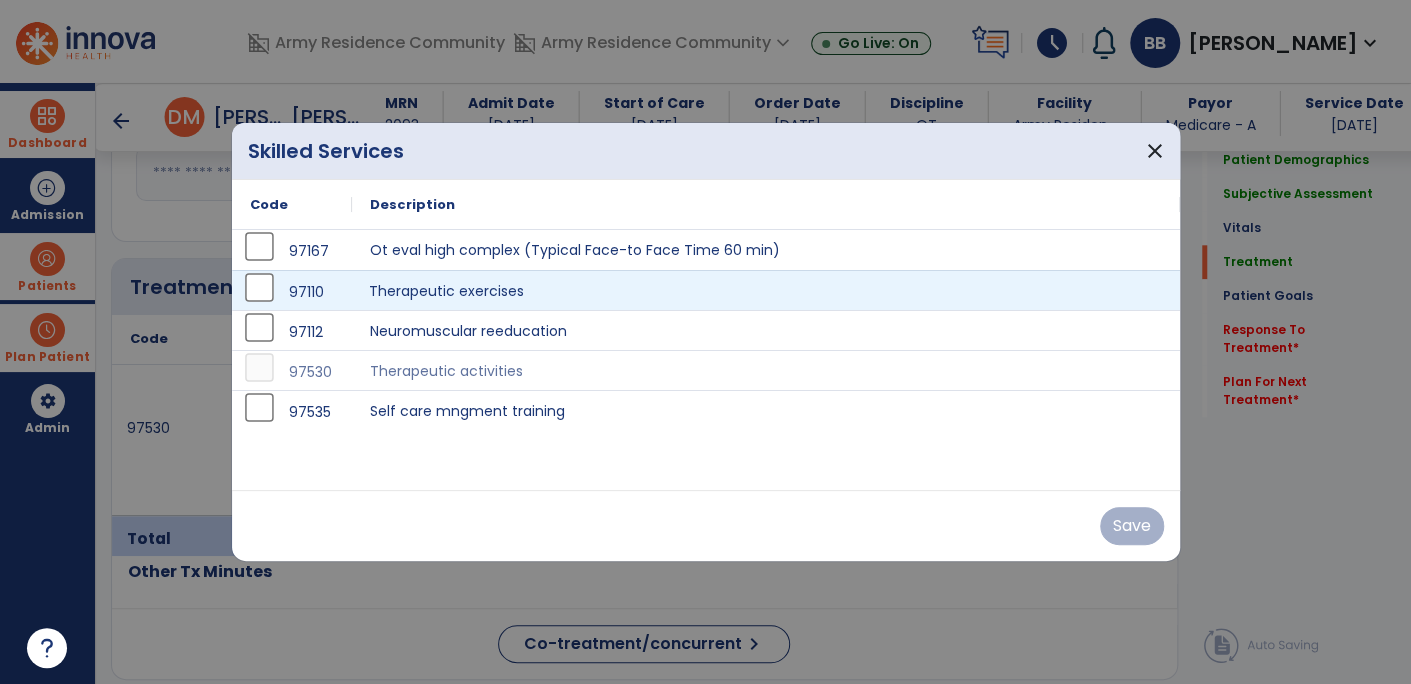 click on "Therapeutic exercises" at bounding box center [766, 290] 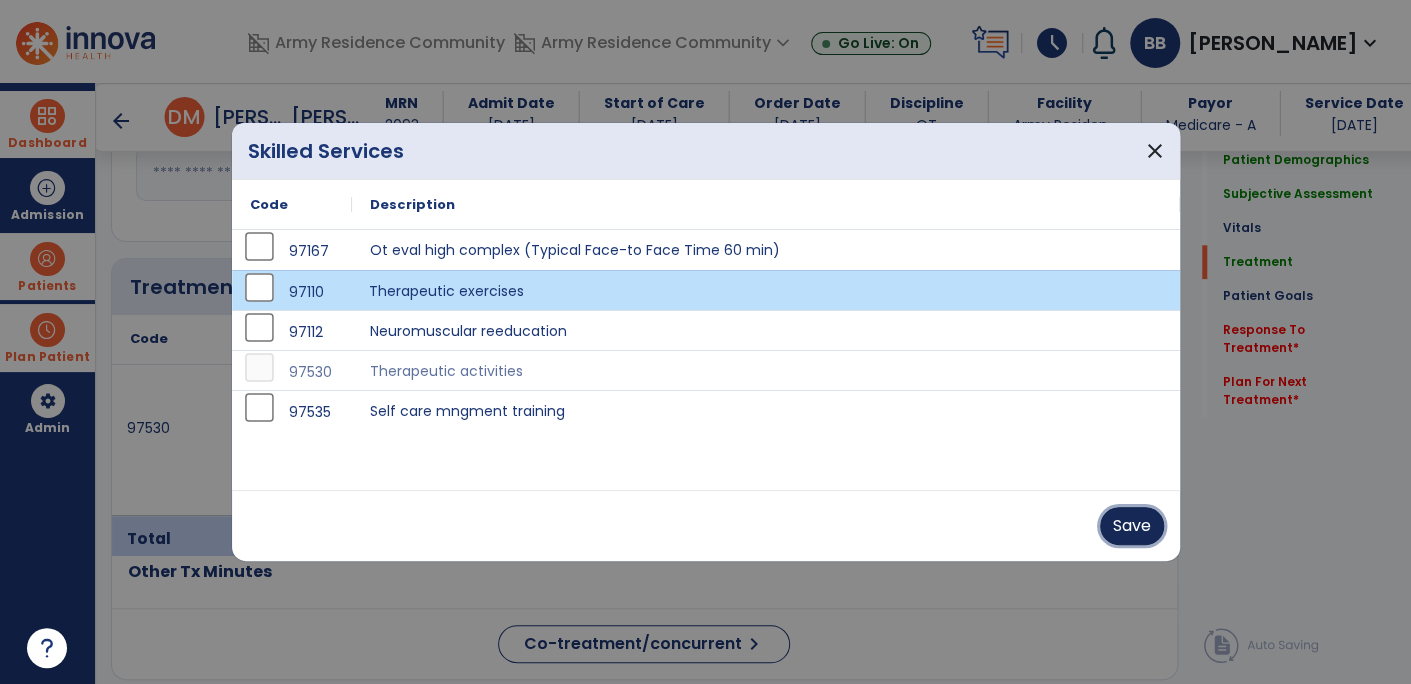 click on "Save" at bounding box center (1132, 526) 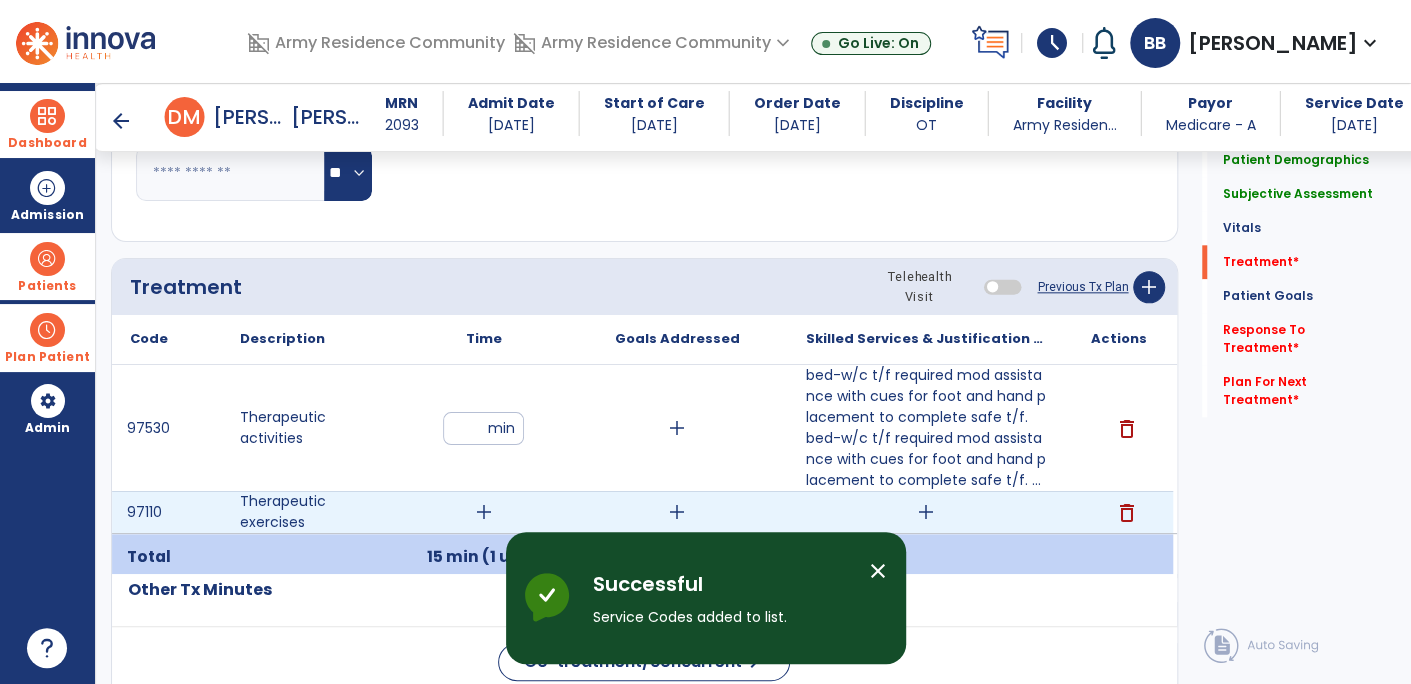 click on "add" at bounding box center (925, 512) 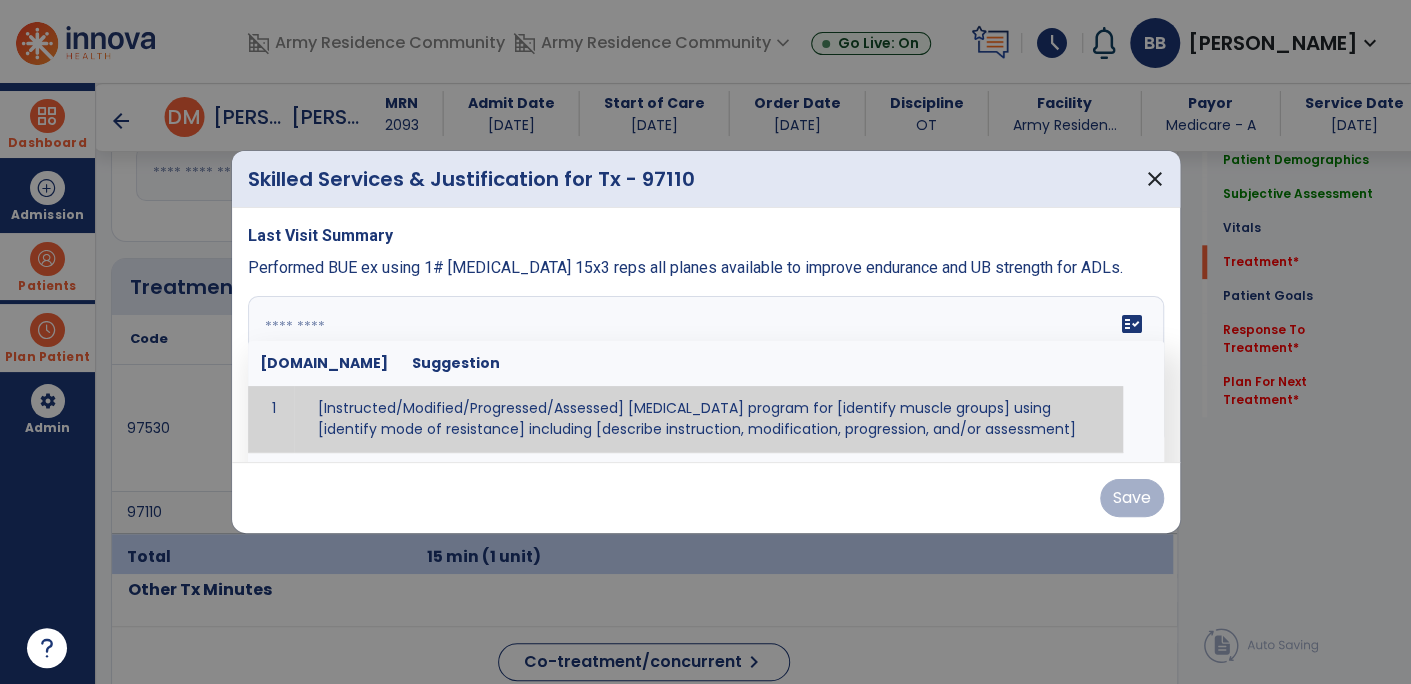 click on "fact_check  [DOMAIN_NAME] Suggestion 1 [Instructed/Modified/Progressed/Assessed] [MEDICAL_DATA] program for [identify muscle groups] using [identify mode of resistance] including [describe instruction, modification, progression, and/or assessment] 2 [Instructed/Modified/Progressed/Assessed] aerobic exercise program using [identify equipment/mode] including [describe instruction, modification,progression, and/or assessment] 3 [Instructed/Modified/Progressed/Assessed] [PROM/A/AROM/AROM] program for [identify joint movements] using [contract-relax, over-pressure, inhibitory techniques, other] 4 [Assessed/Tested] aerobic capacity with administration of [aerobic capacity test]" at bounding box center [706, 371] 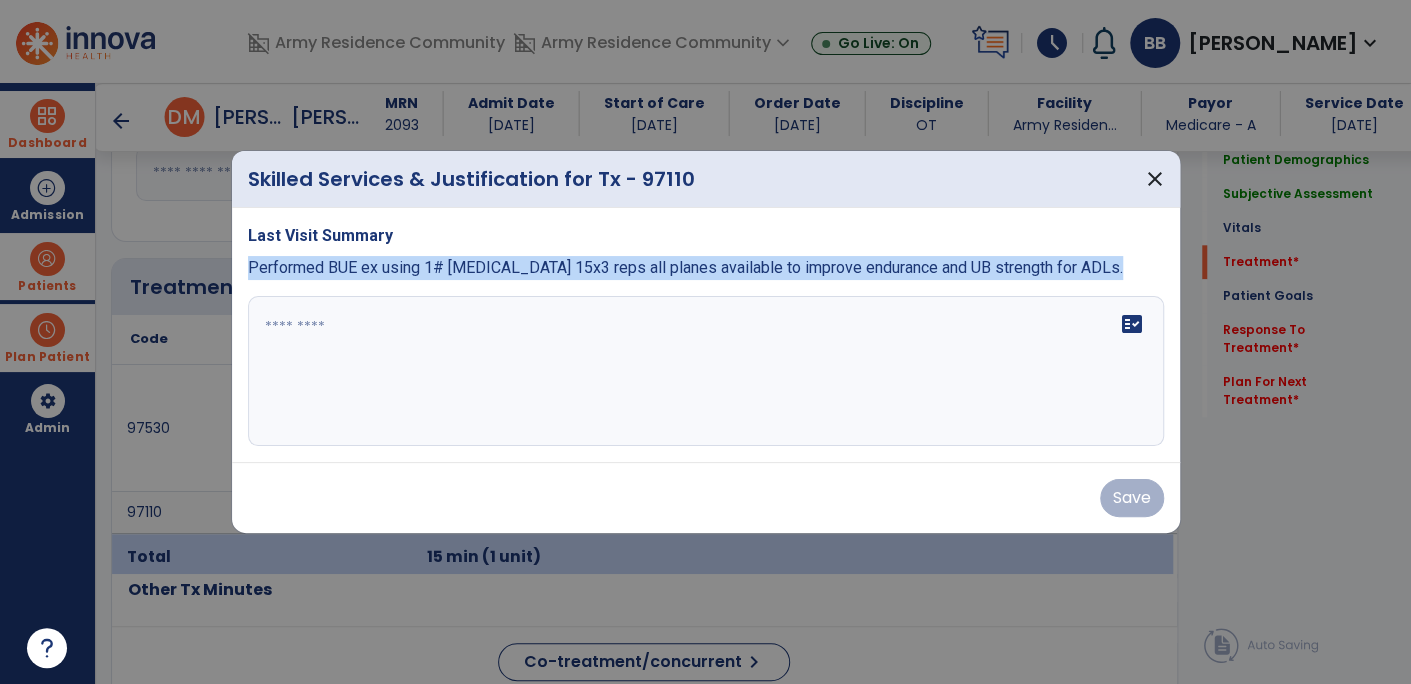 drag, startPoint x: 248, startPoint y: 267, endPoint x: 987, endPoint y: 297, distance: 739.6087 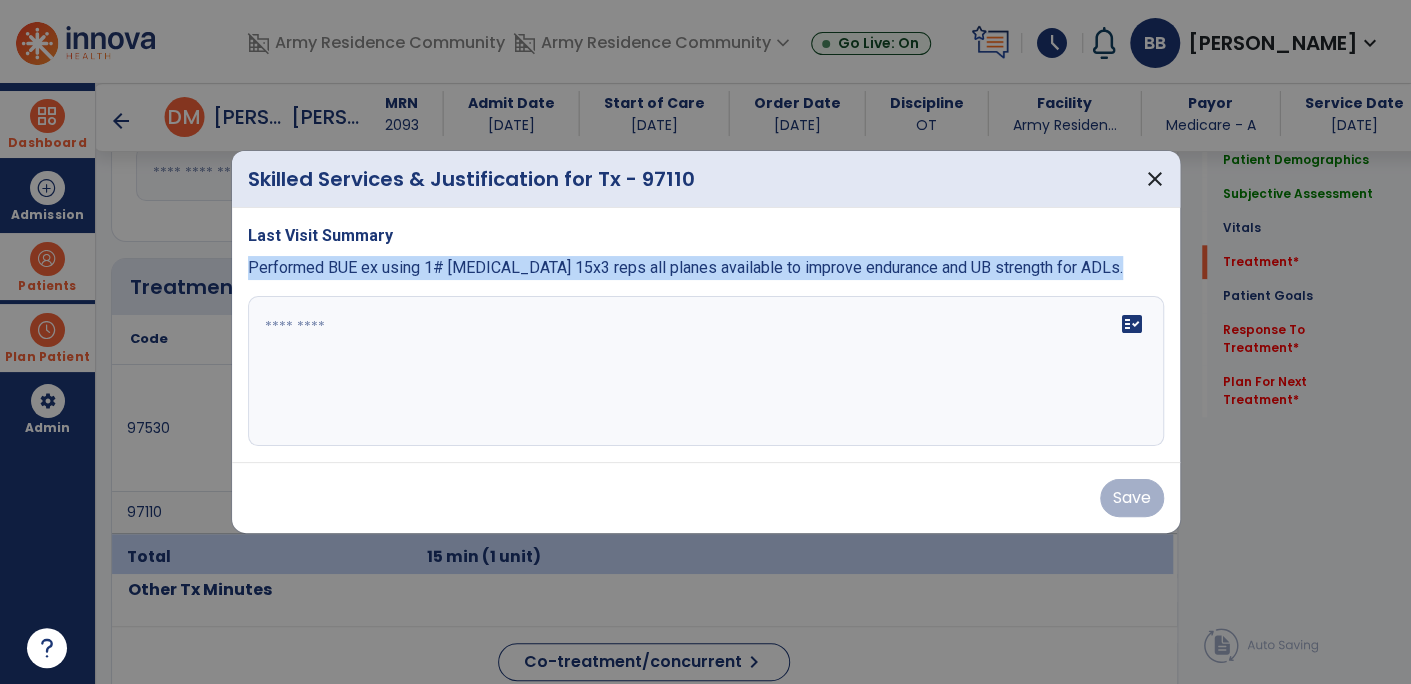 click on "Last Visit Summary Performed BUE ex using 1# [MEDICAL_DATA] 15x3 reps all planes available to improve endurance and UB strength for ADLs.    fact_check" at bounding box center [706, 335] 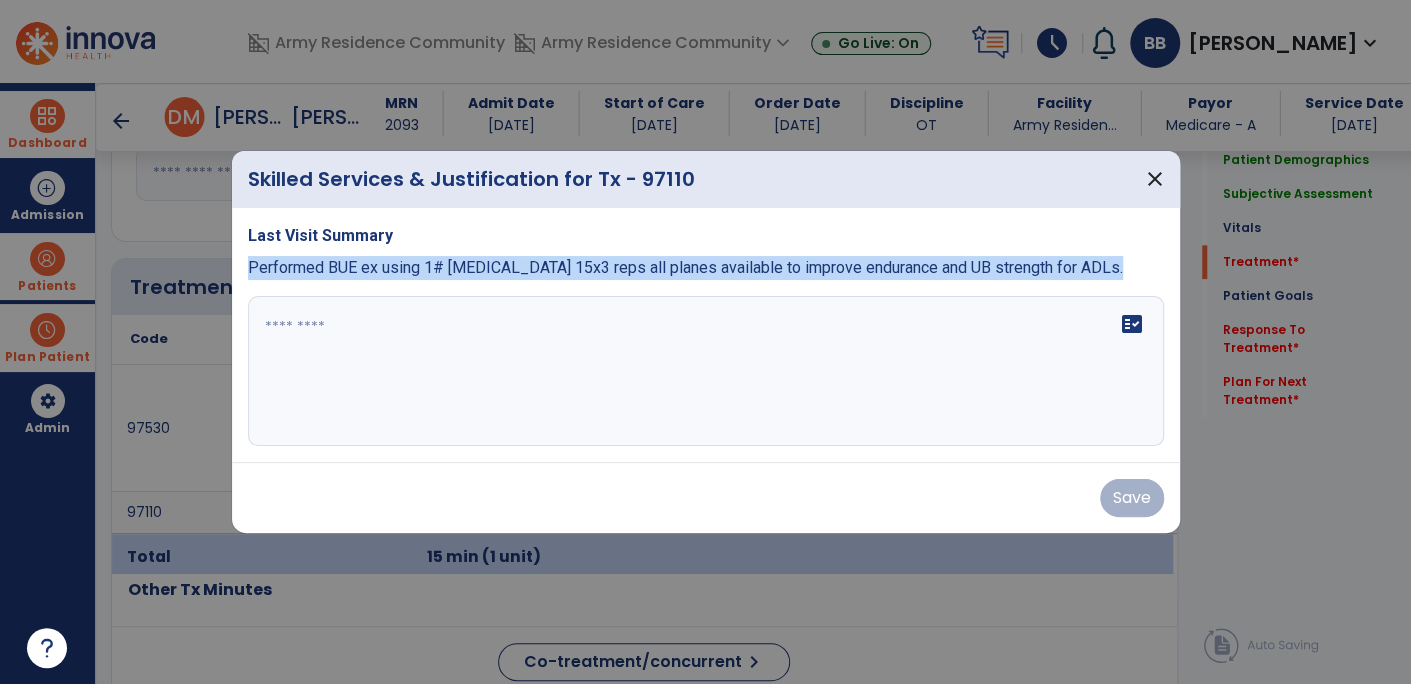 copy on "Performed BUE ex using 1# [MEDICAL_DATA] 15x3 reps all planes available to improve endurance and UB strength for ADLs." 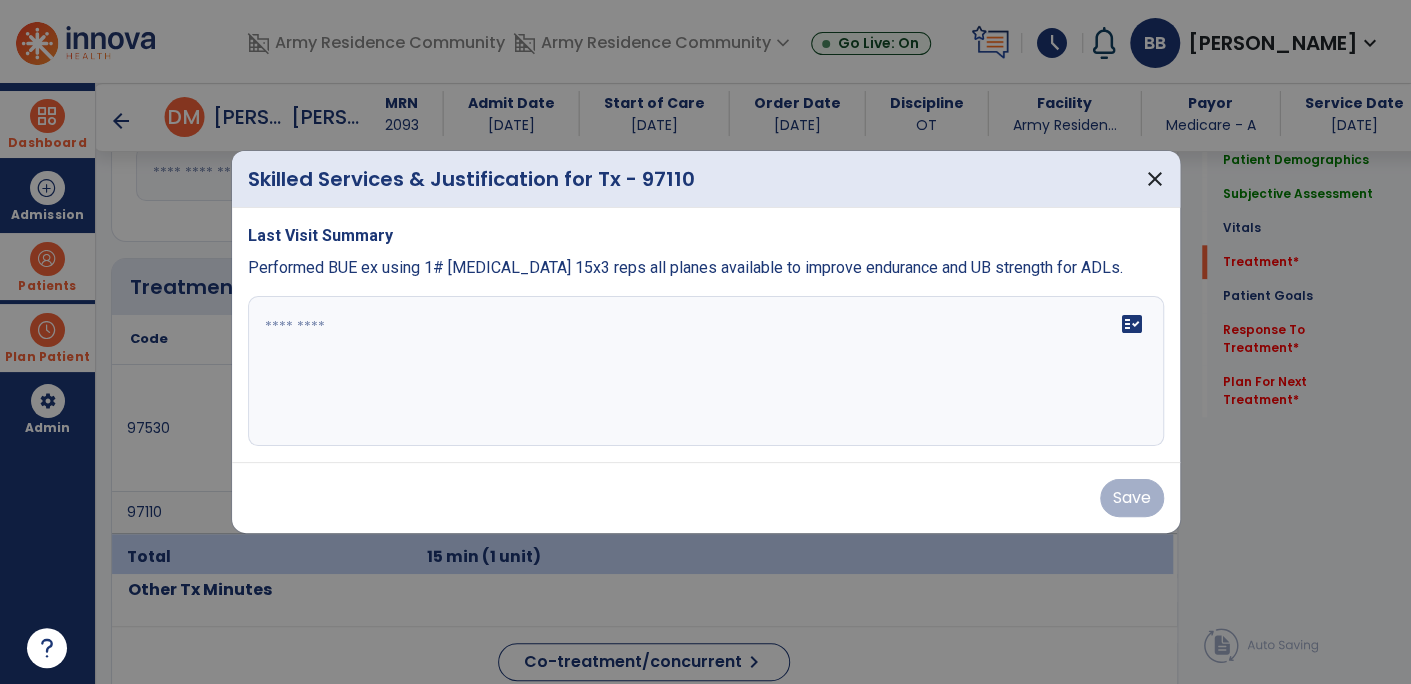 click on "fact_check" at bounding box center (706, 371) 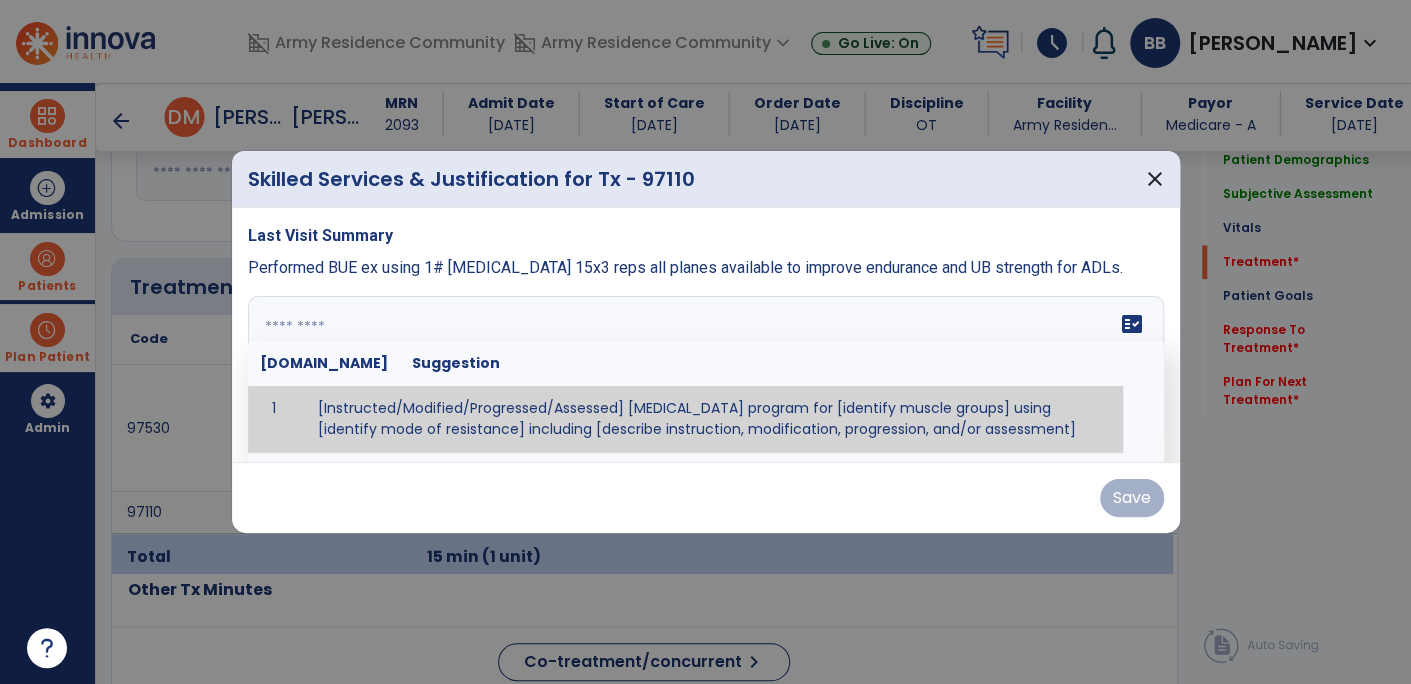 paste on "**********" 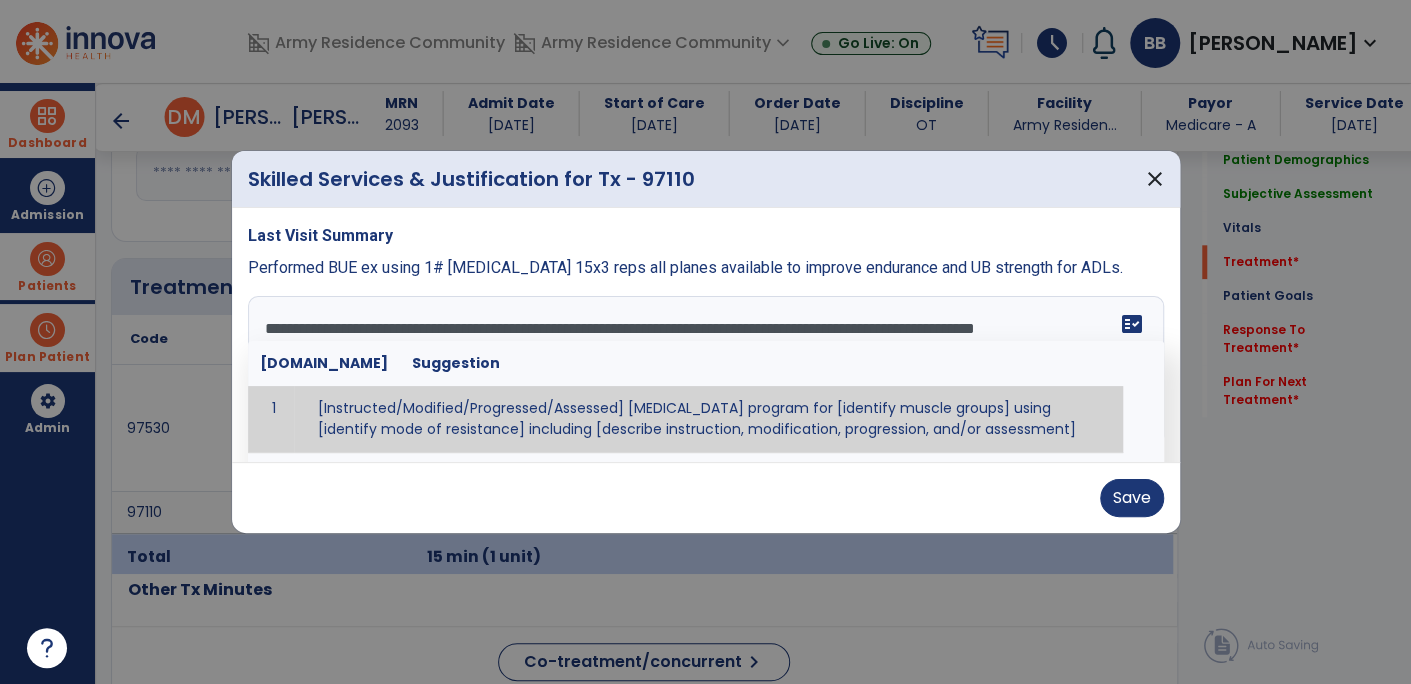 click on "**********" at bounding box center [704, 371] 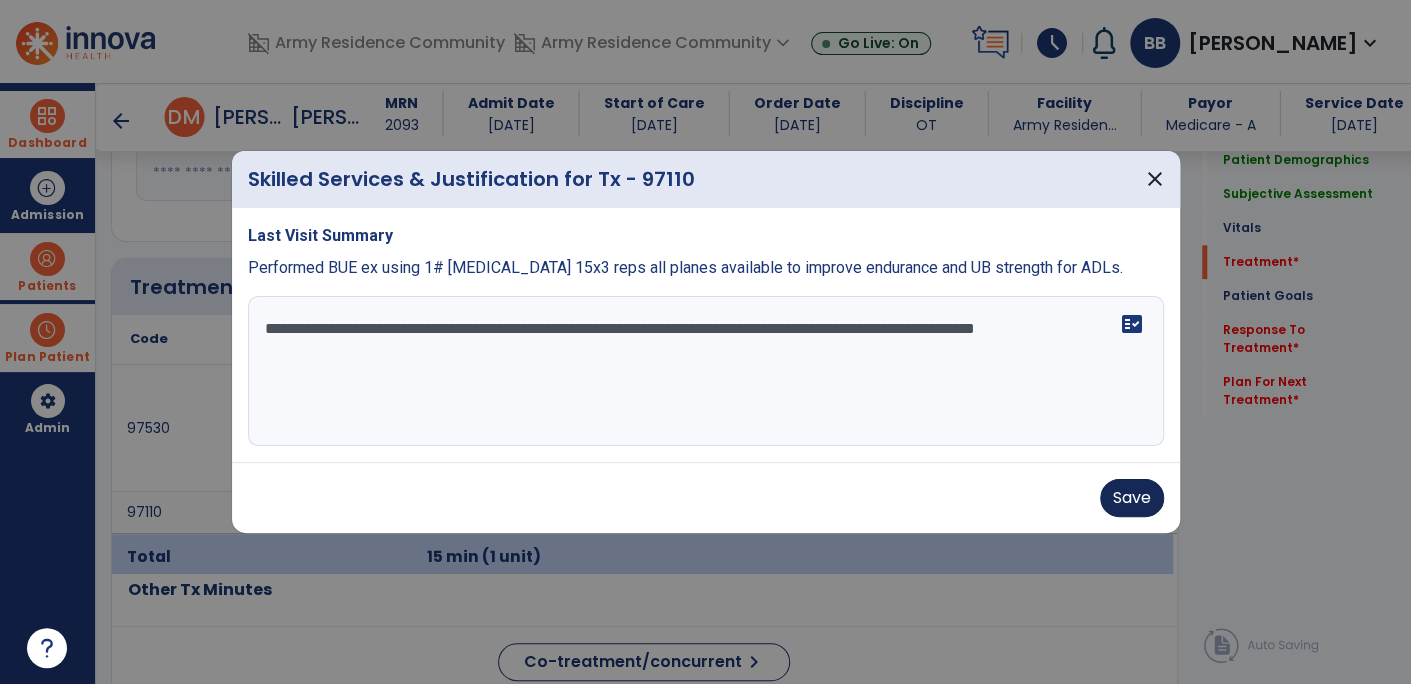 type on "**********" 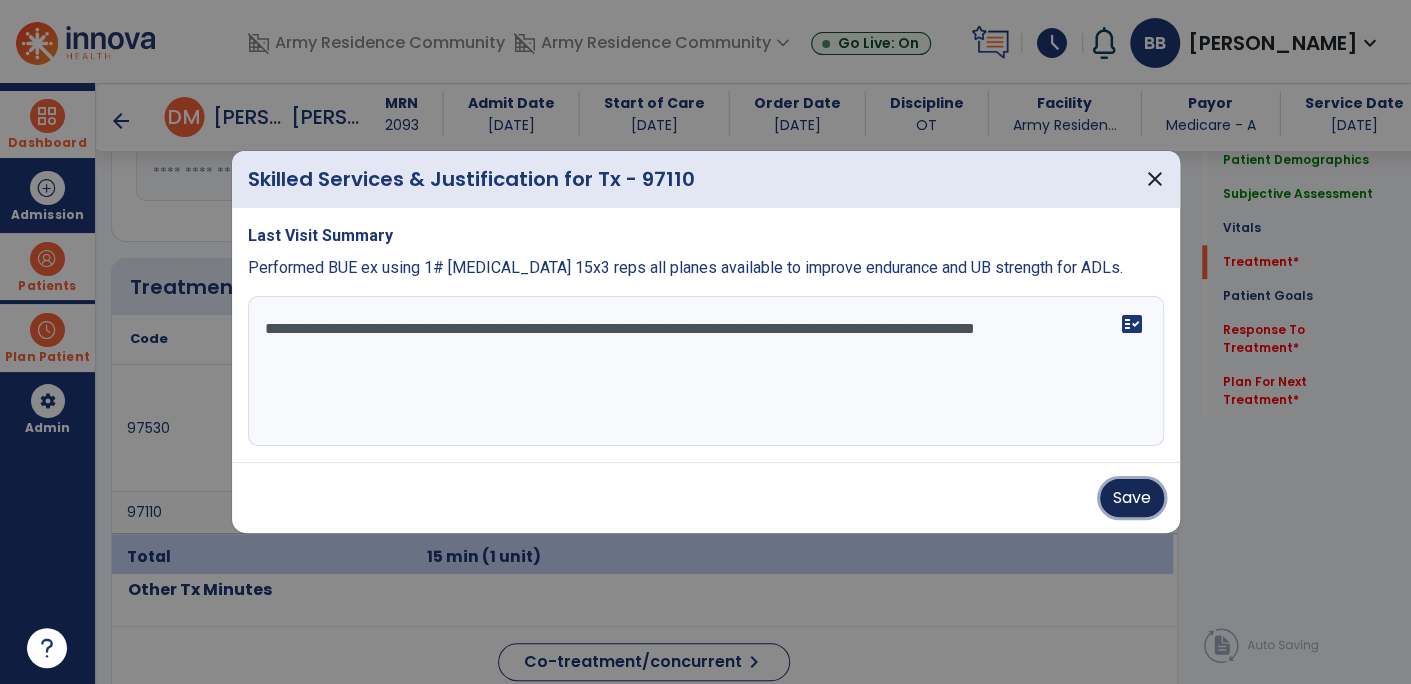click on "Save" at bounding box center (1132, 498) 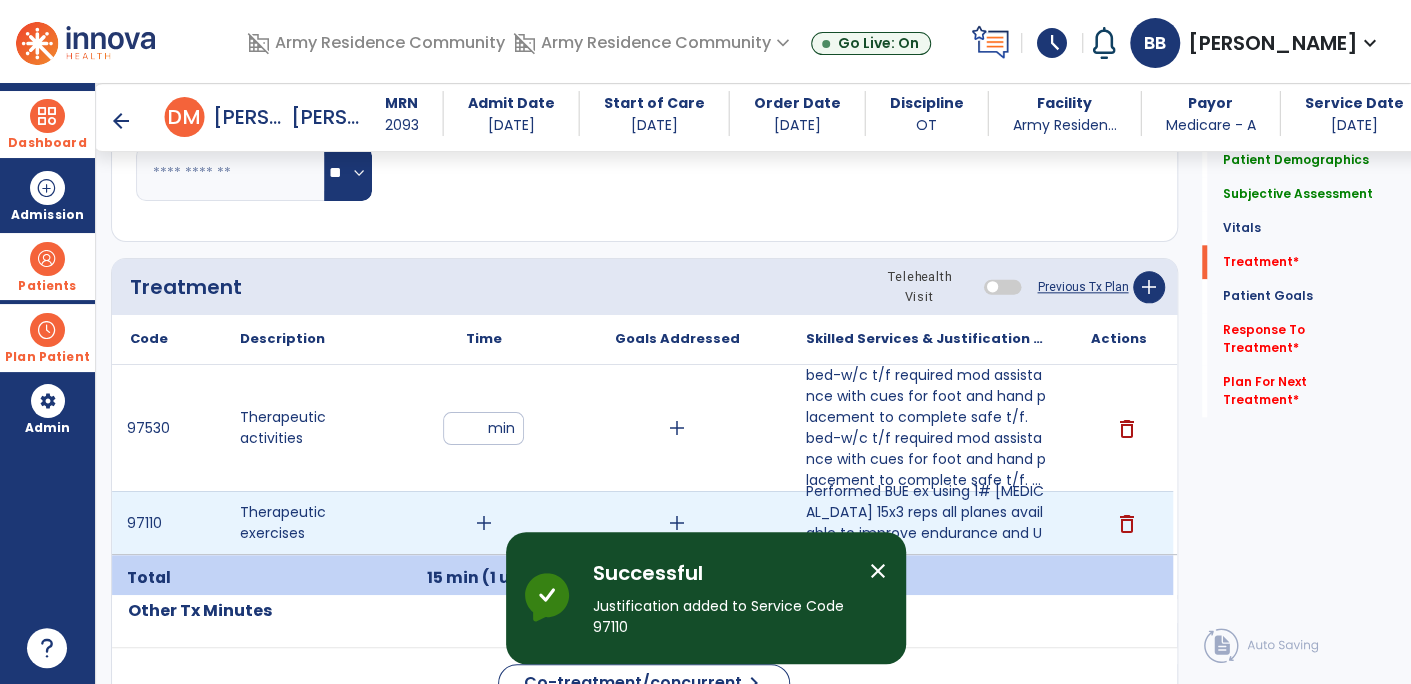 click on "add" at bounding box center (484, 523) 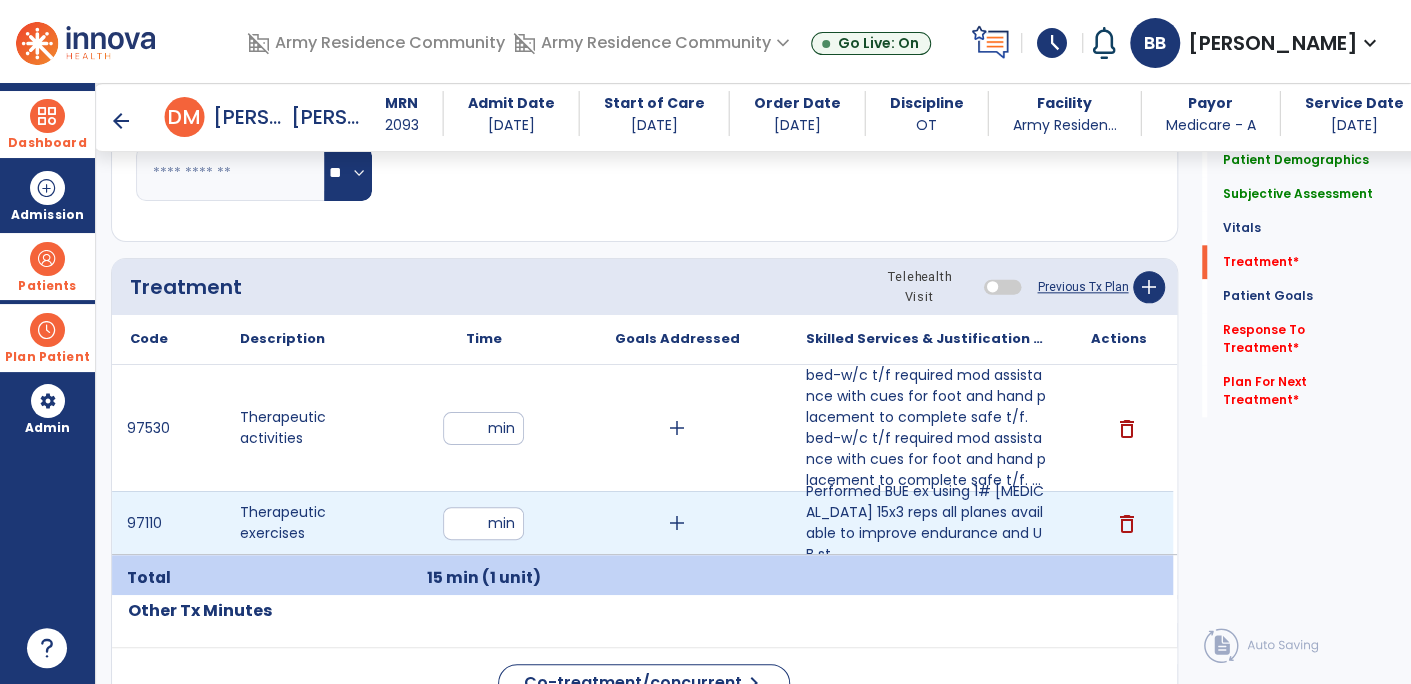 type on "**" 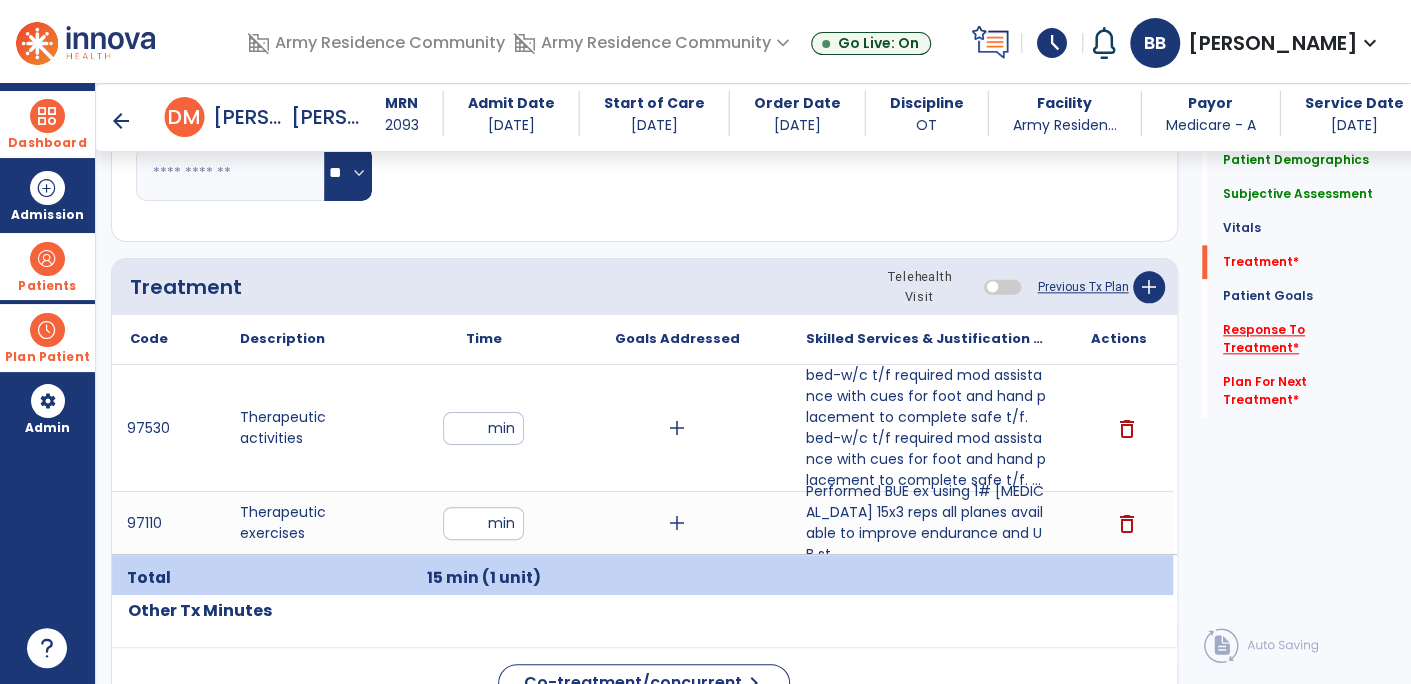 click on "Response To Treatment   *" 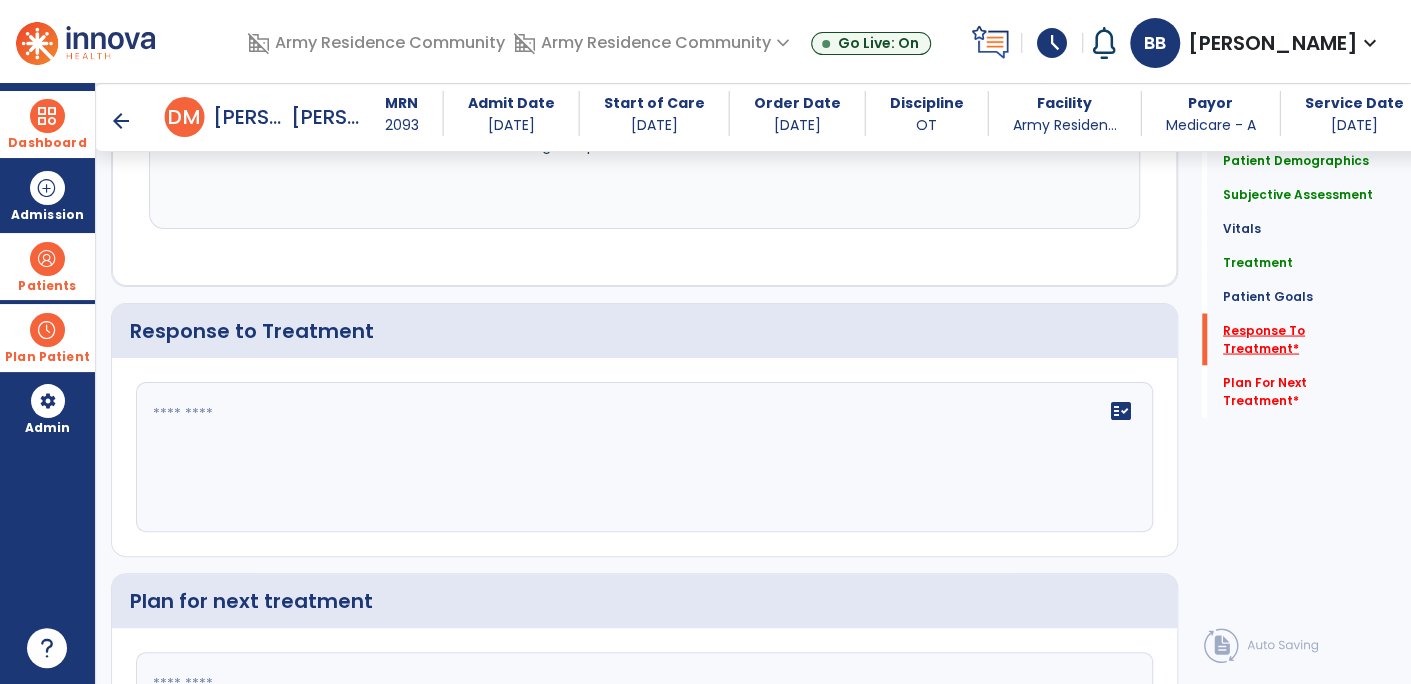 scroll, scrollTop: 1908, scrollLeft: 0, axis: vertical 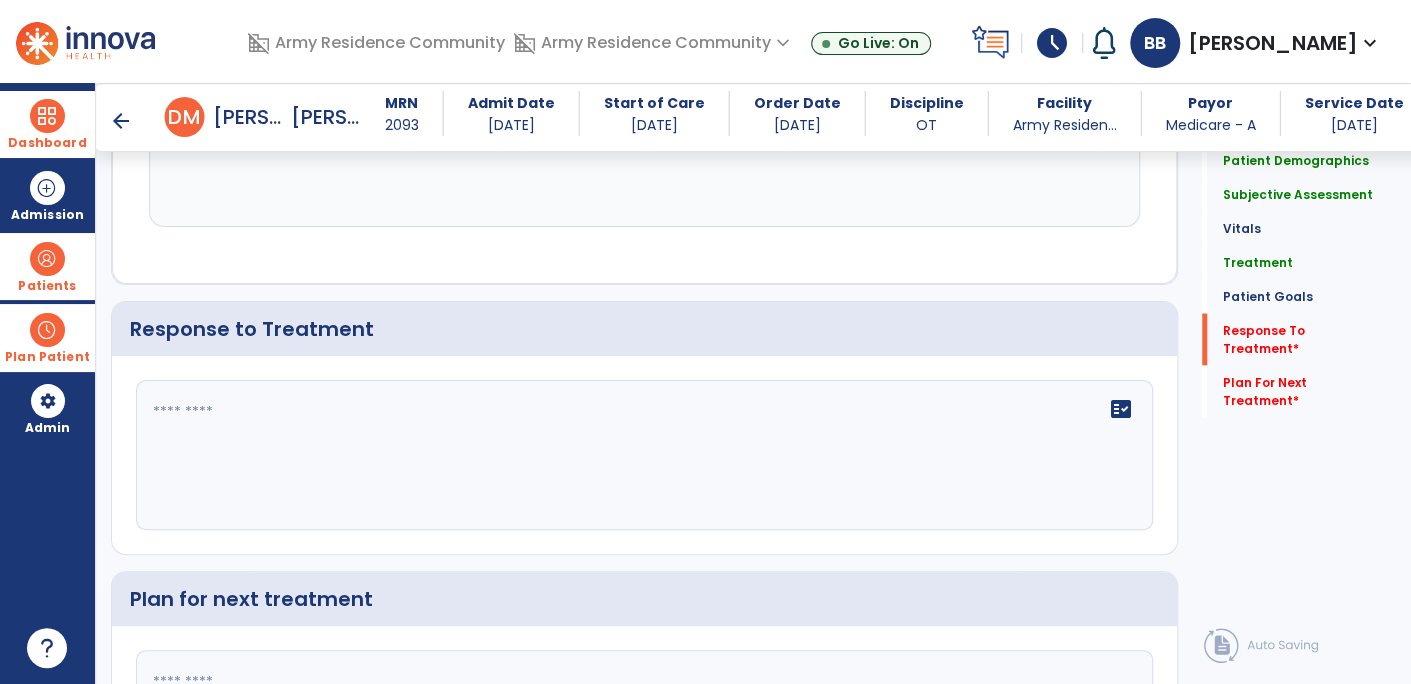 click on "fact_check" 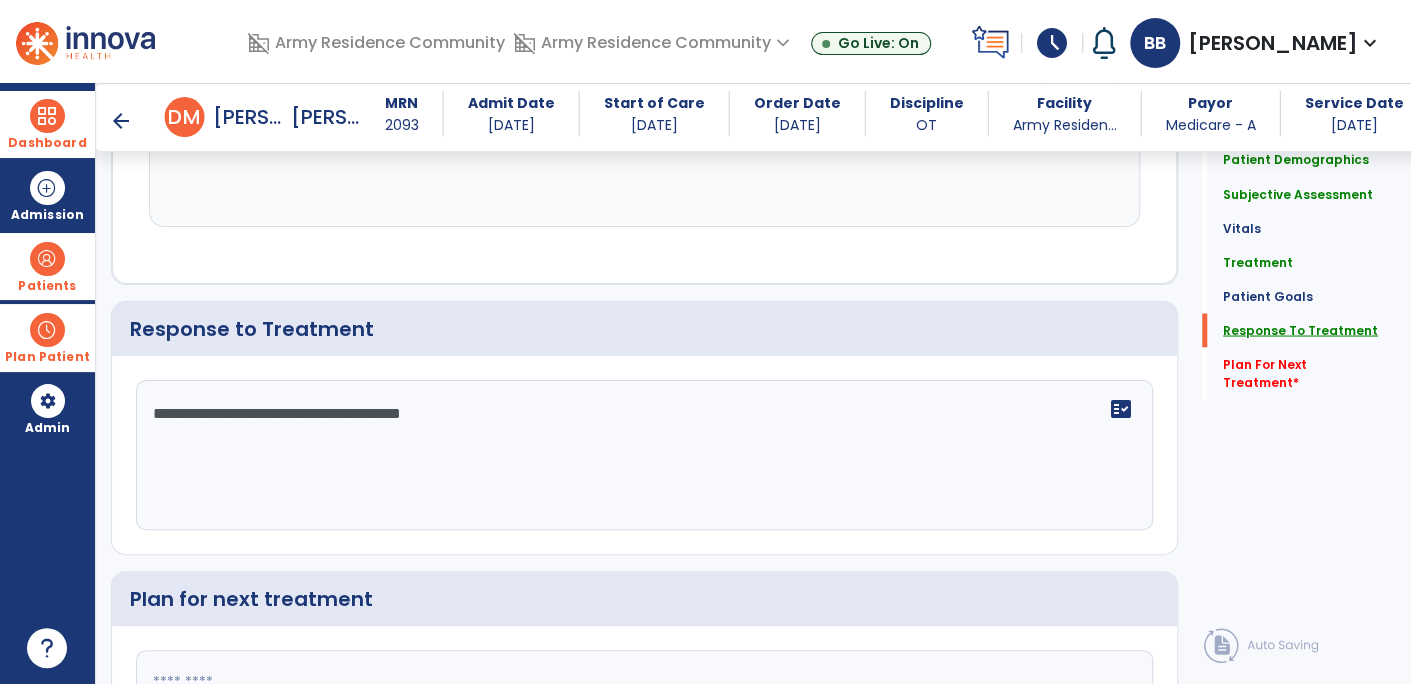 type on "**********" 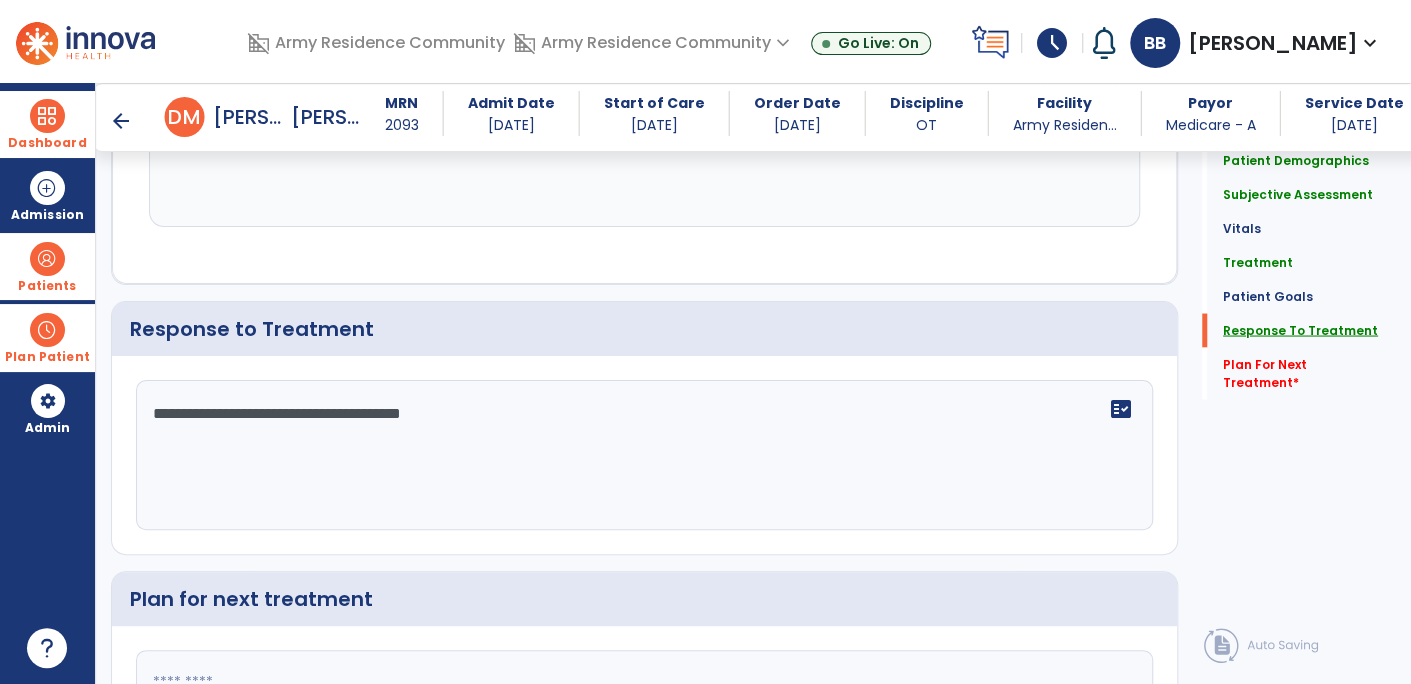 scroll, scrollTop: 1947, scrollLeft: 0, axis: vertical 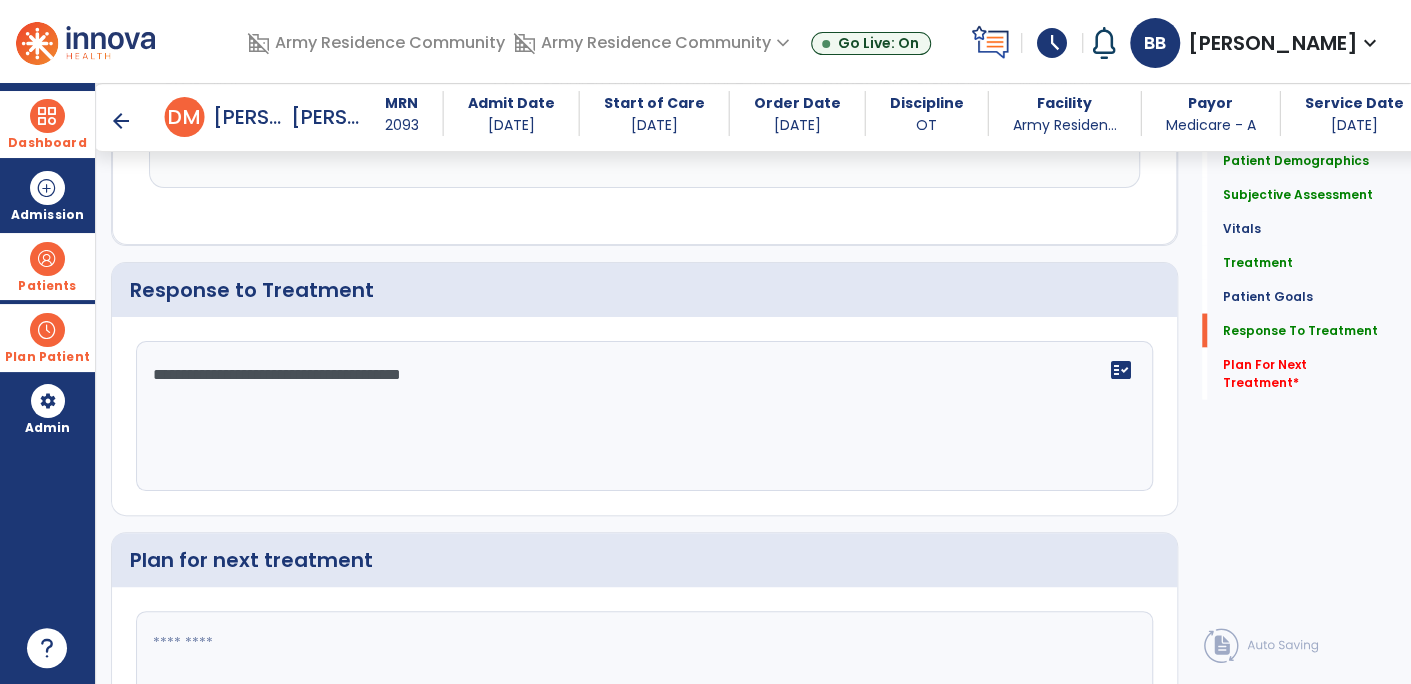 click 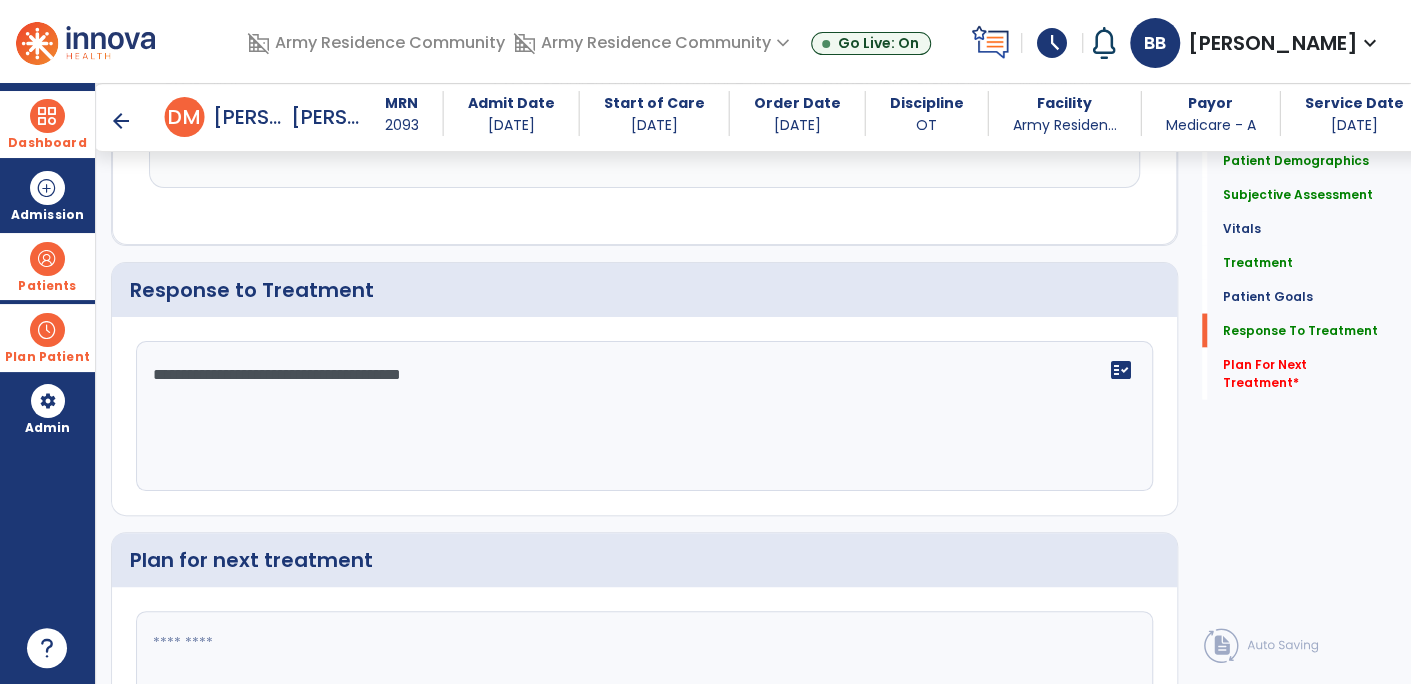 click 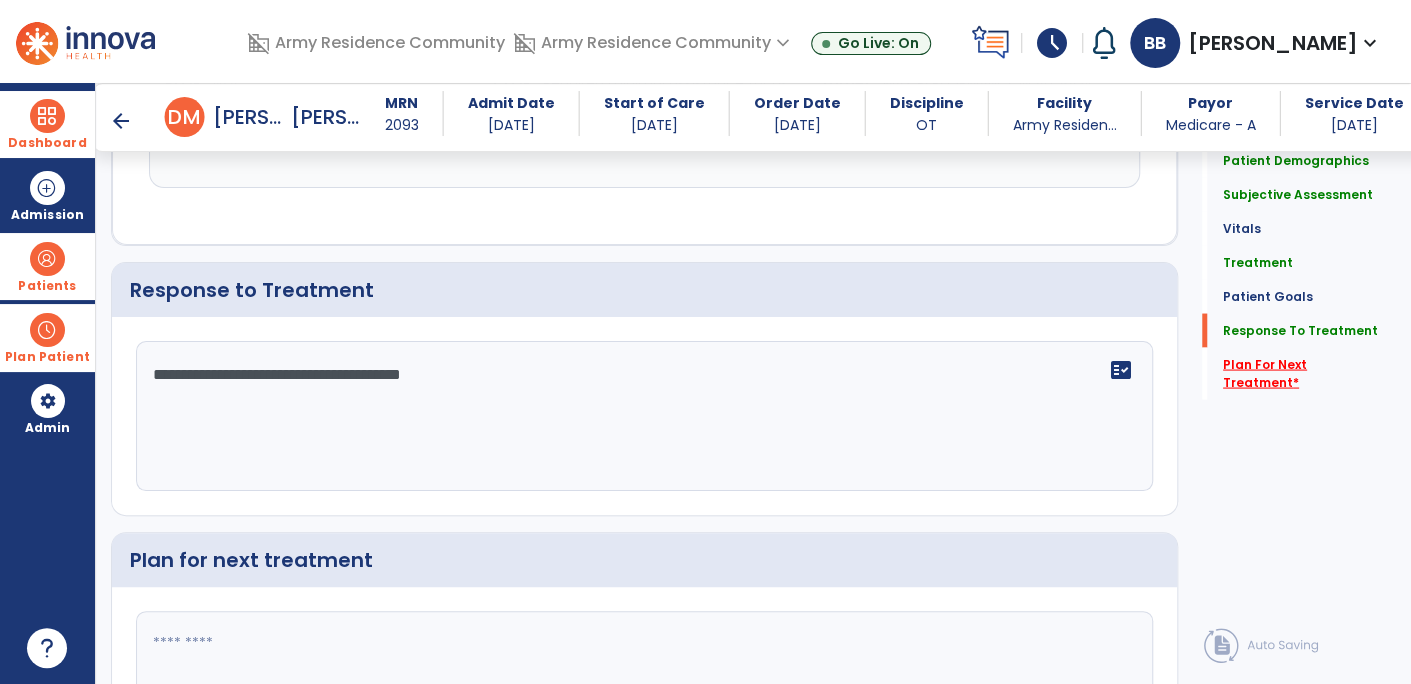 click on "Plan For Next Treatment   *" 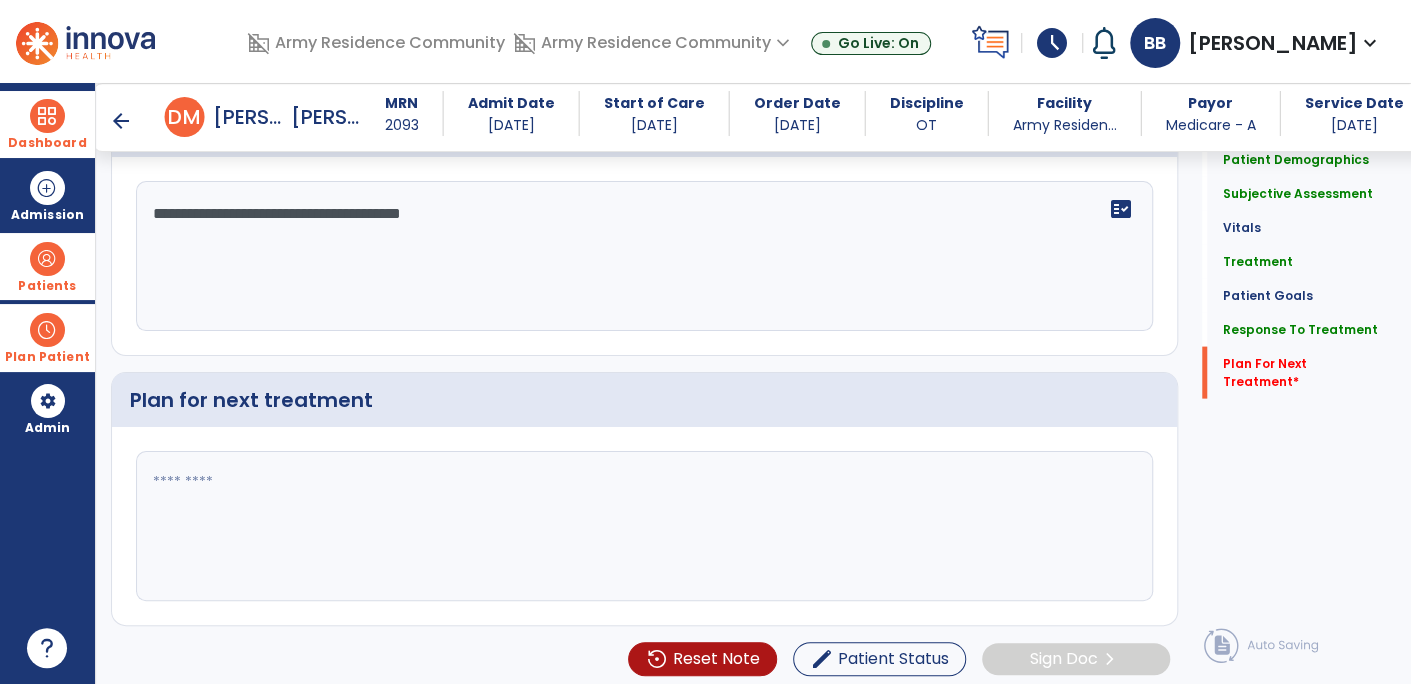 scroll, scrollTop: 2107, scrollLeft: 0, axis: vertical 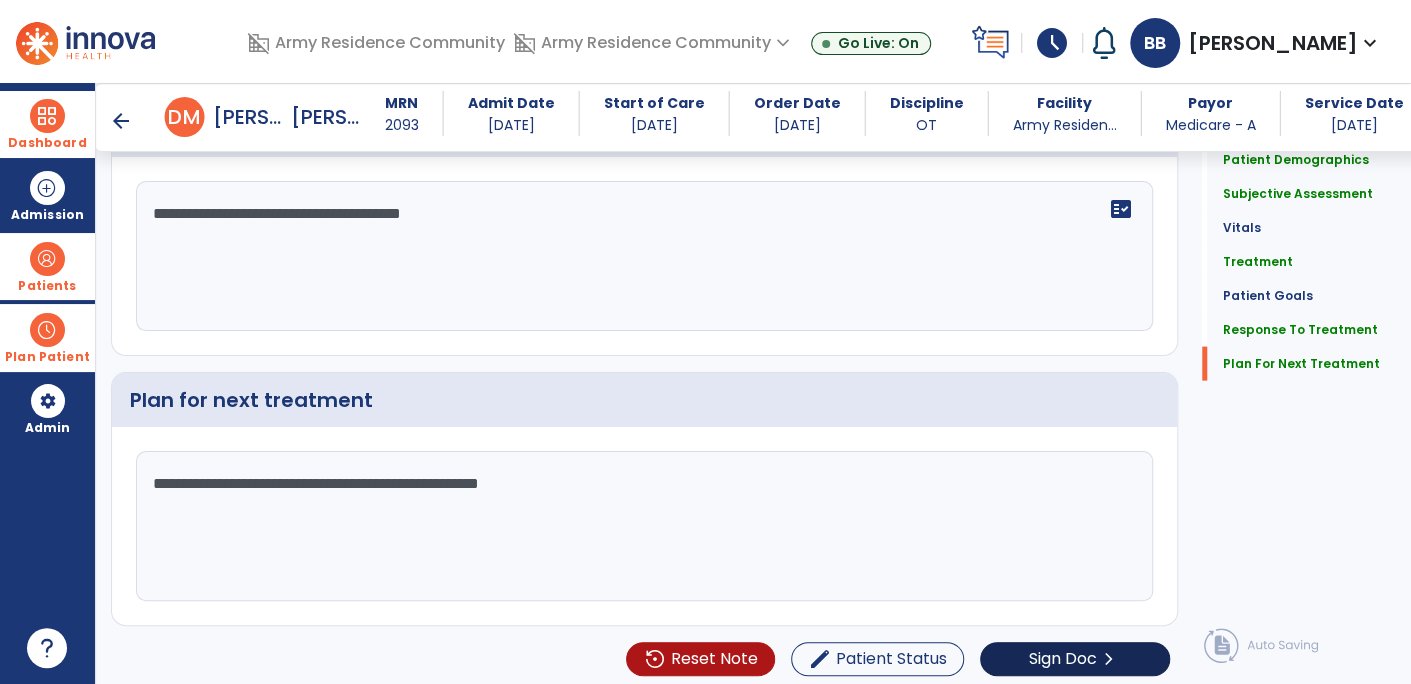 type on "**********" 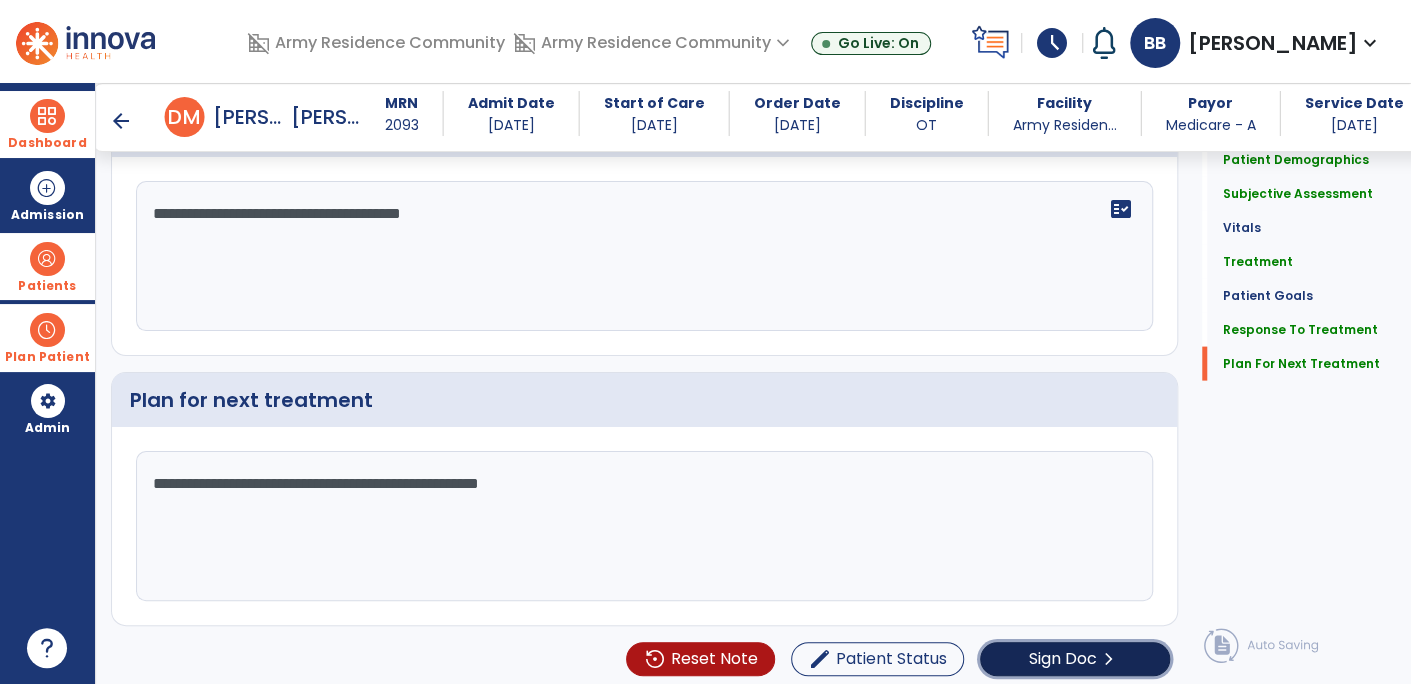 click on "Sign Doc" 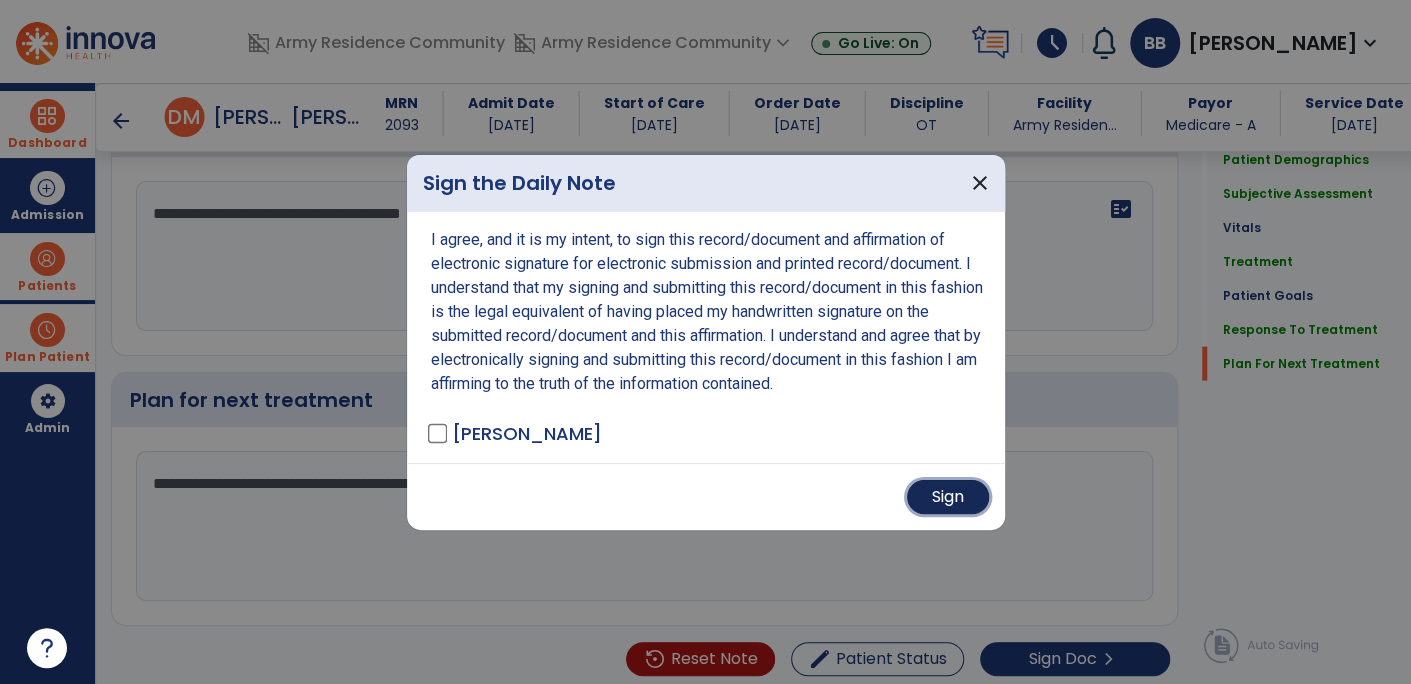 click on "Sign" at bounding box center [948, 497] 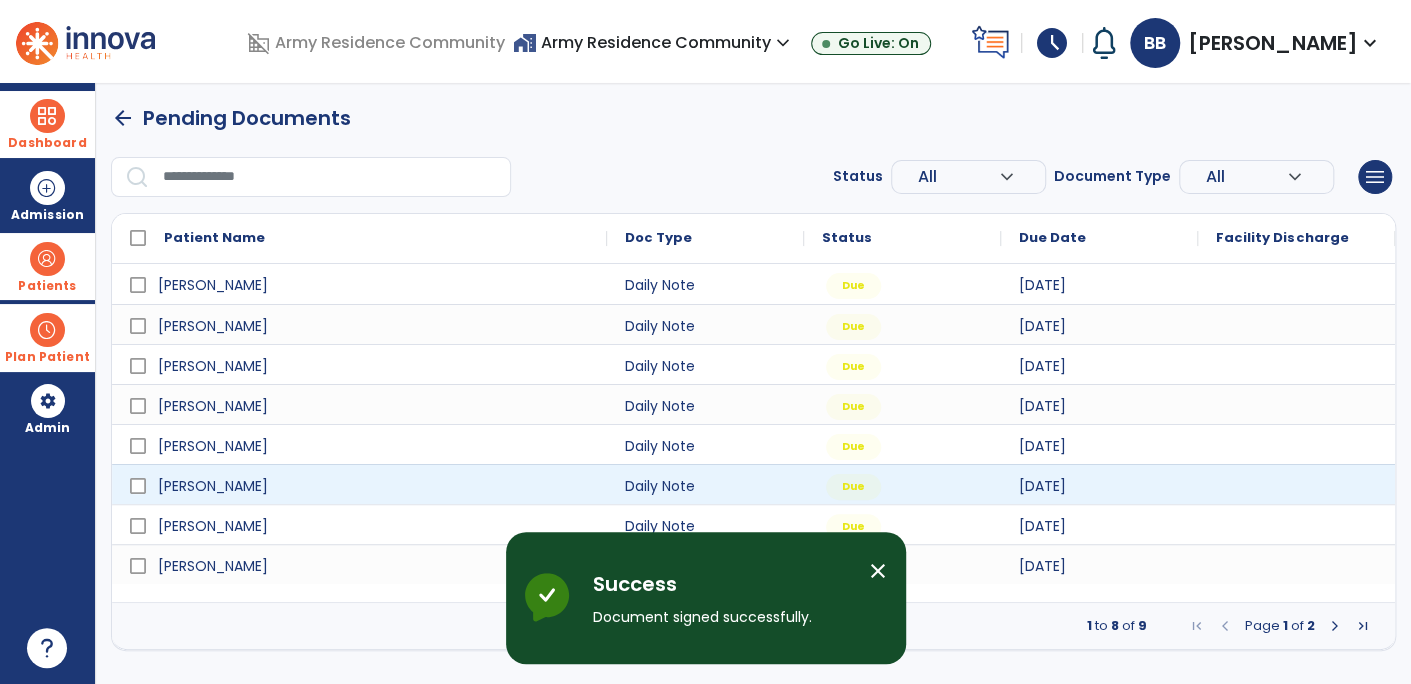 scroll, scrollTop: 0, scrollLeft: 0, axis: both 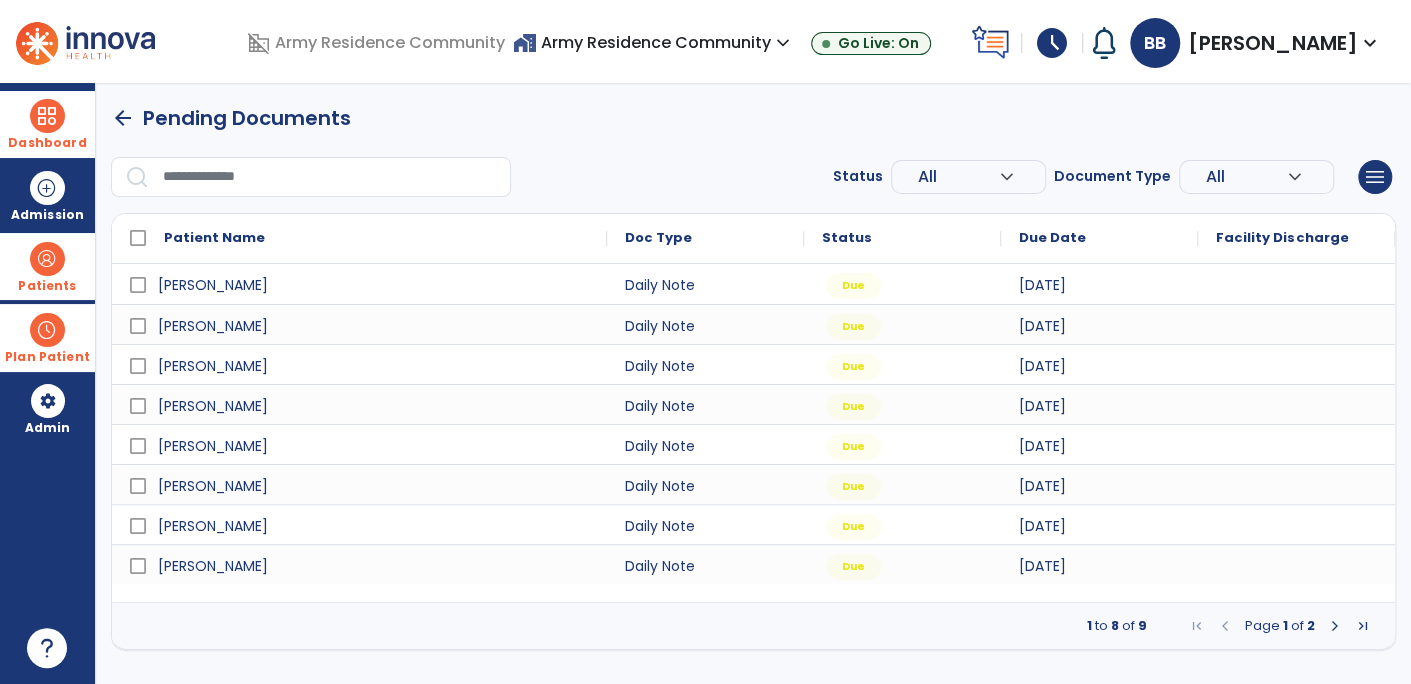 click on "Plan Patient" at bounding box center [47, 266] 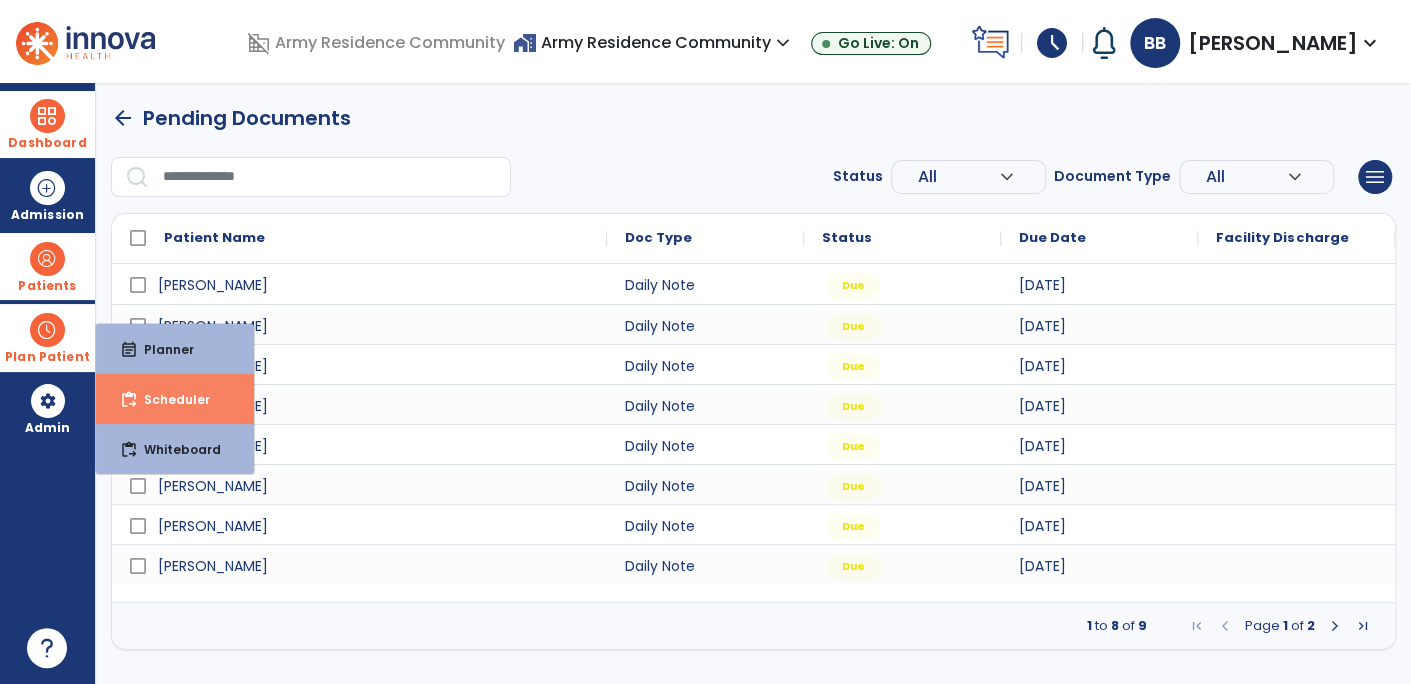 click on "Scheduler" at bounding box center (169, 399) 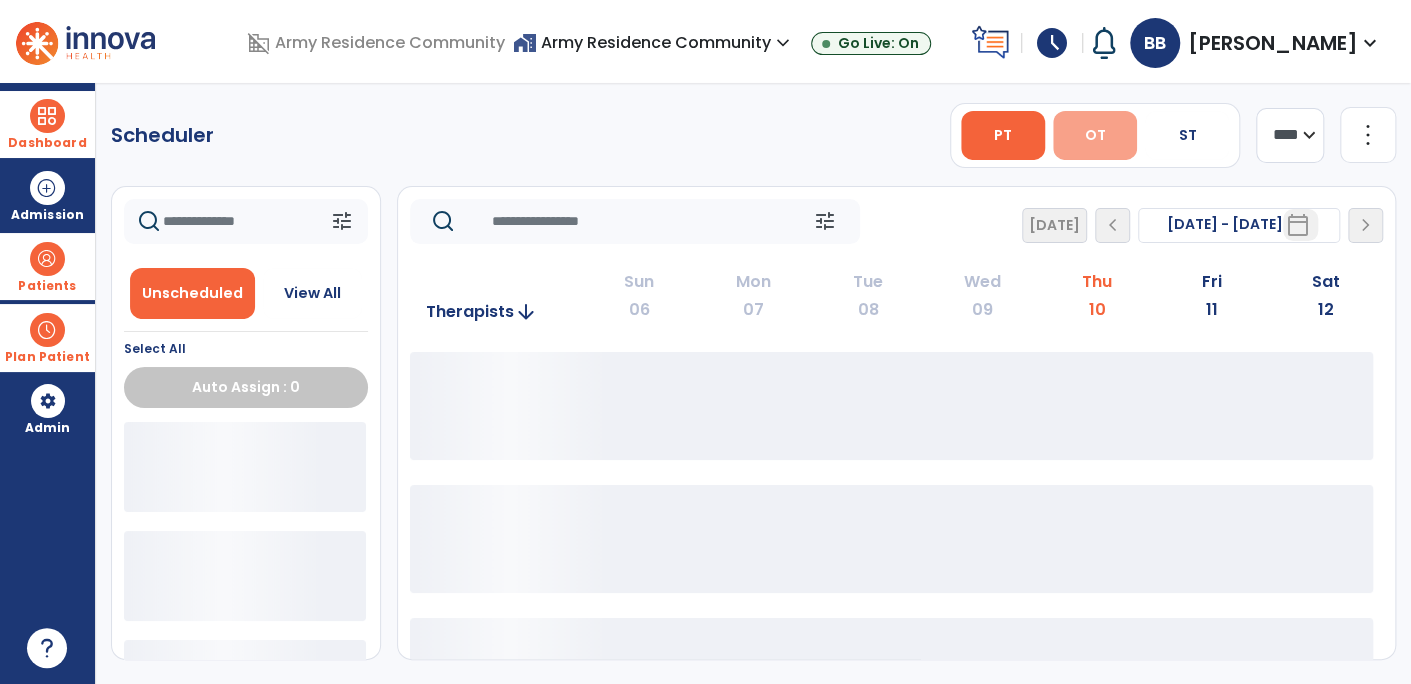 click on "OT" at bounding box center (1094, 135) 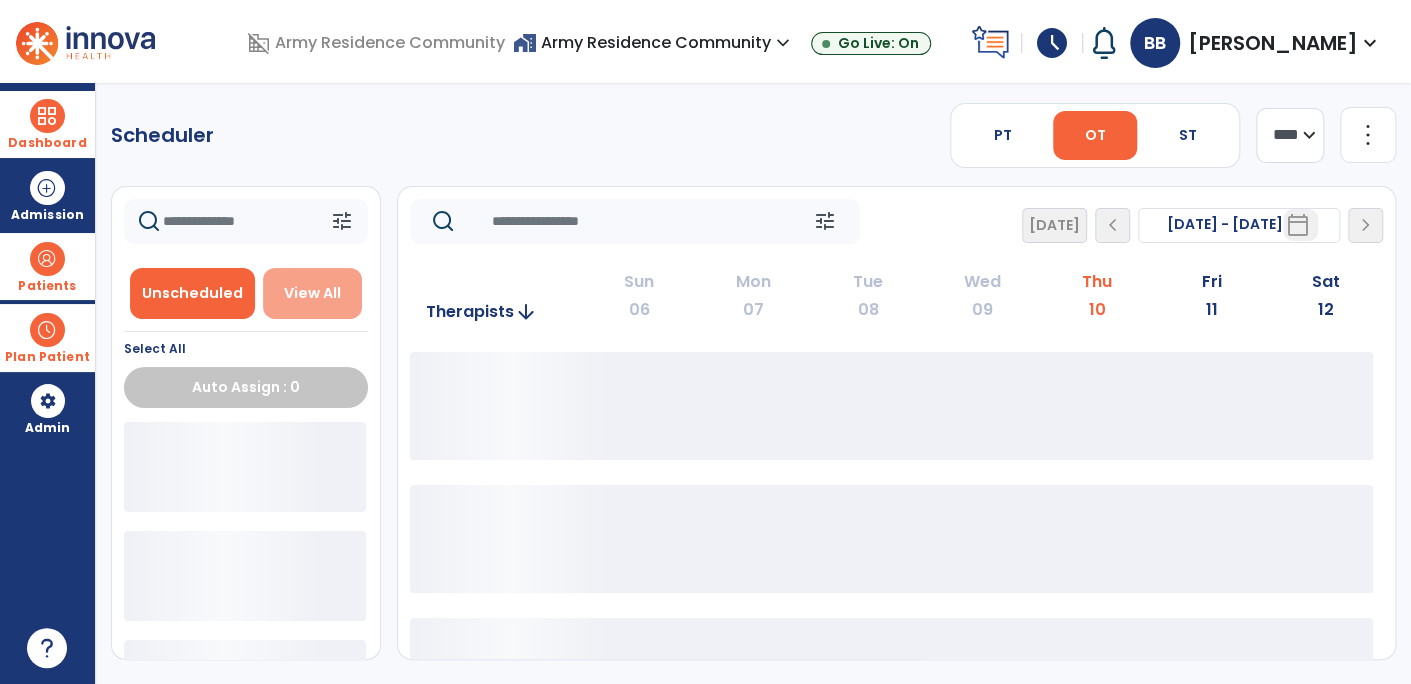 click on "View All" at bounding box center [312, 293] 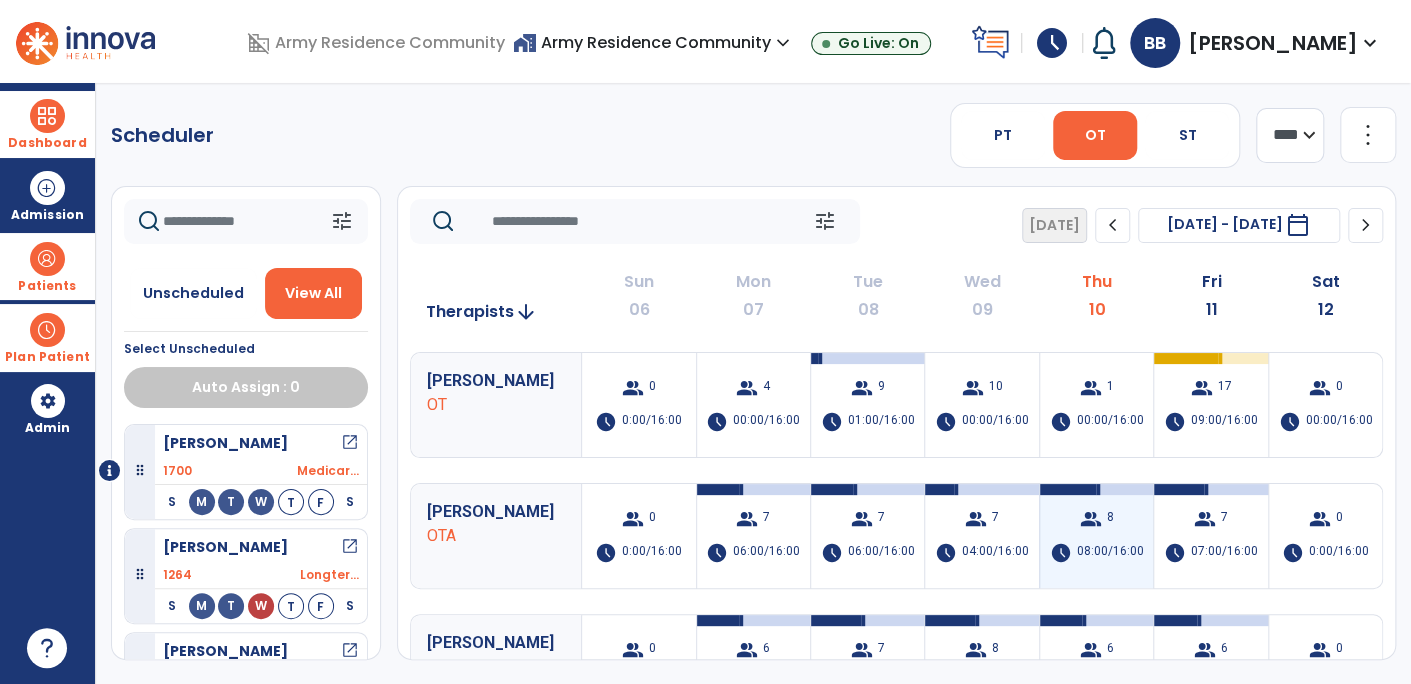 click on "group  8  schedule  08:00/16:00" at bounding box center (1096, 536) 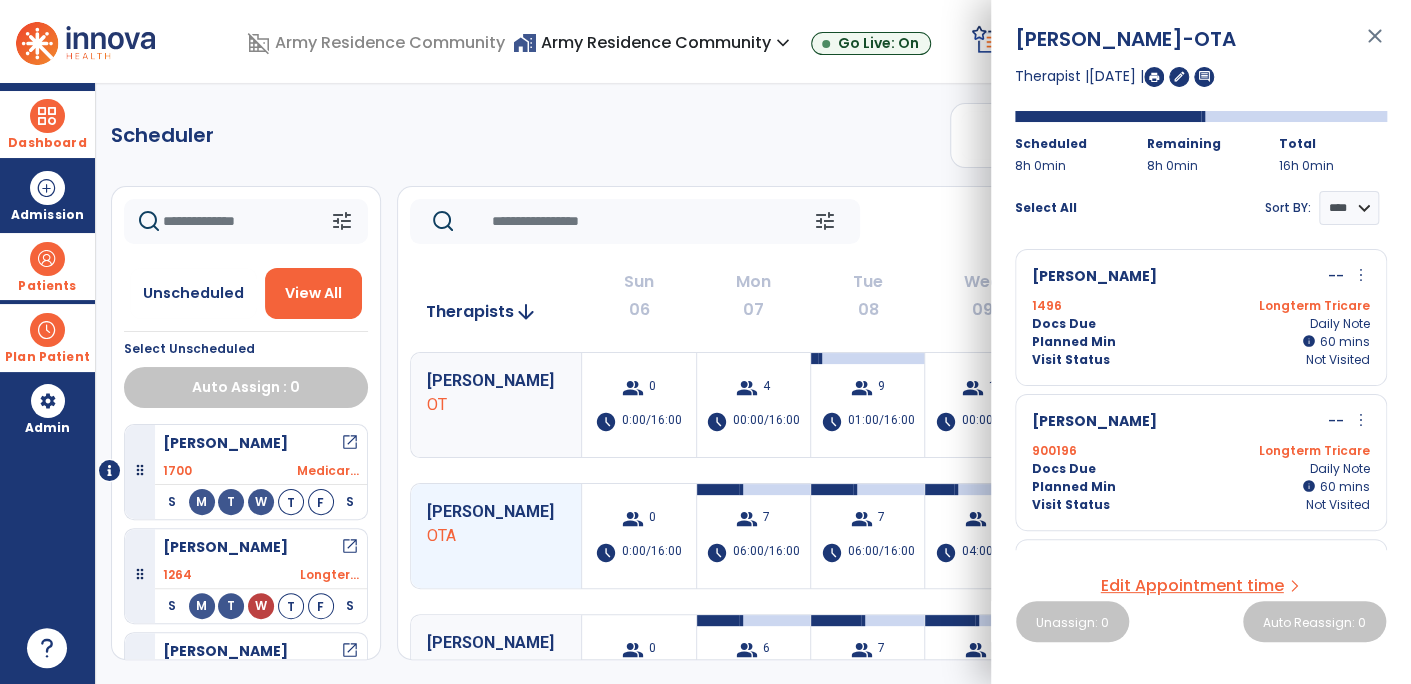 click on "Longterm Tricare" at bounding box center [1285, 451] 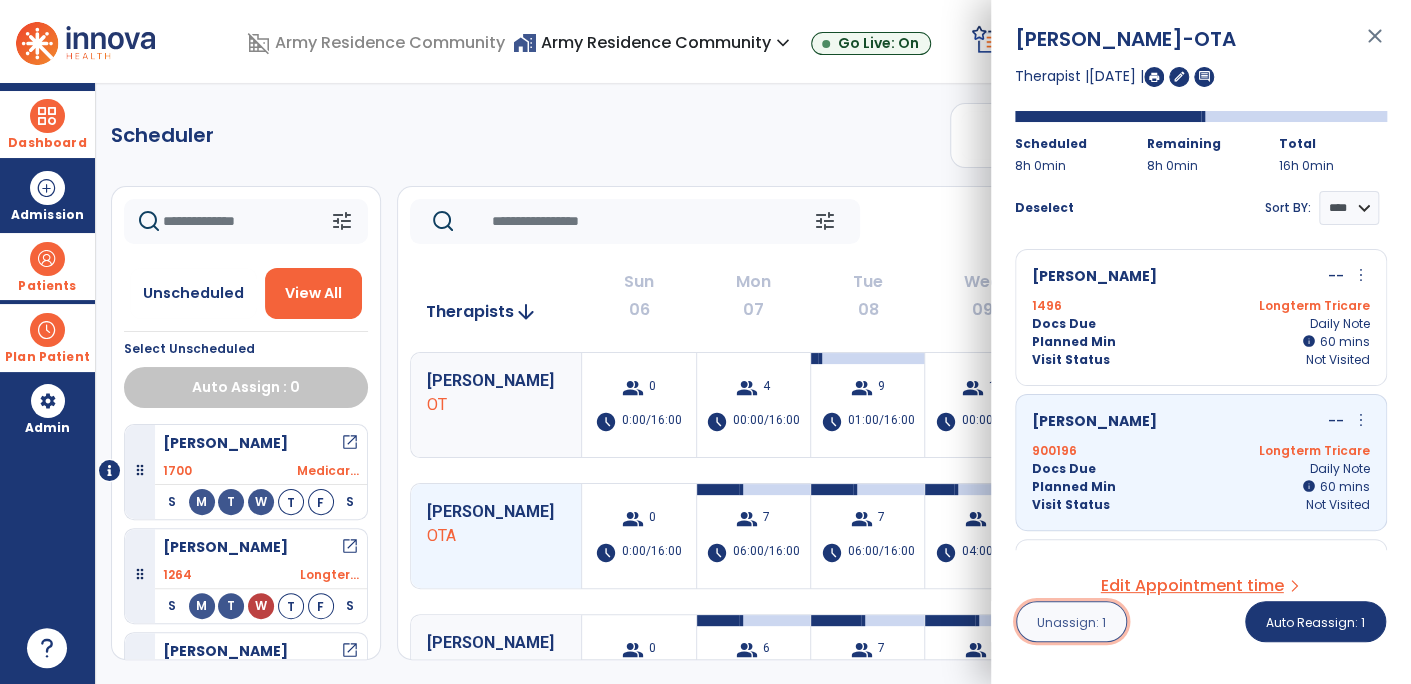 click on "Unassign: 1" at bounding box center [1071, 622] 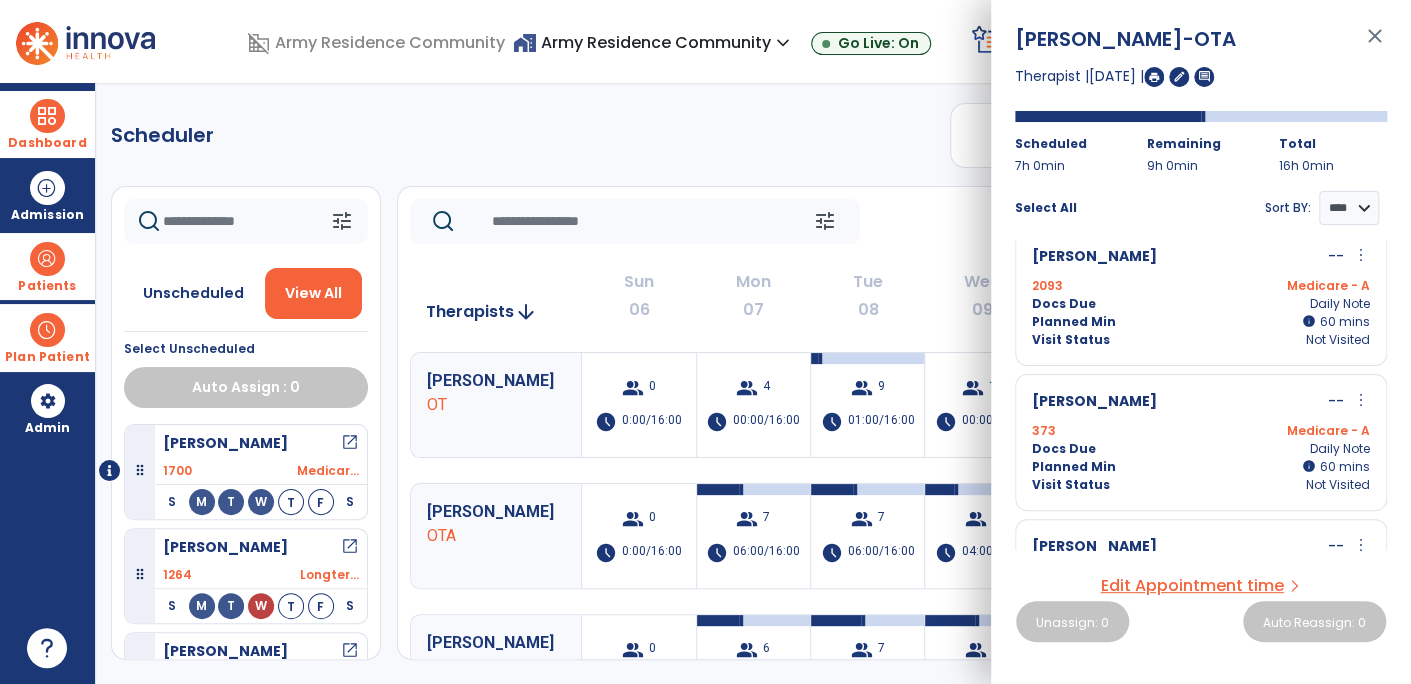 scroll, scrollTop: 703, scrollLeft: 0, axis: vertical 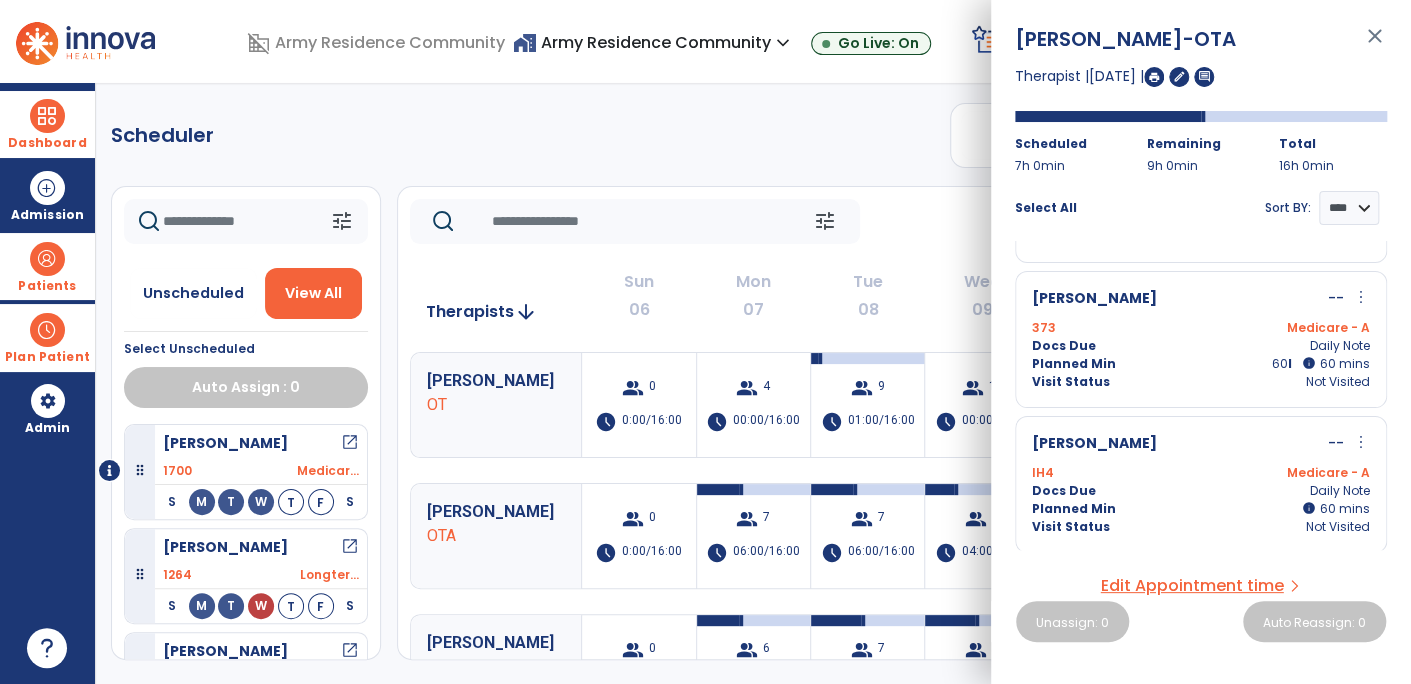 click on "info" at bounding box center [1309, 363] 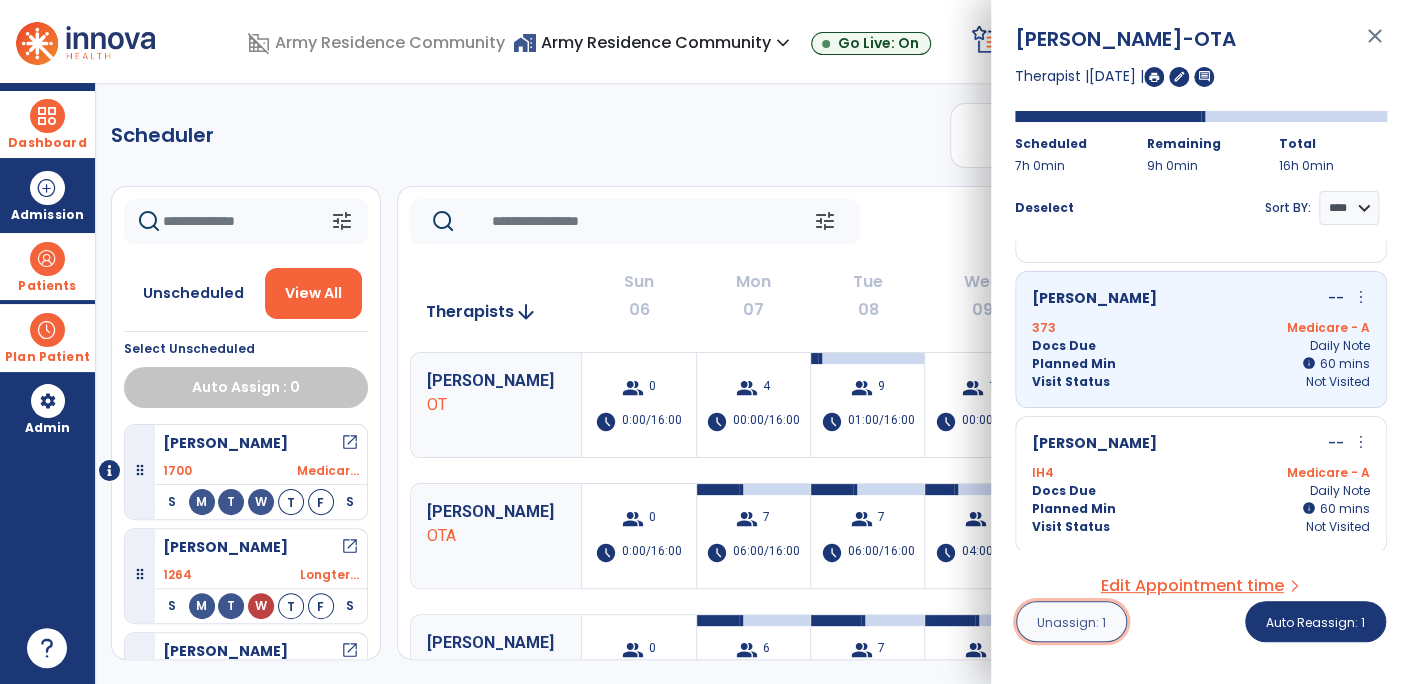 click on "Unassign: 1" at bounding box center (1071, 622) 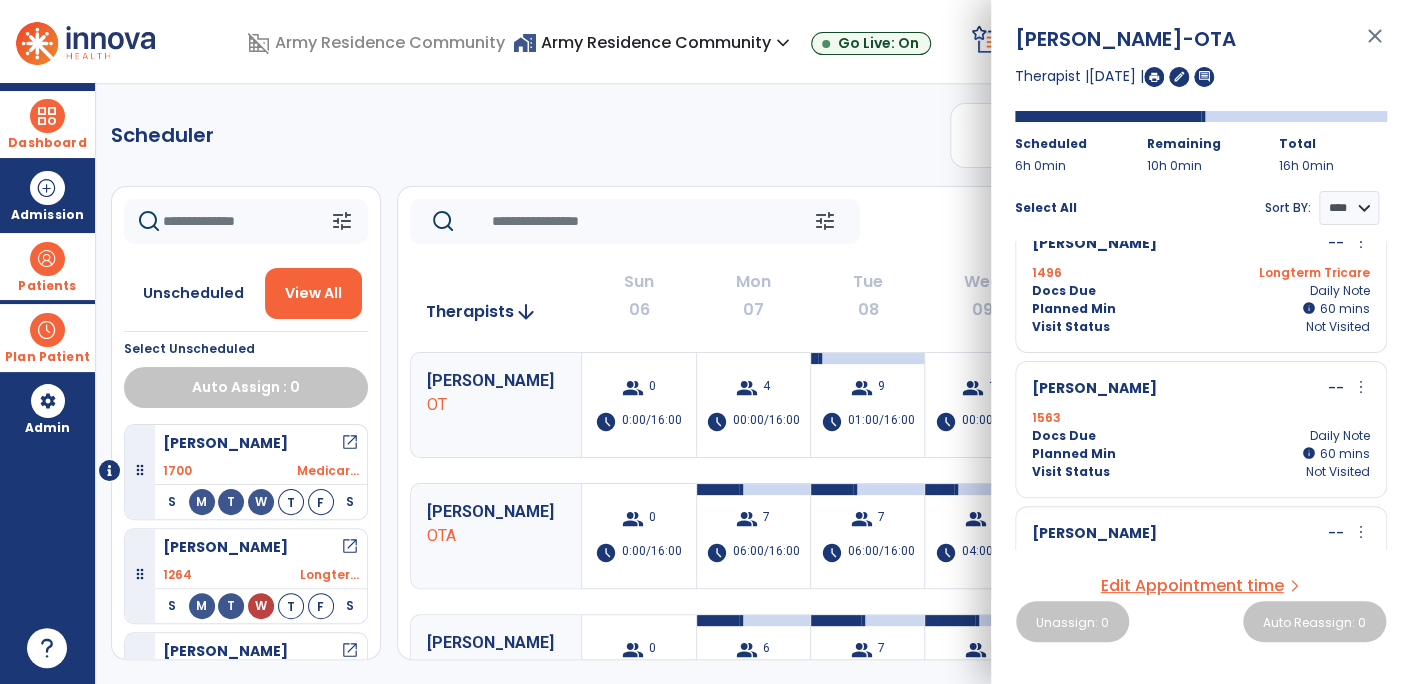 scroll, scrollTop: 0, scrollLeft: 0, axis: both 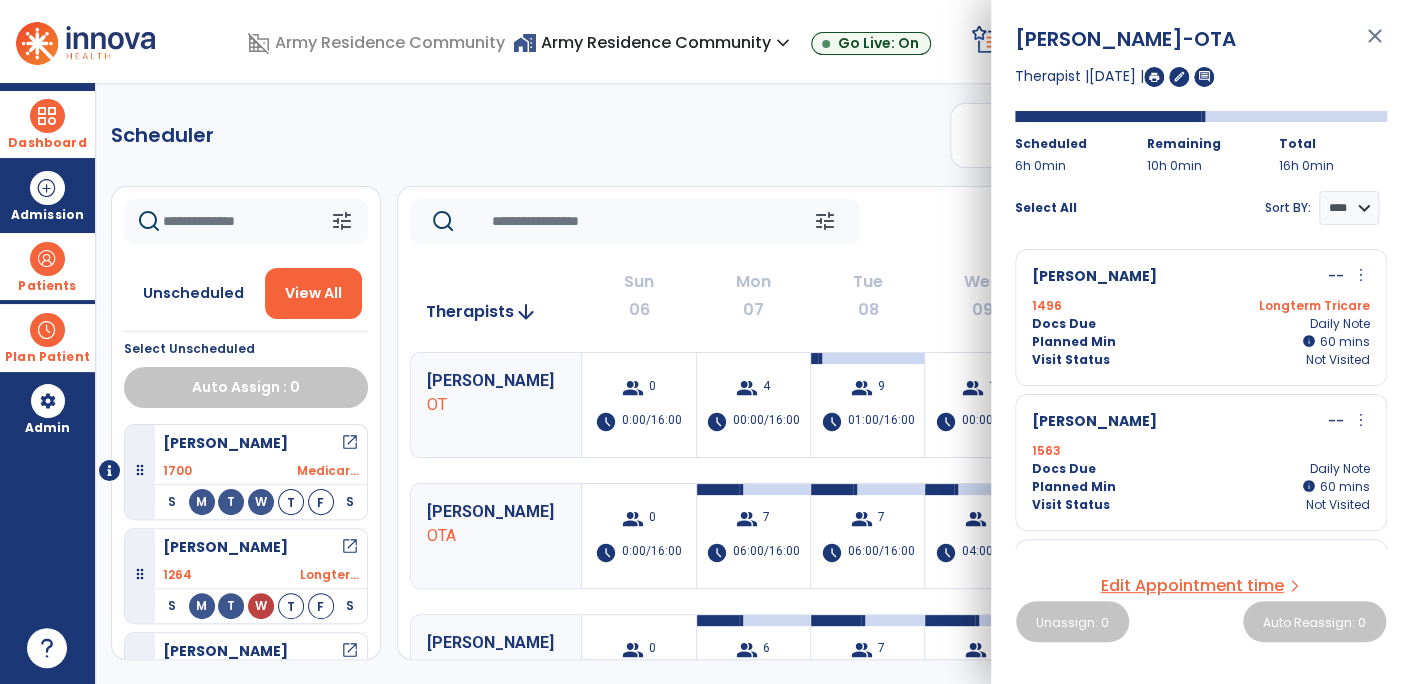 click on "1496 Longterm Tricare" at bounding box center [1201, 306] 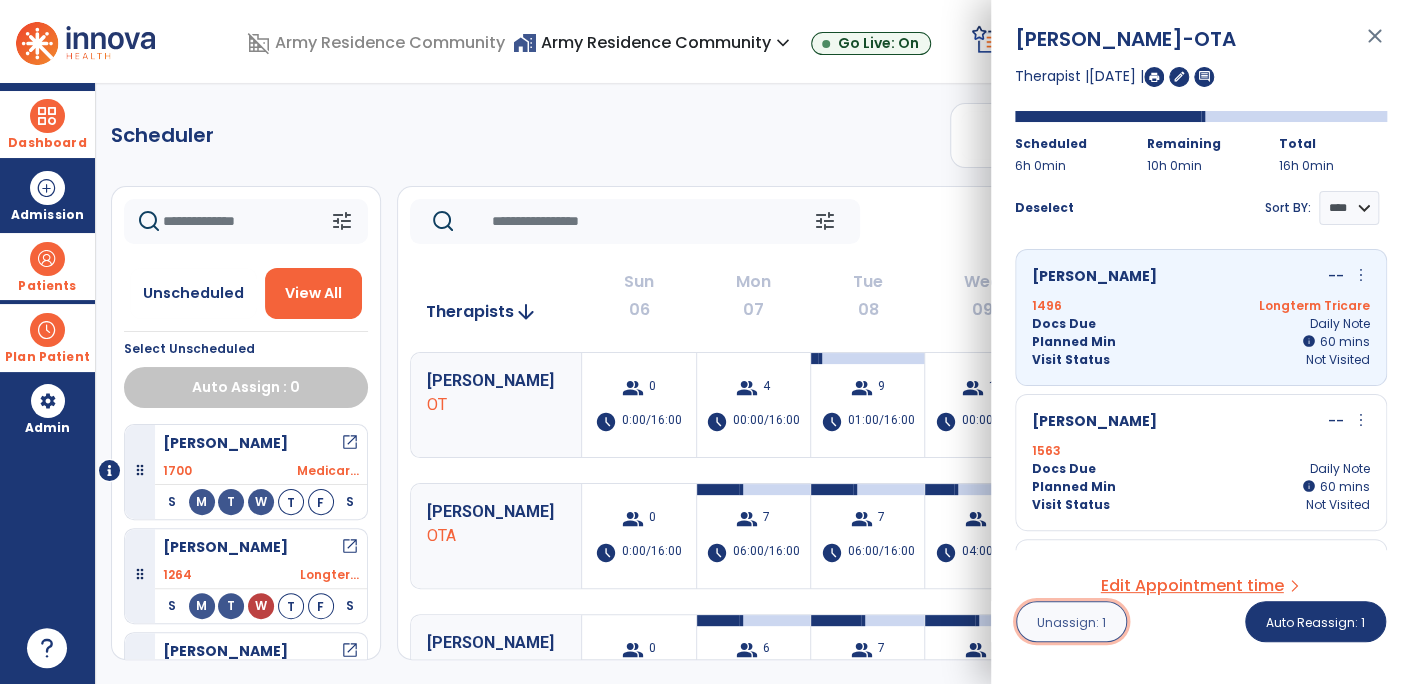 click on "Unassign: 1" at bounding box center (1071, 621) 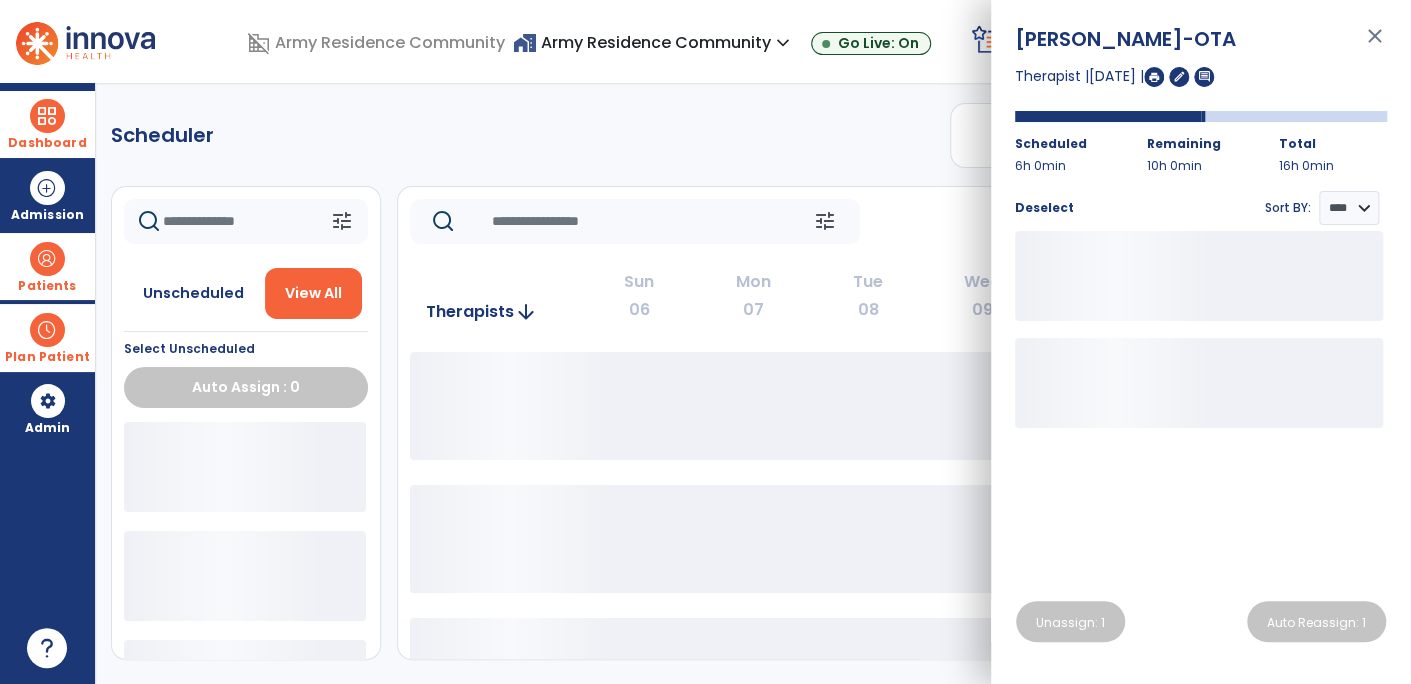 click on "Scheduler   PT   OT   ST  **** *** more_vert  Manage Labor   View All Therapists   Print" 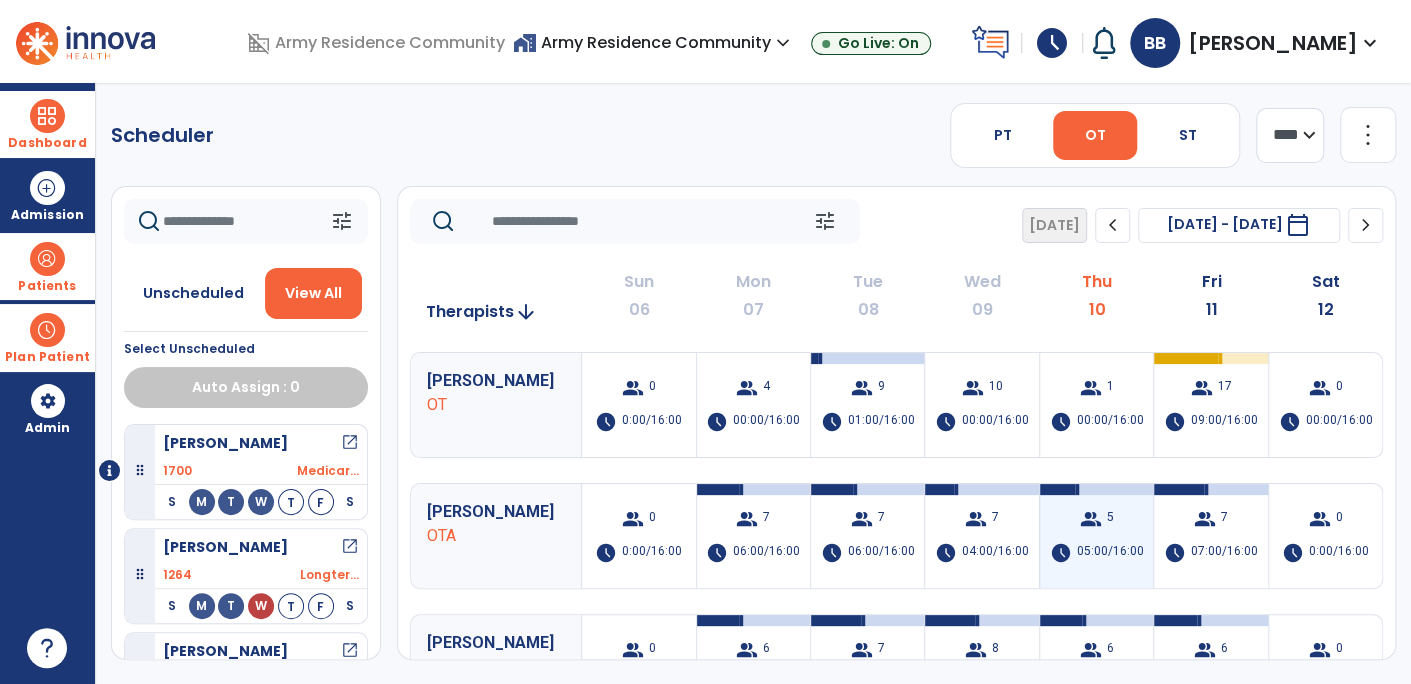 click on "05:00/16:00" at bounding box center (1109, 553) 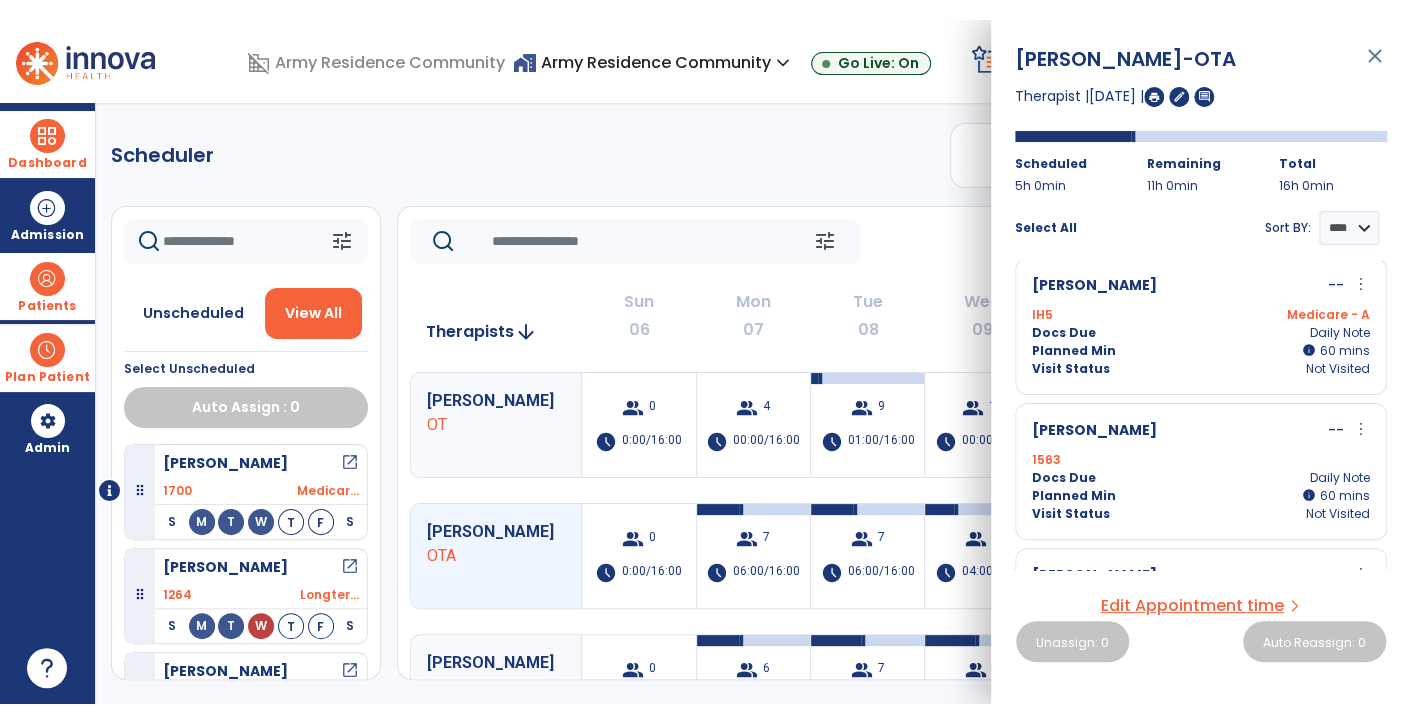 scroll, scrollTop: 0, scrollLeft: 0, axis: both 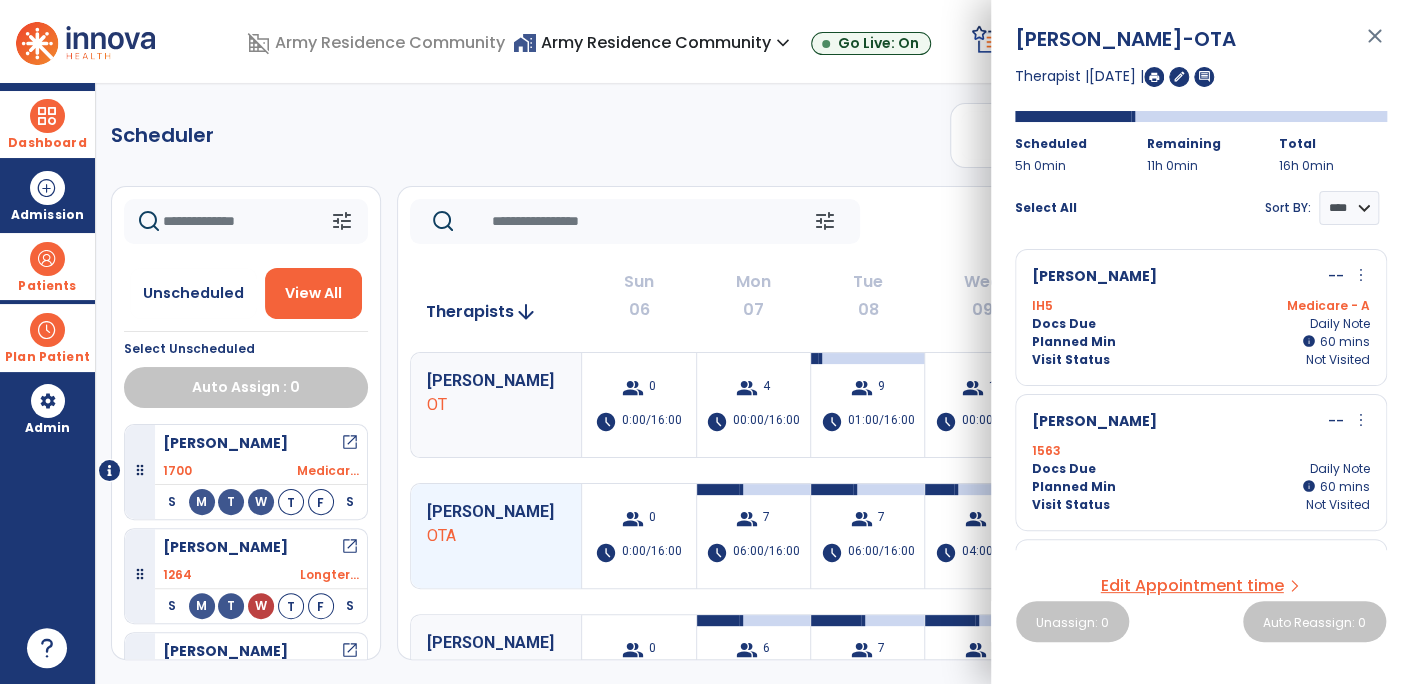click on "Scheduler   PT   OT   ST  **** *** more_vert  Manage Labor   View All Therapists   Print" 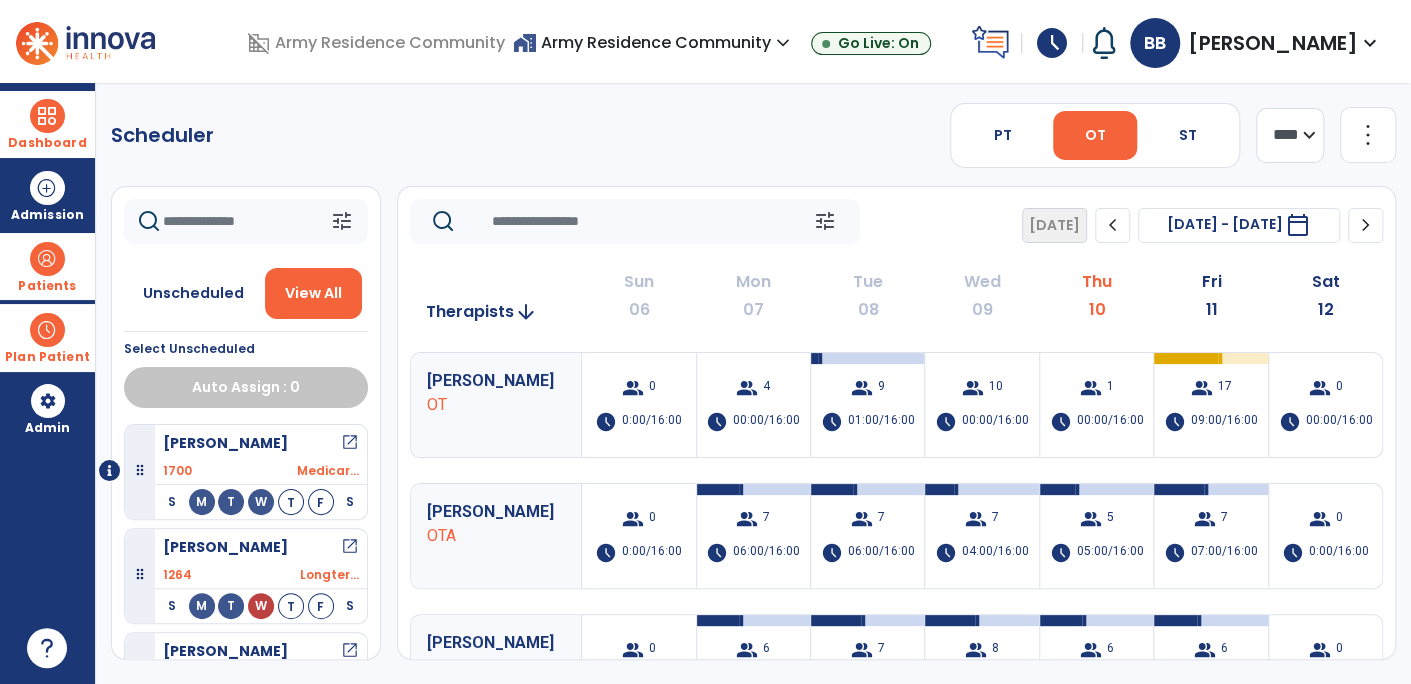drag, startPoint x: 52, startPoint y: 119, endPoint x: 74, endPoint y: 118, distance: 22.022715 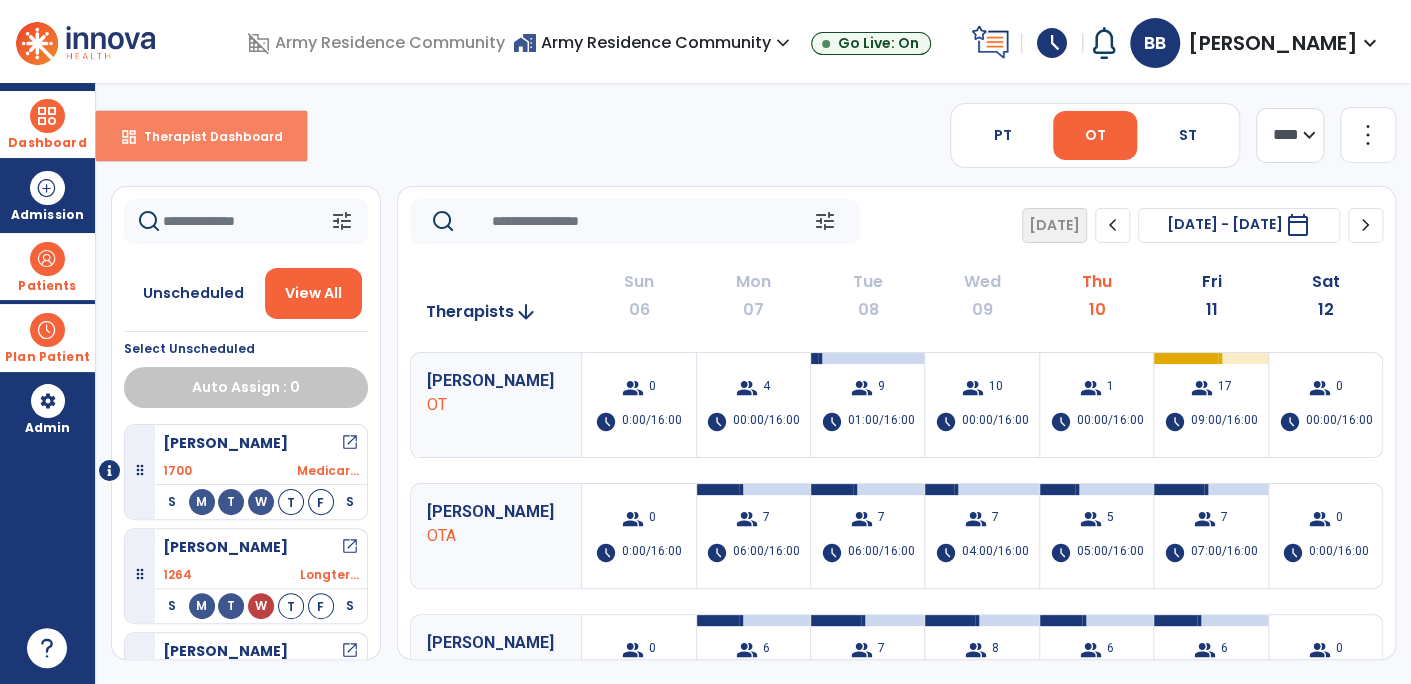 click on "dashboard  Therapist Dashboard" at bounding box center [201, 136] 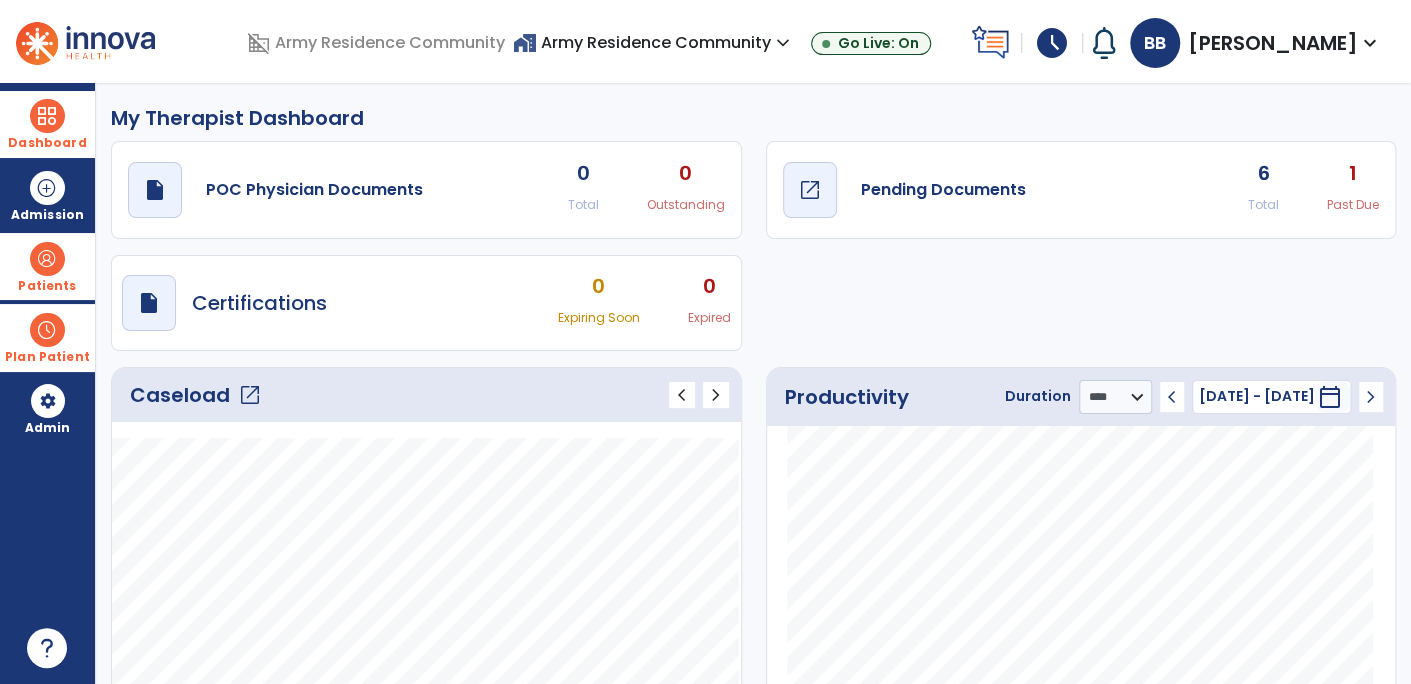 click on "Pending Documents" 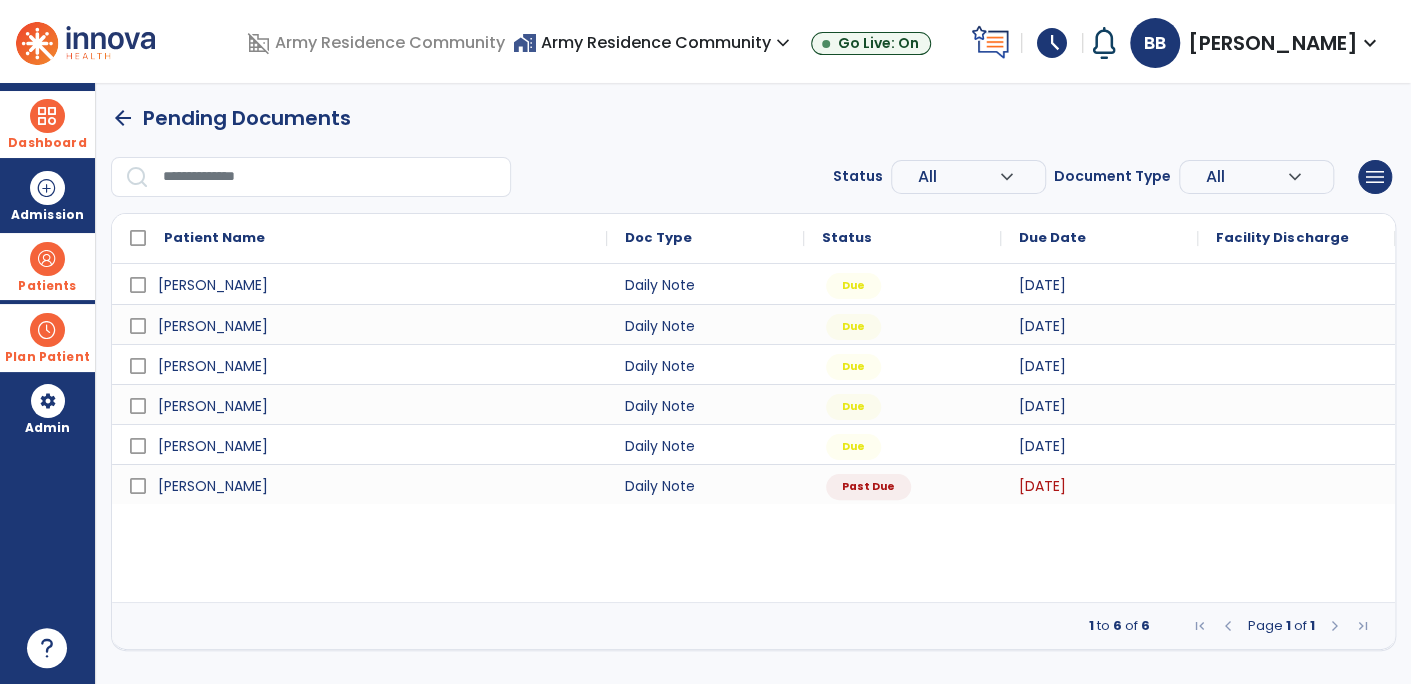 click on "[PERSON_NAME]" at bounding box center [1273, 43] 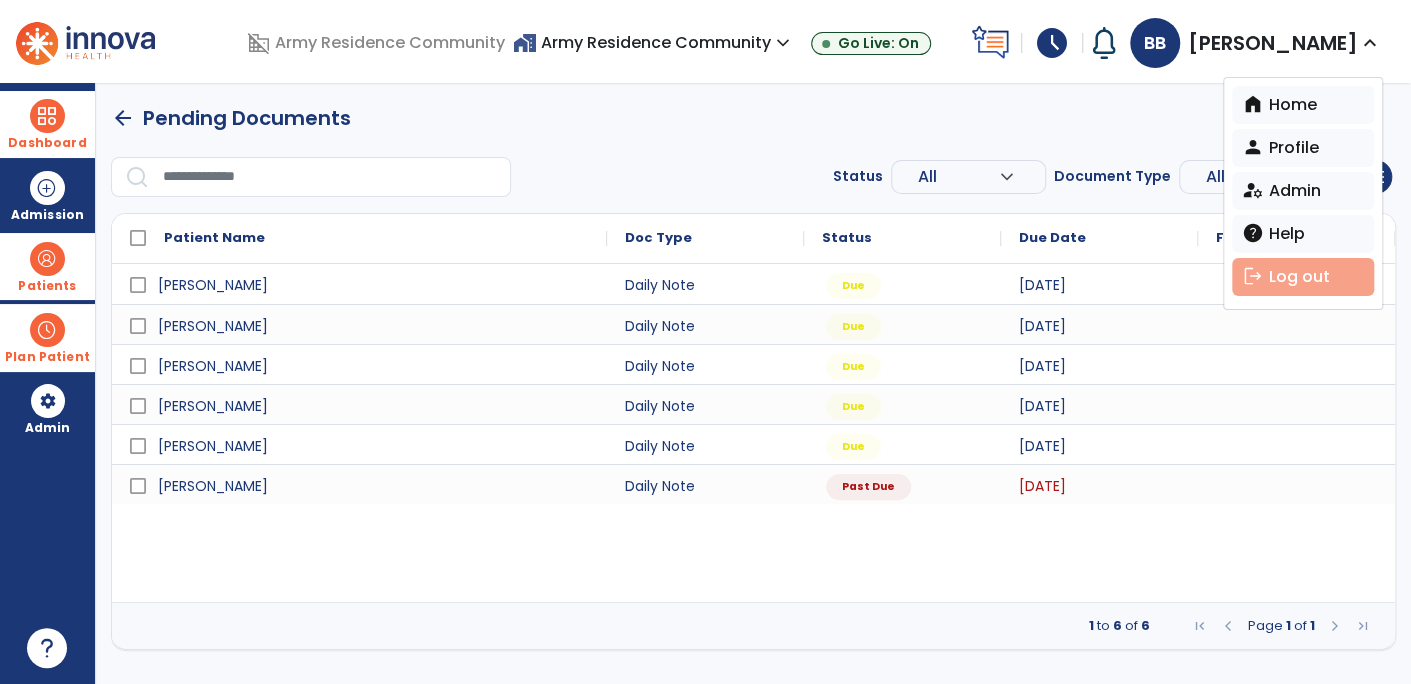 click on "logout   Log out" at bounding box center [1303, 277] 